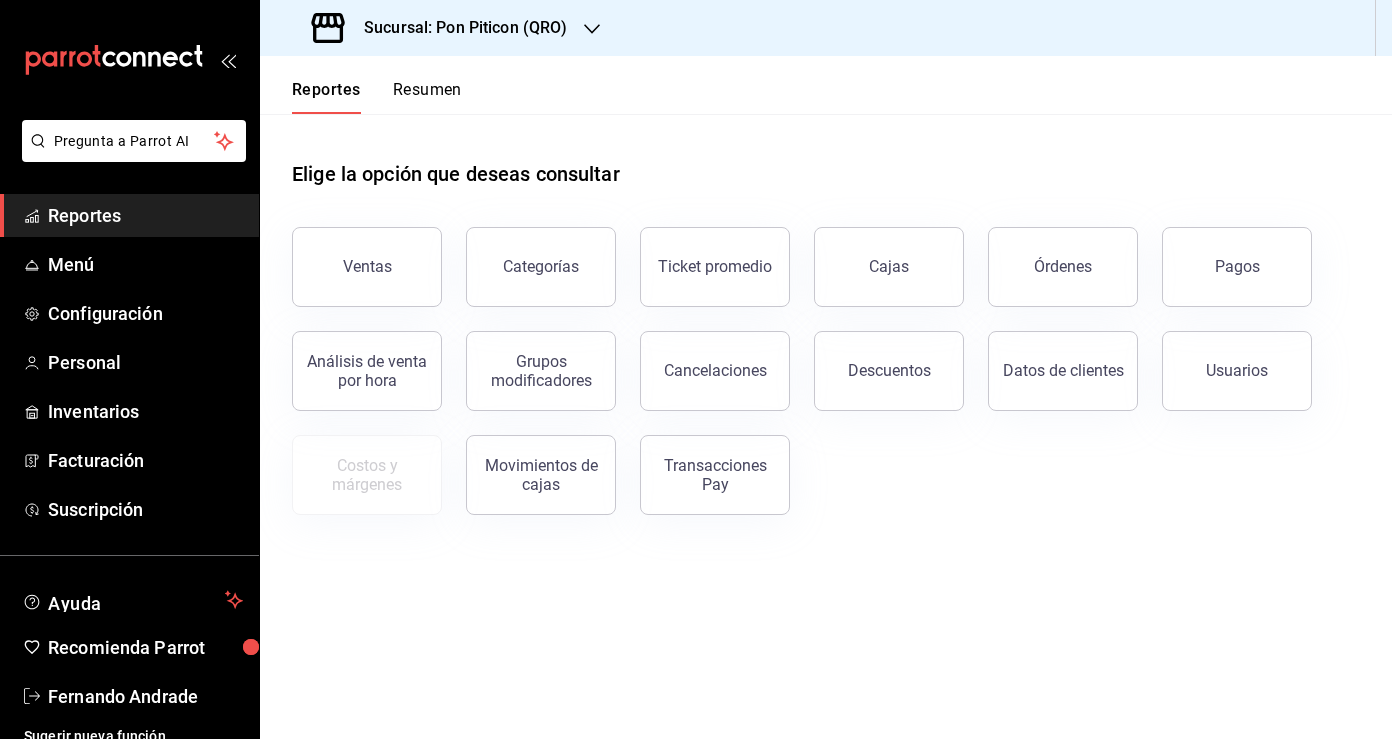 scroll, scrollTop: 0, scrollLeft: 0, axis: both 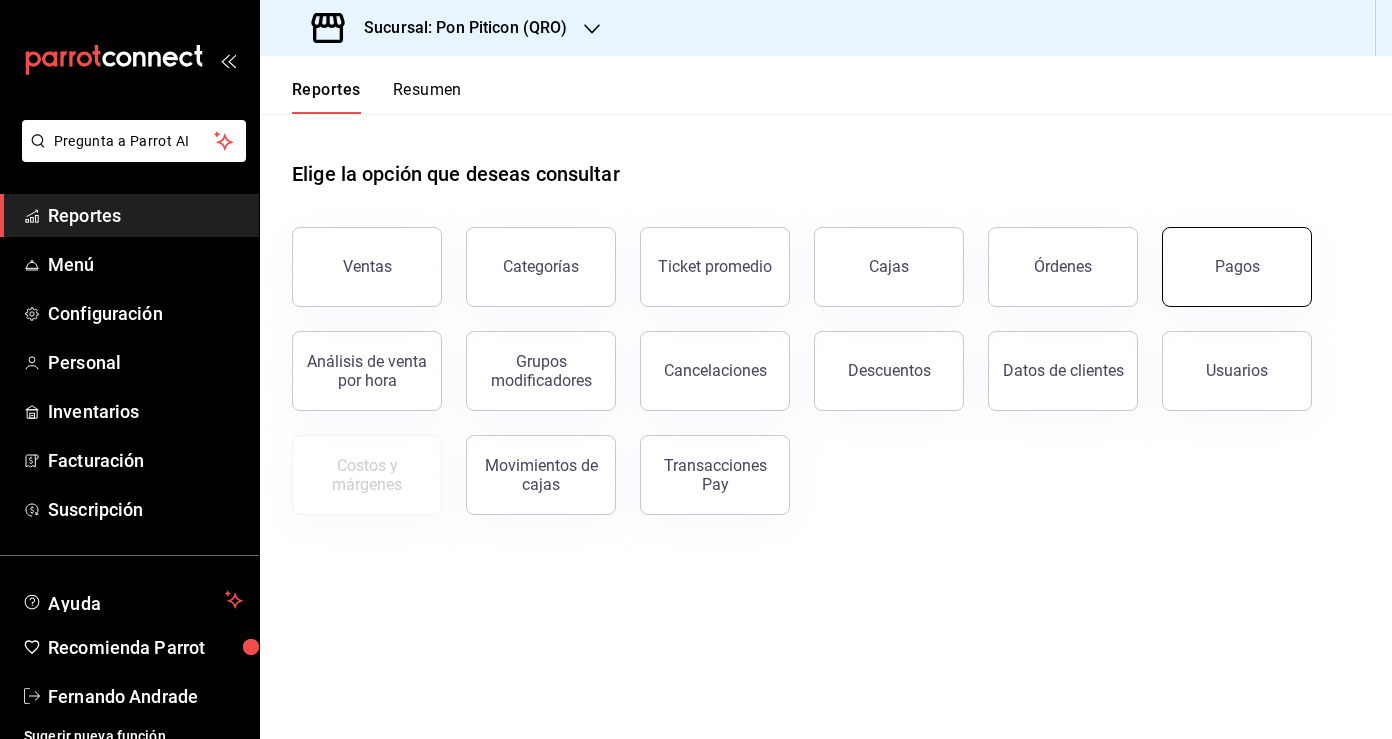 click on "Pagos" at bounding box center (1237, 267) 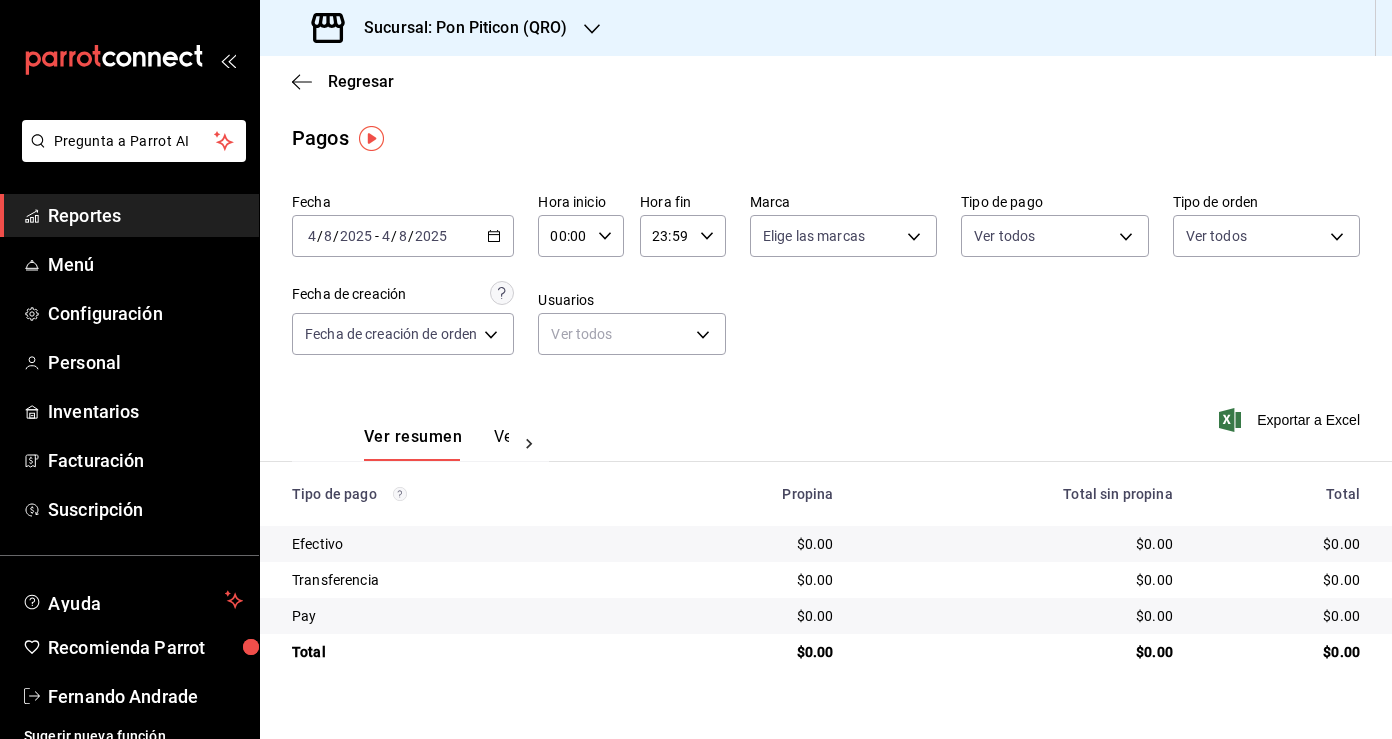 click on "Ver pagos" at bounding box center [531, 444] 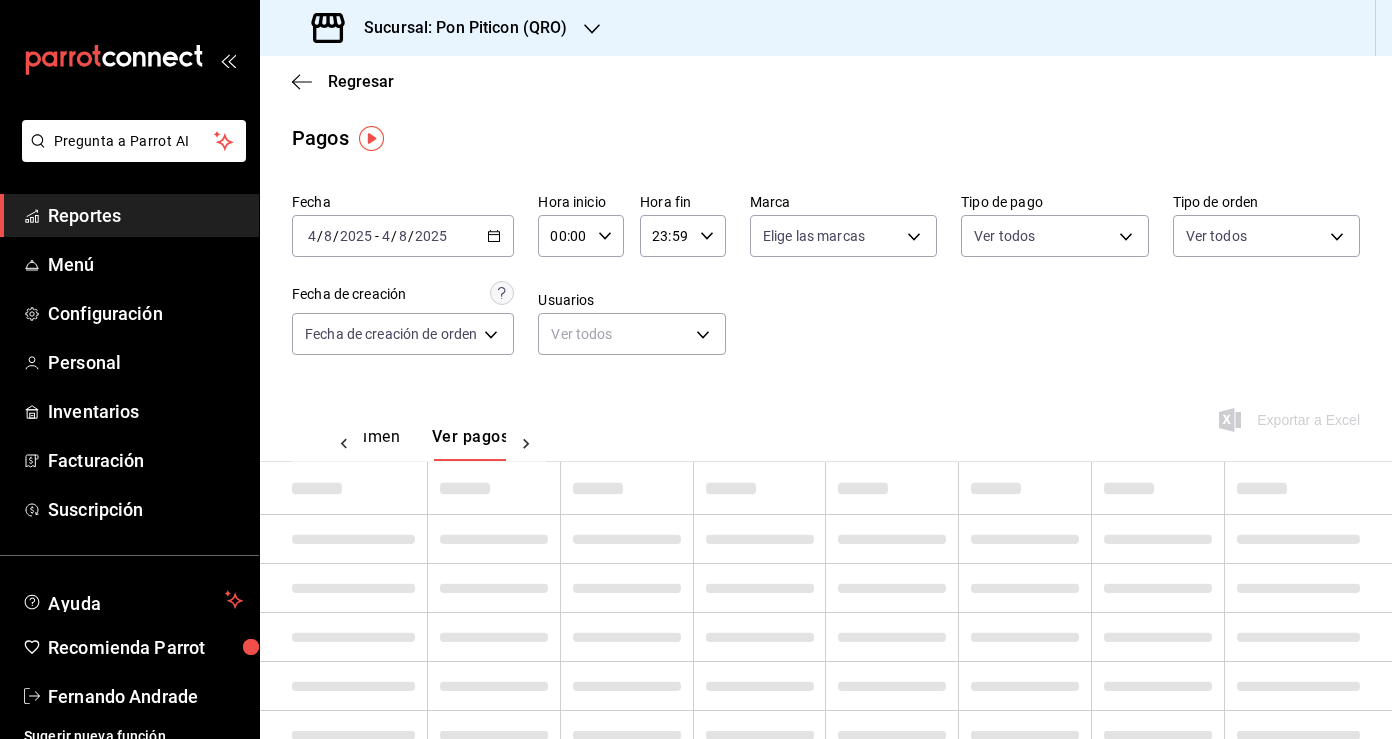 scroll, scrollTop: 0, scrollLeft: 59, axis: horizontal 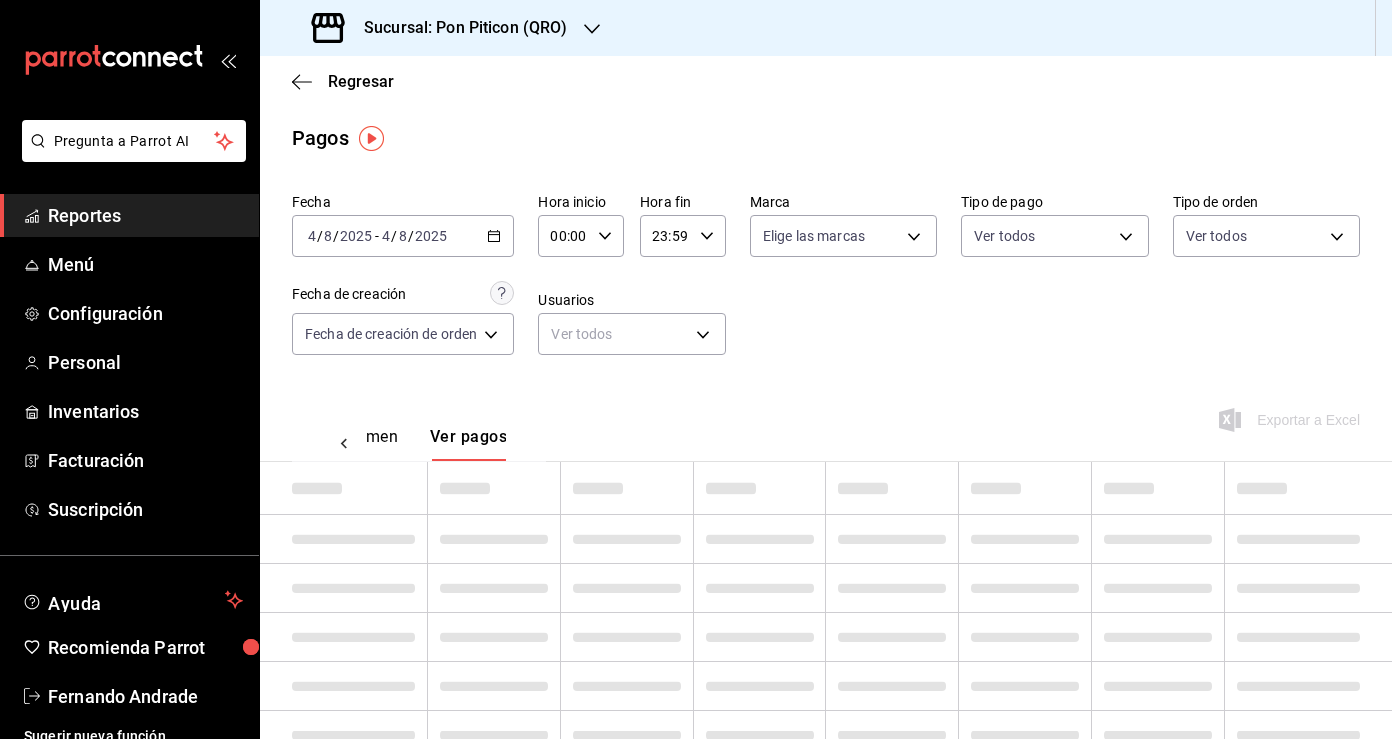 click 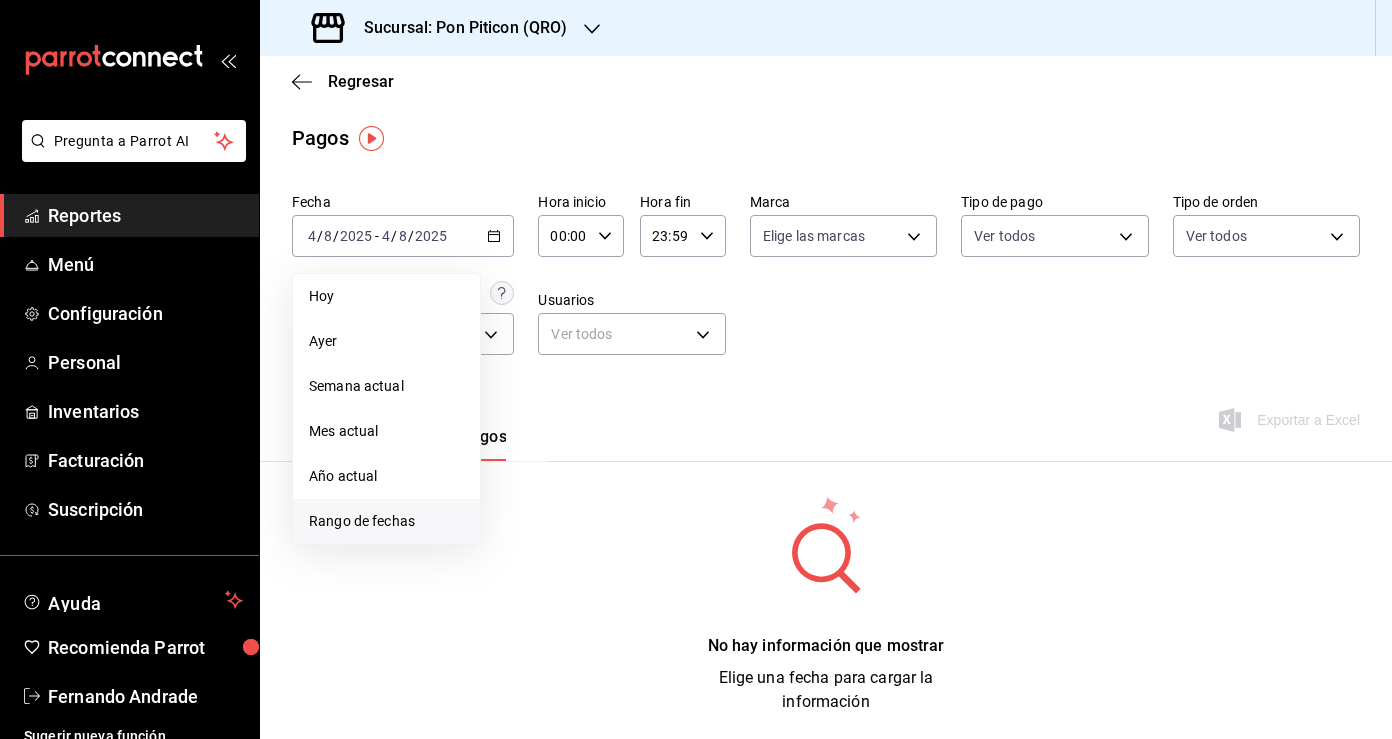 click on "Rango de fechas" at bounding box center (386, 521) 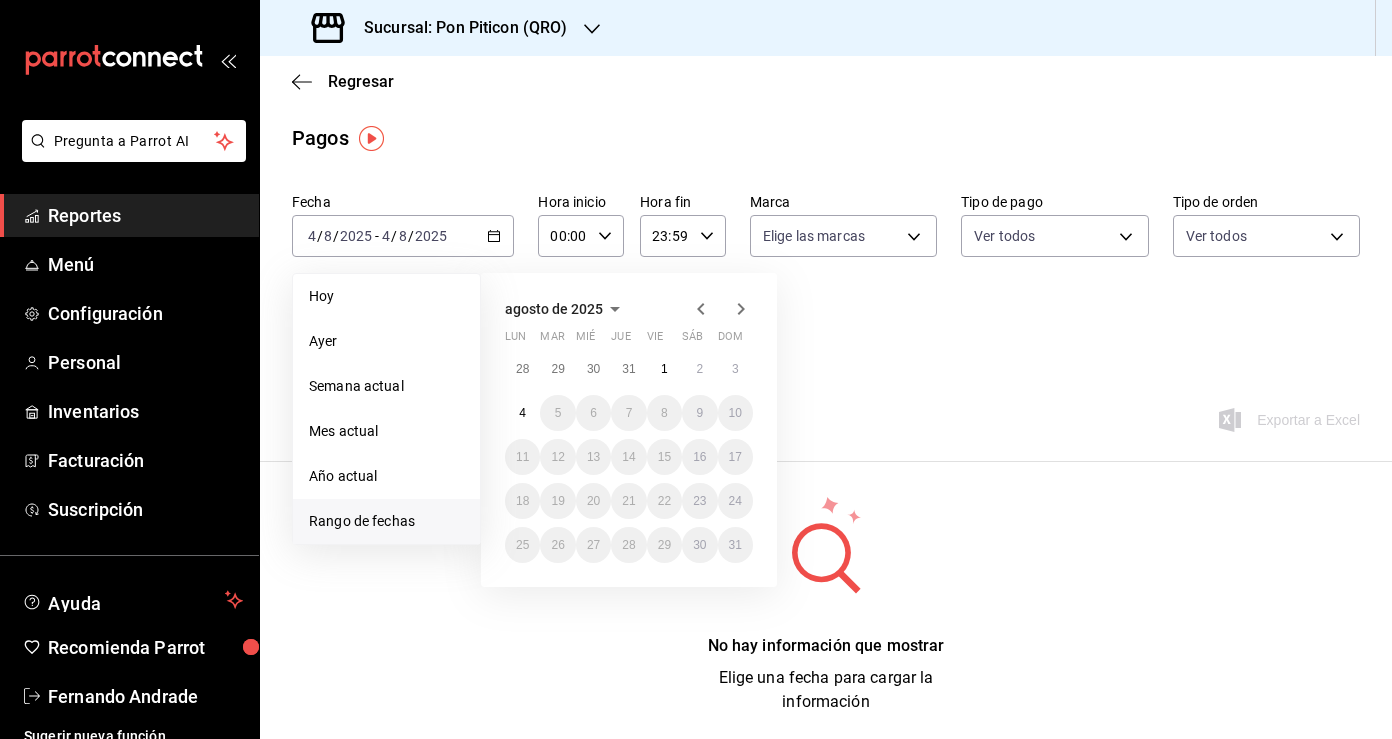 click at bounding box center [721, 309] 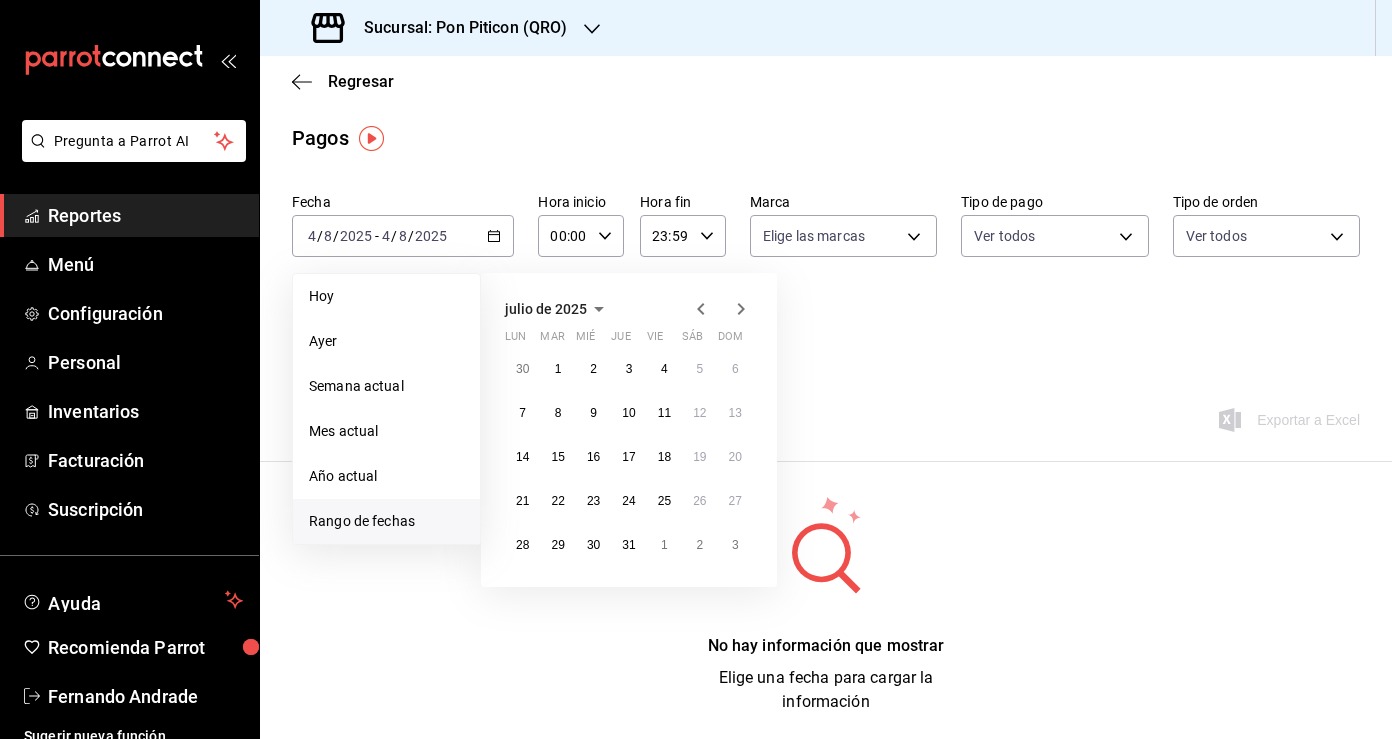 click 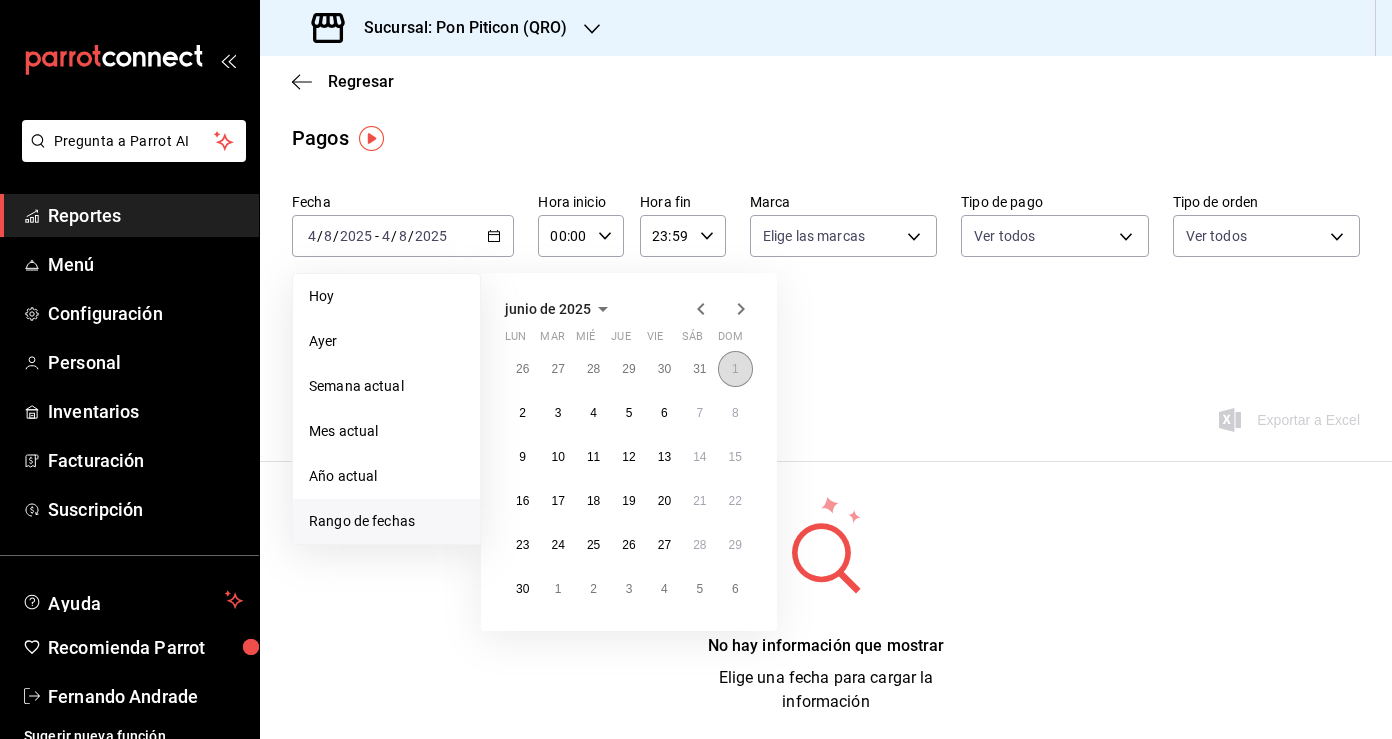 click on "1" at bounding box center [735, 369] 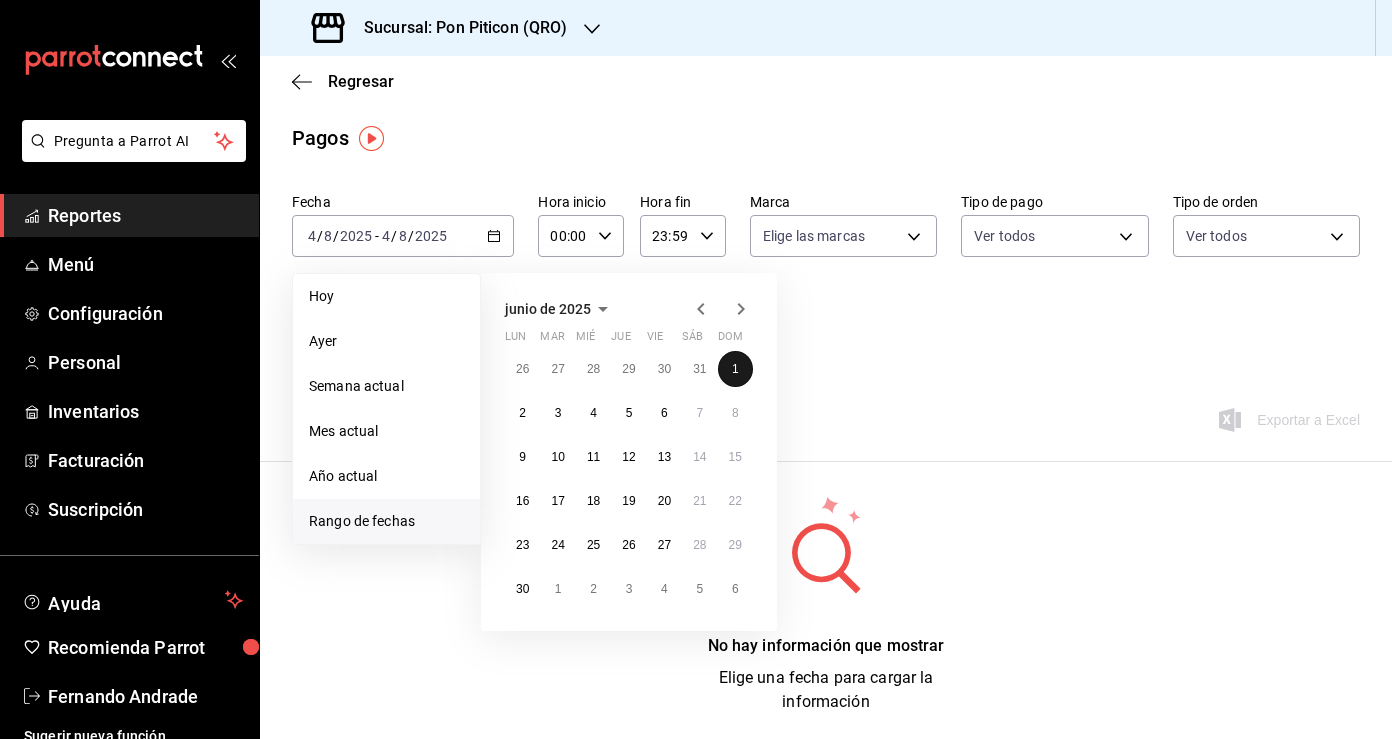 click on "1" at bounding box center [735, 369] 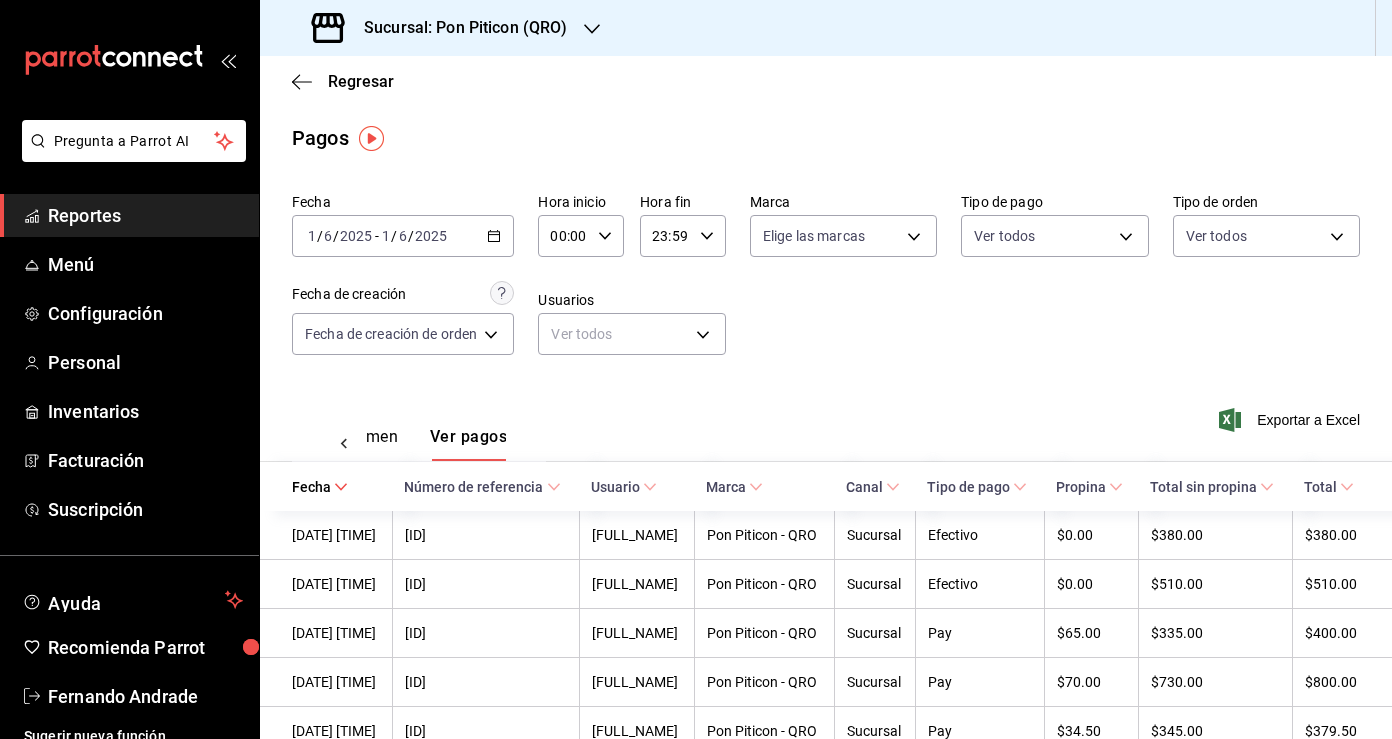 click on "2025-06-01 1 / 6 / 2025 - 2025-06-01 1 / 6 / 2025" at bounding box center (403, 236) 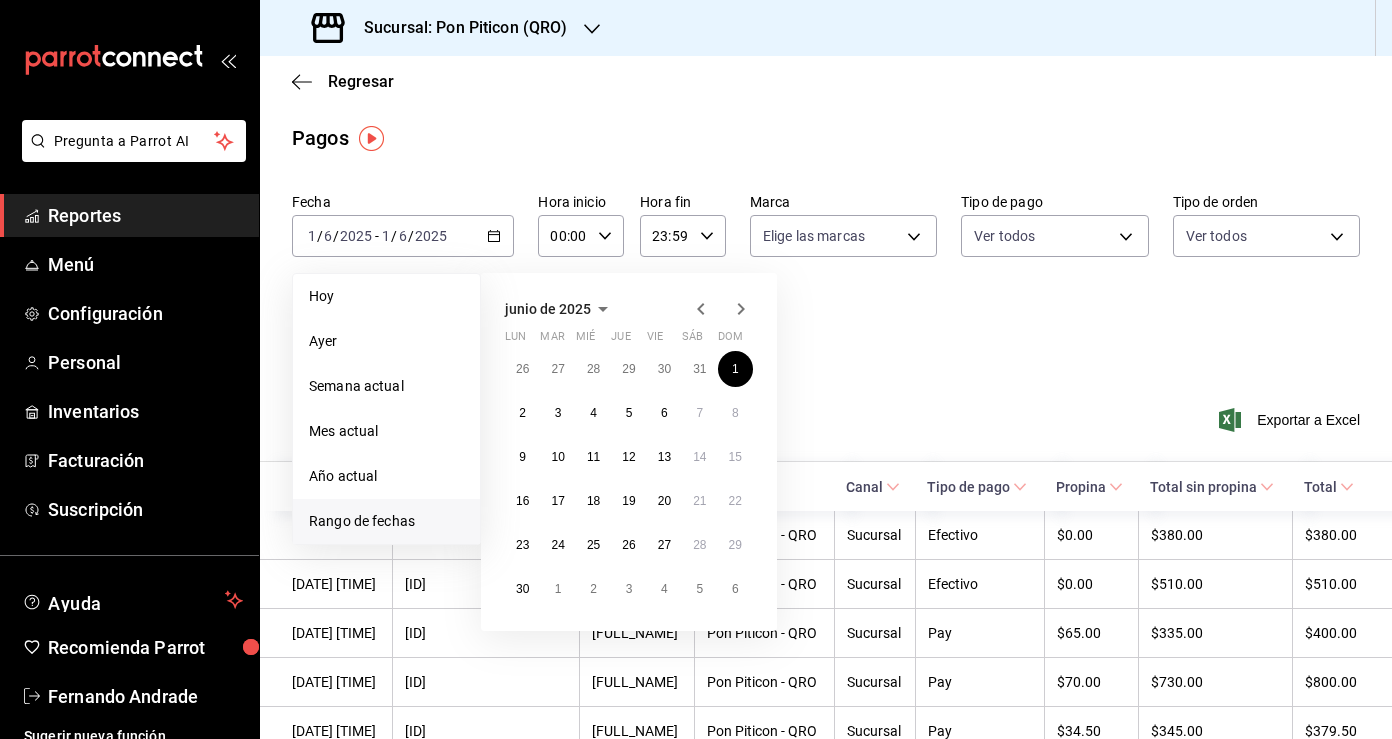click 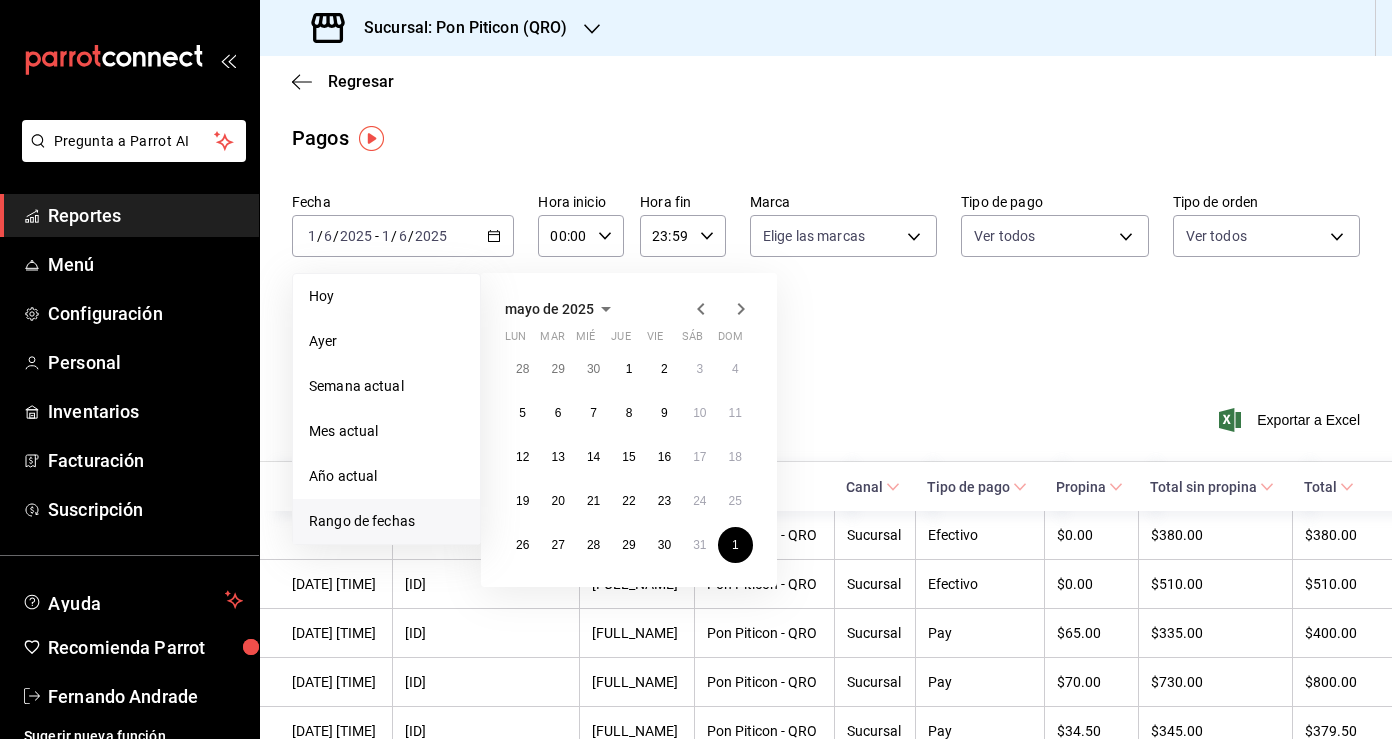 click 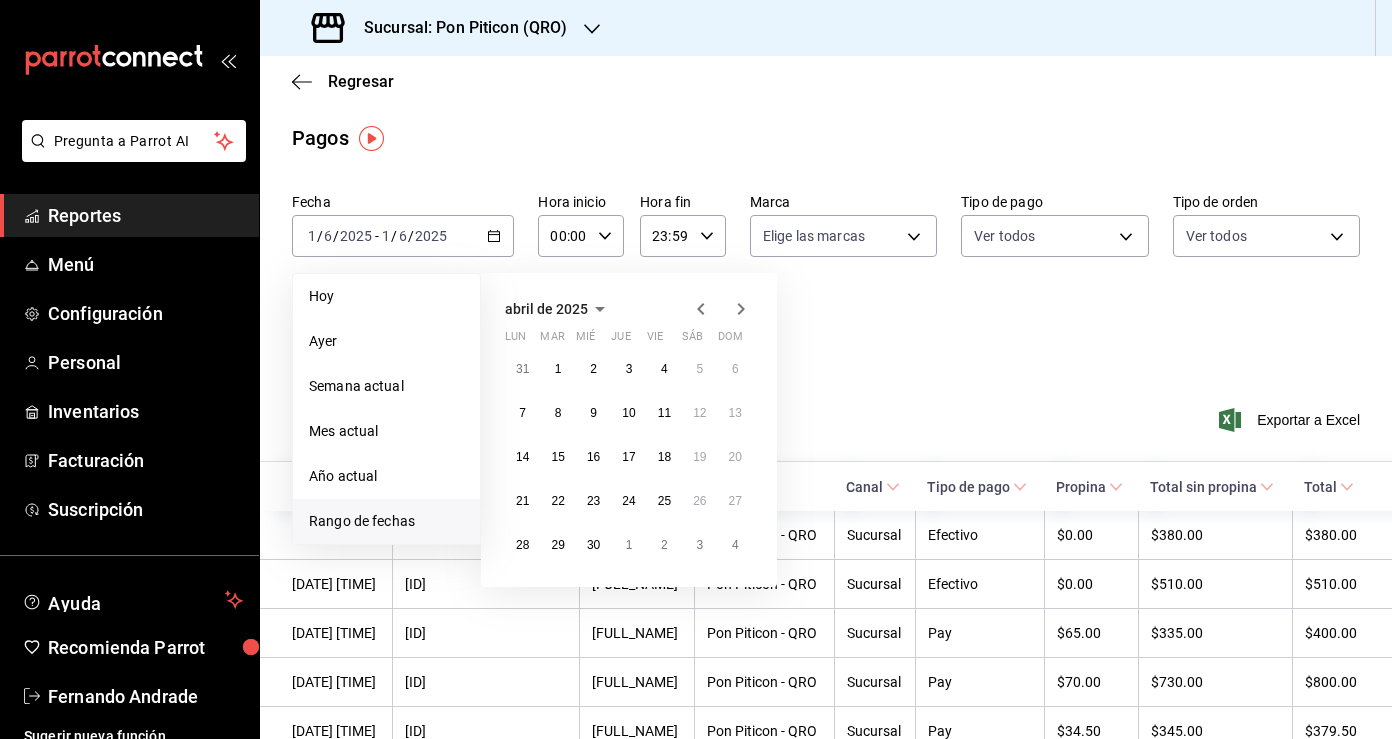 click 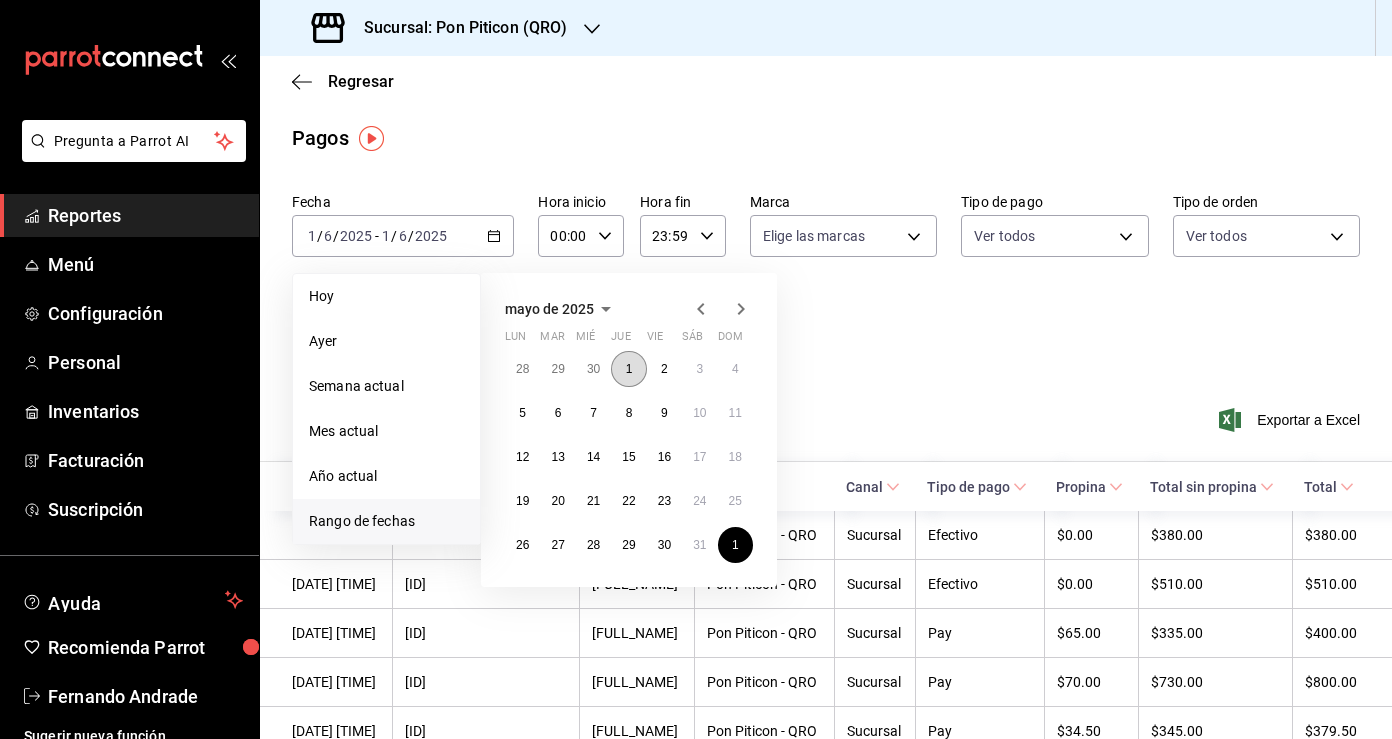 click on "1" at bounding box center (628, 369) 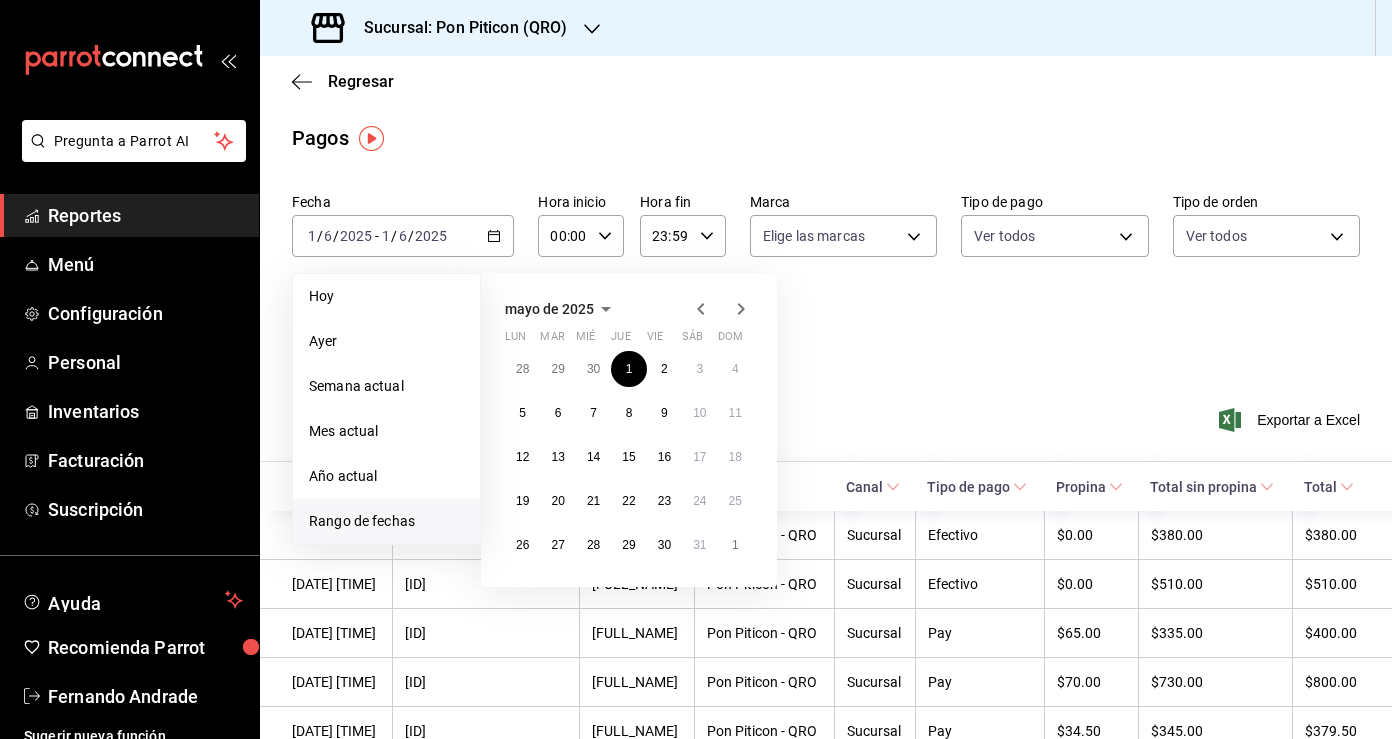 click 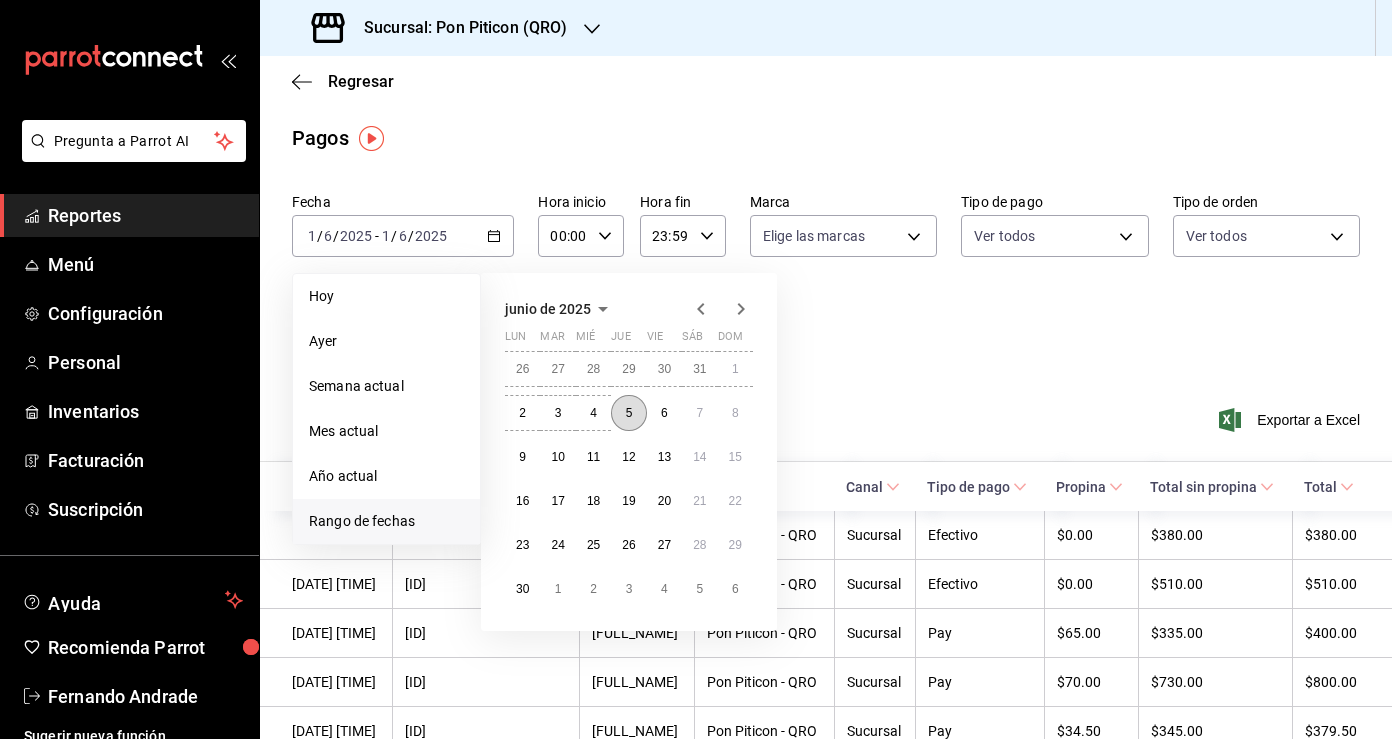 click on "5" at bounding box center (628, 413) 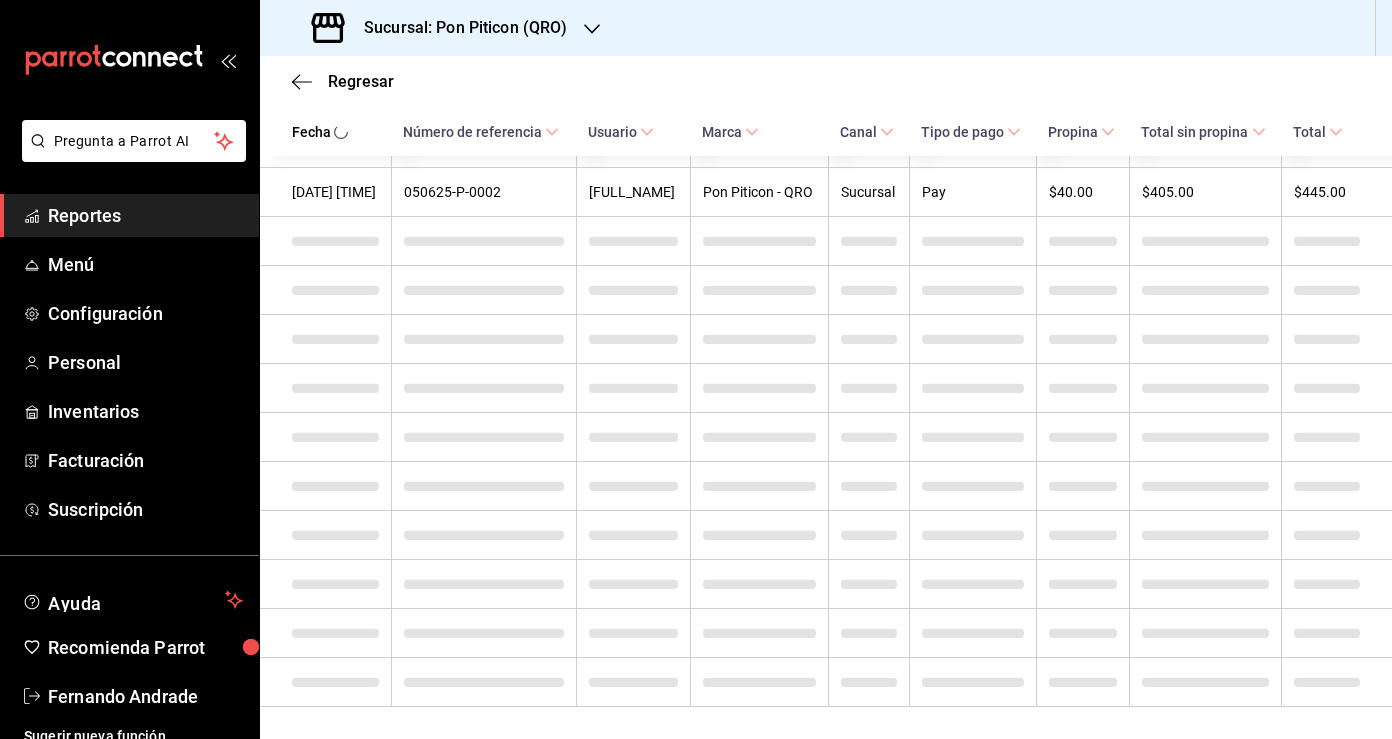 scroll, scrollTop: 0, scrollLeft: 0, axis: both 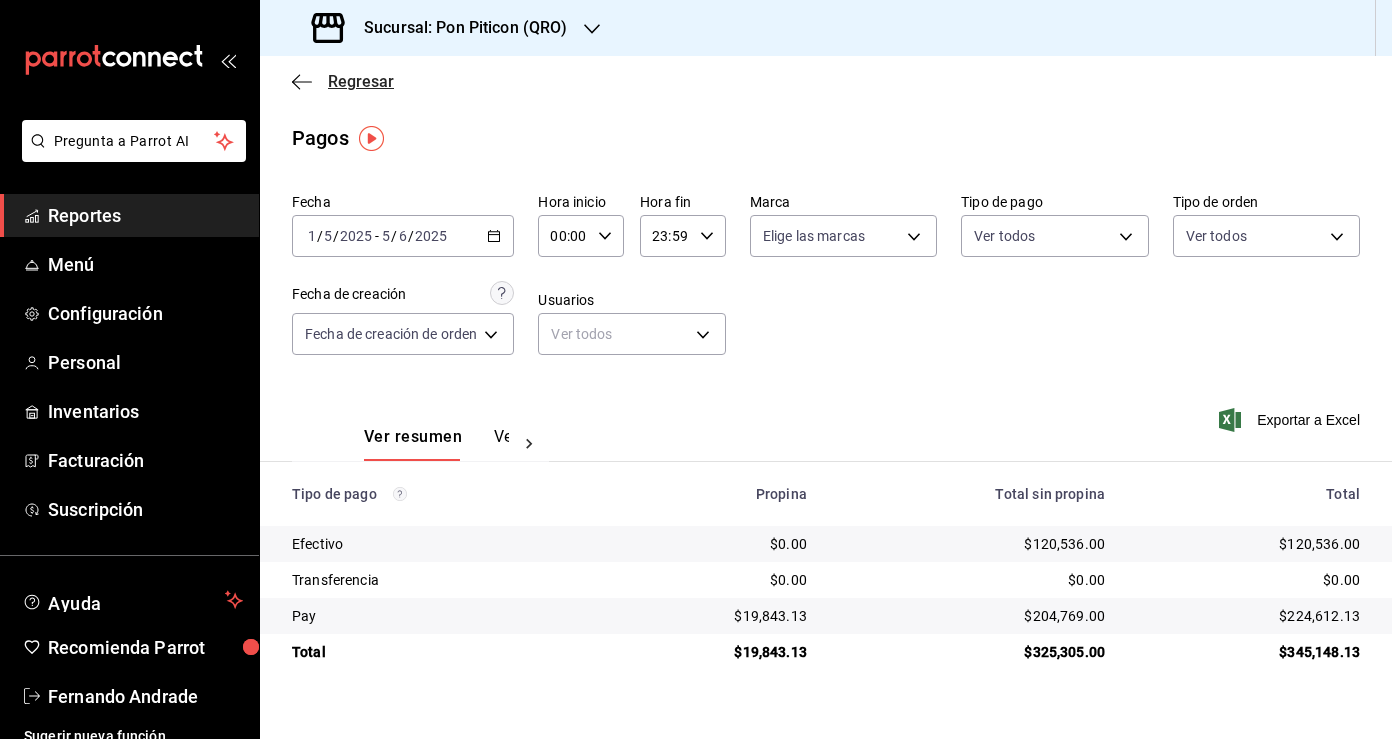click 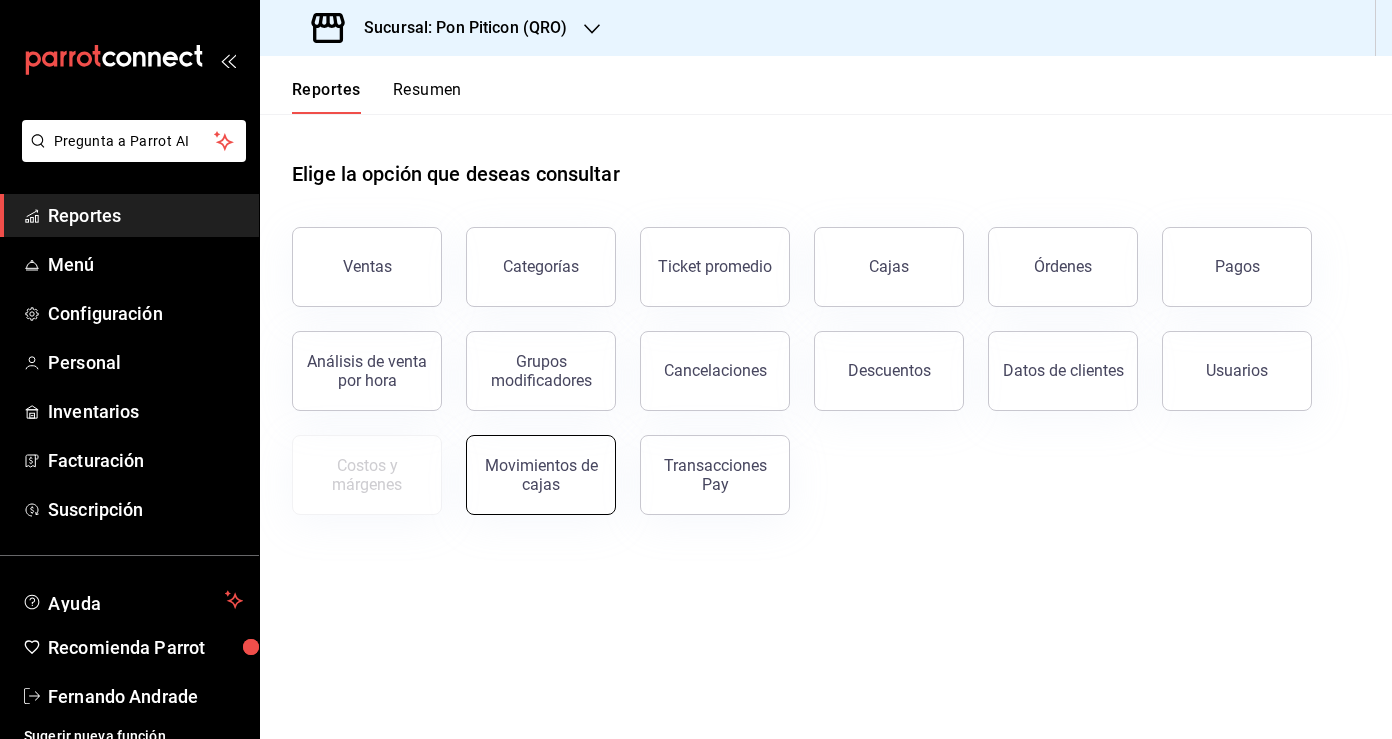 click on "Movimientos de cajas" at bounding box center (541, 475) 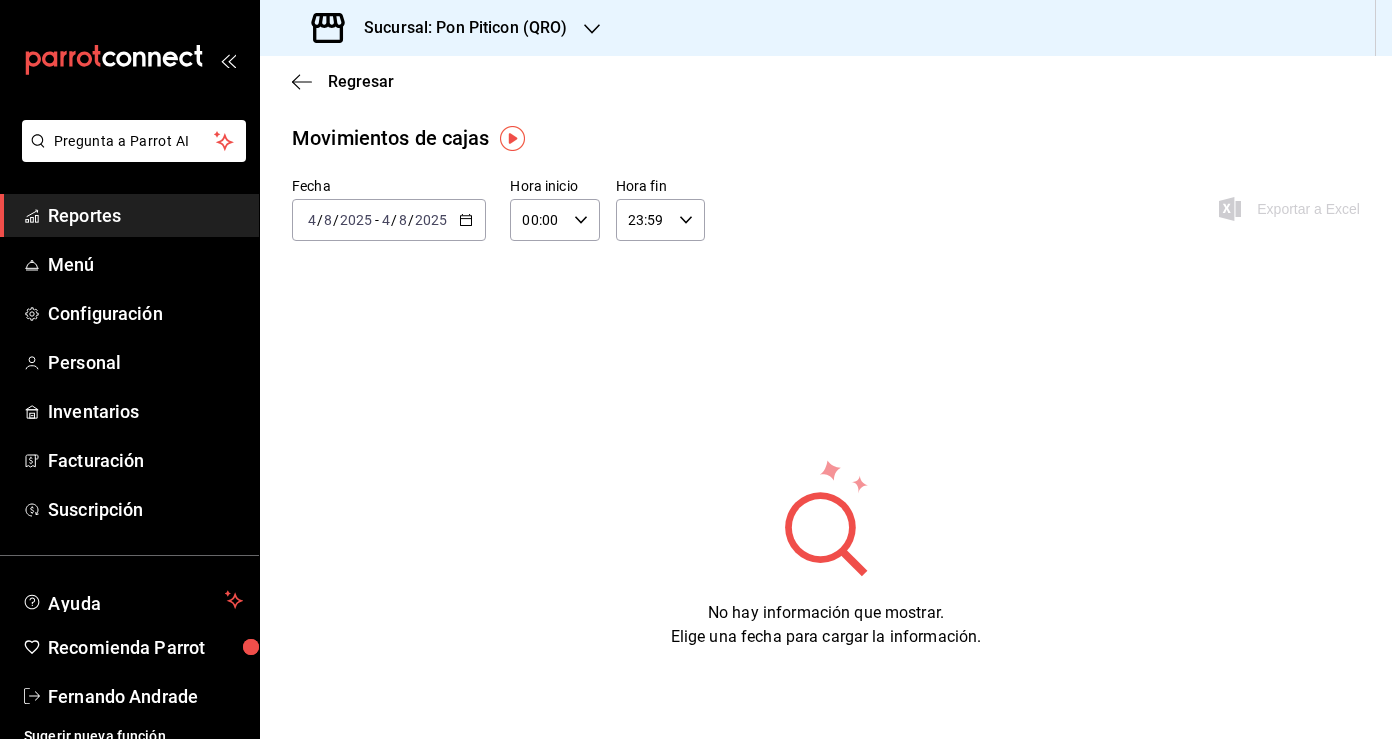 click on "2025-08-04 4 / 8 / 2025 - 2025-08-04 4 / 8 / 2025" at bounding box center [389, 220] 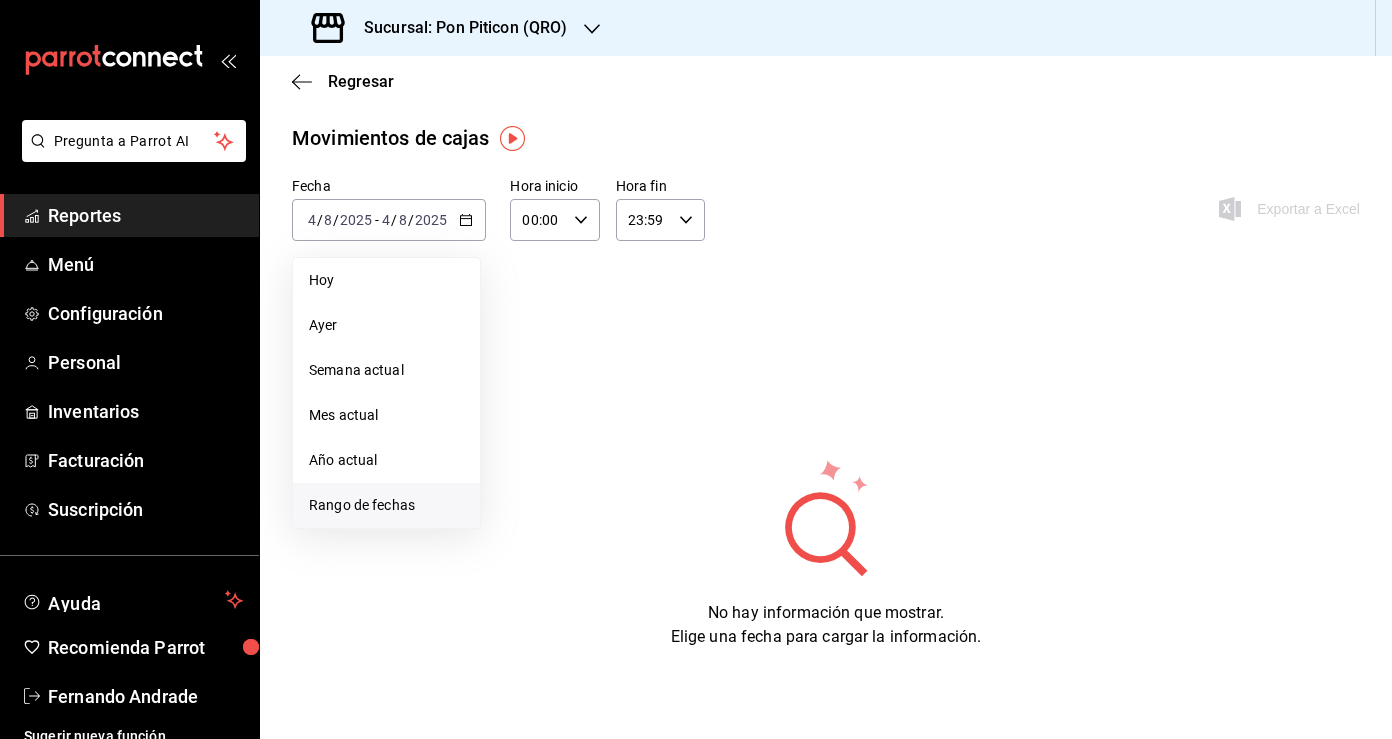 click on "Rango de fechas" at bounding box center [386, 505] 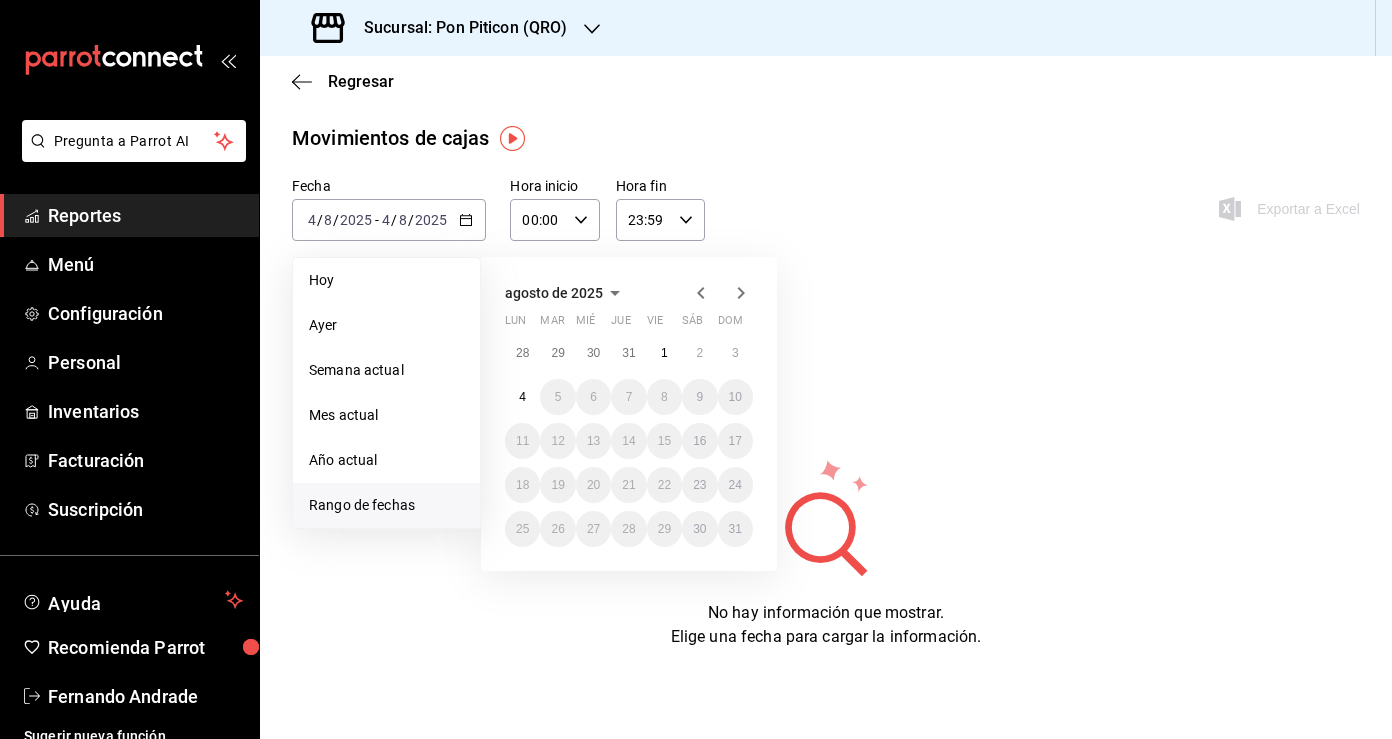 click 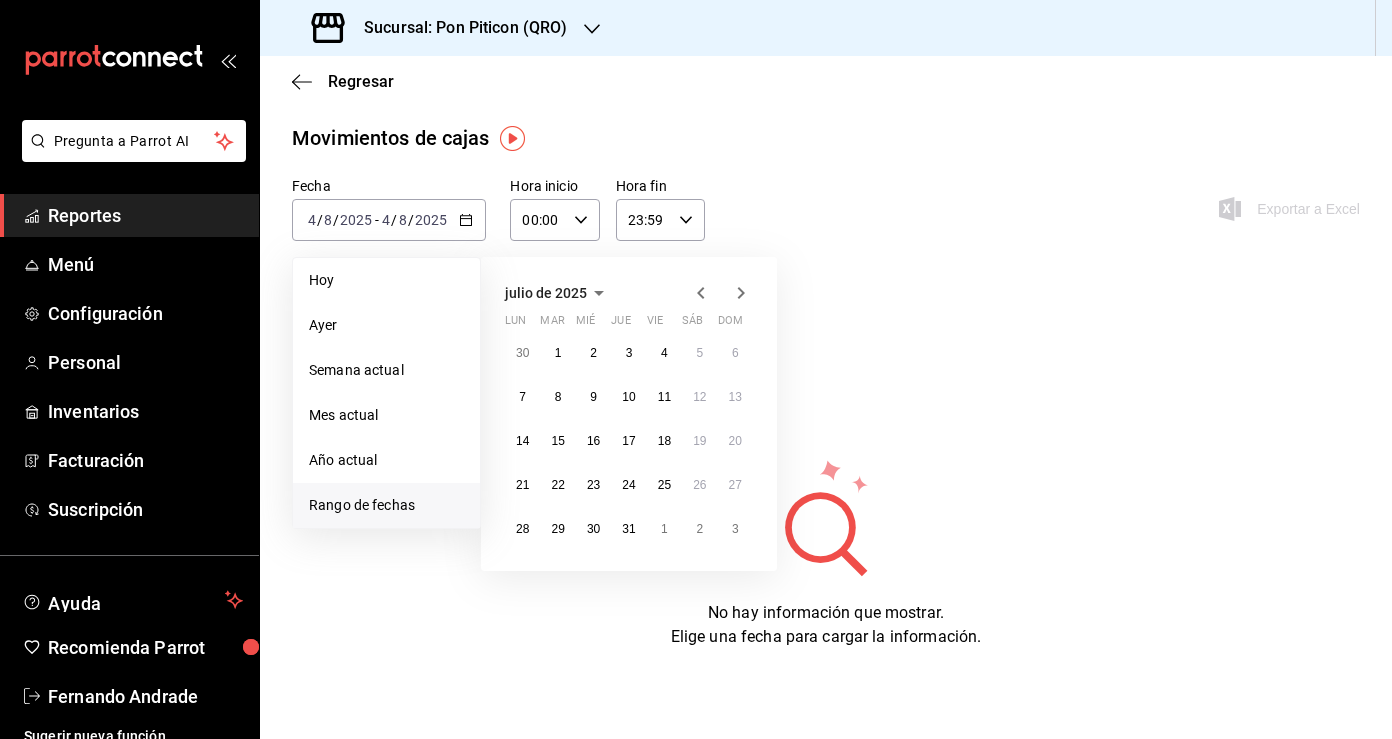 click 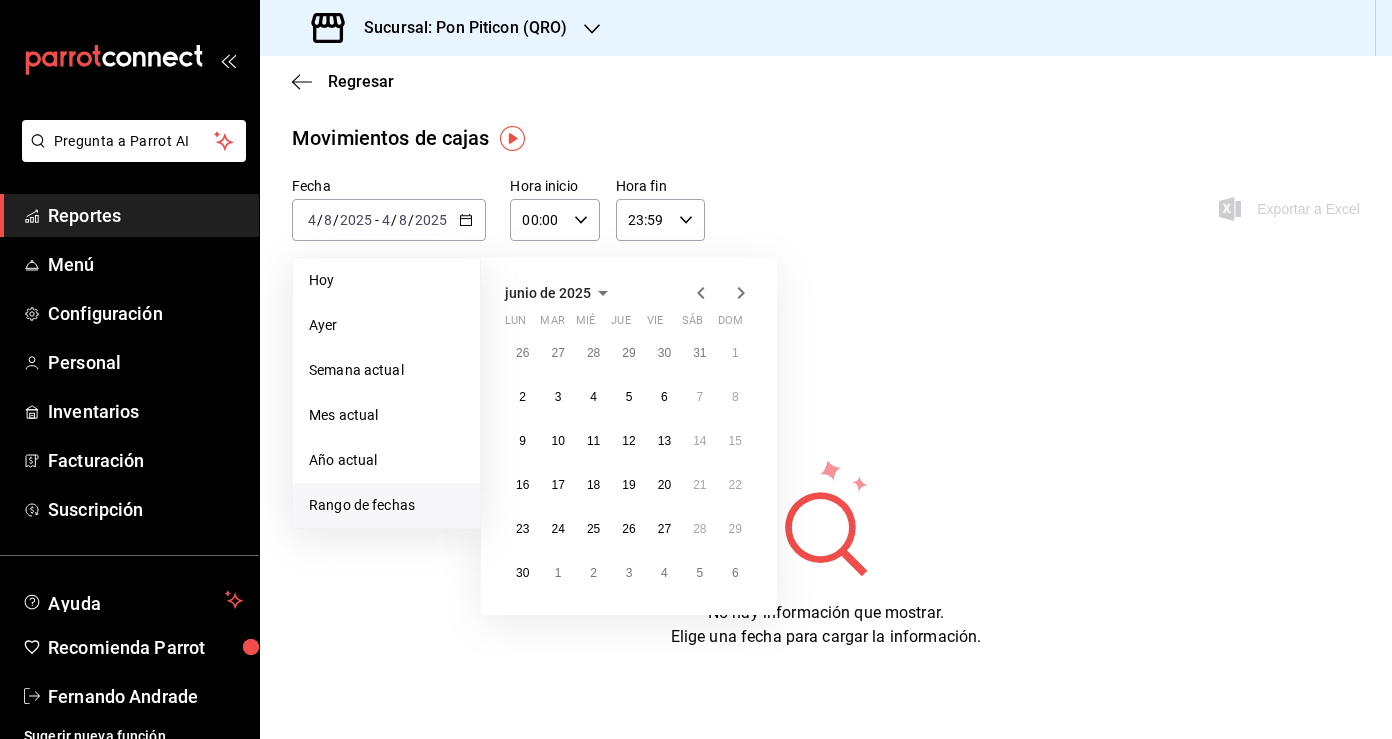 click 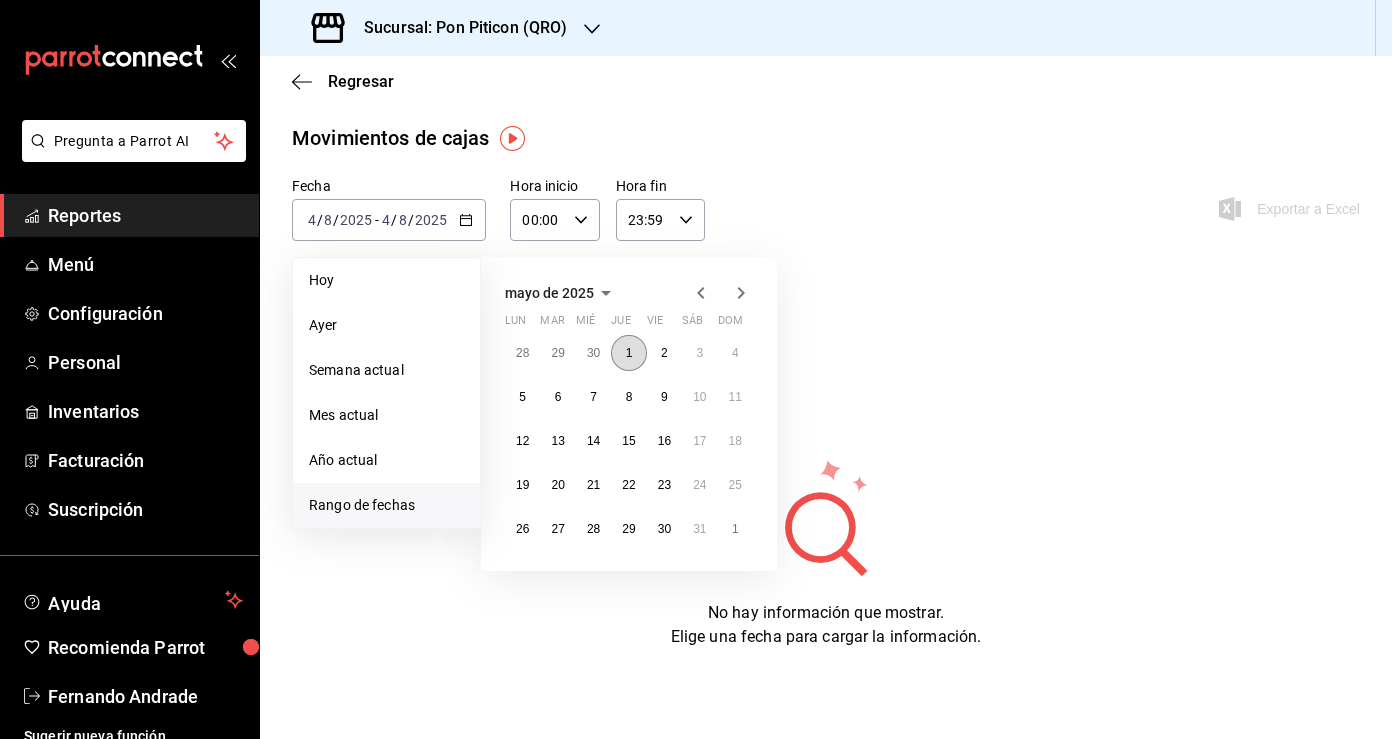 click on "1" at bounding box center [629, 353] 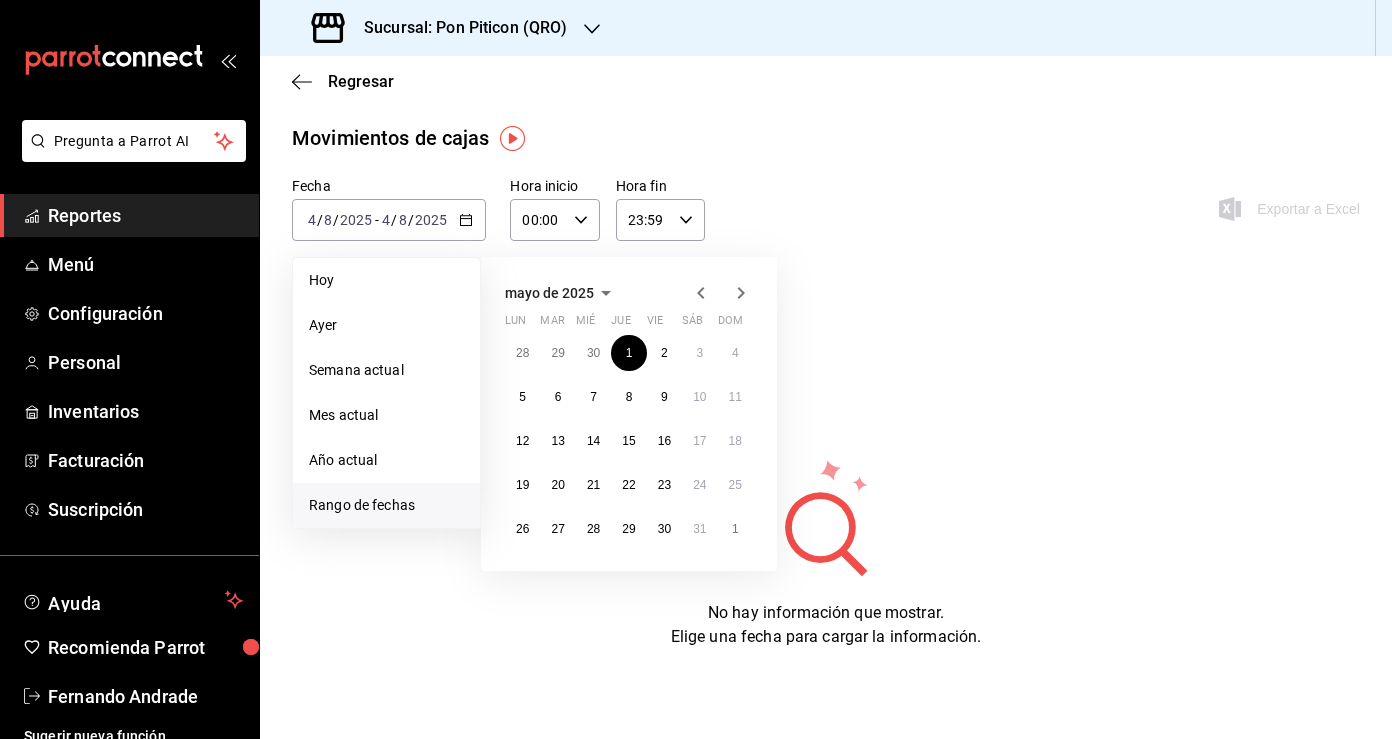 click 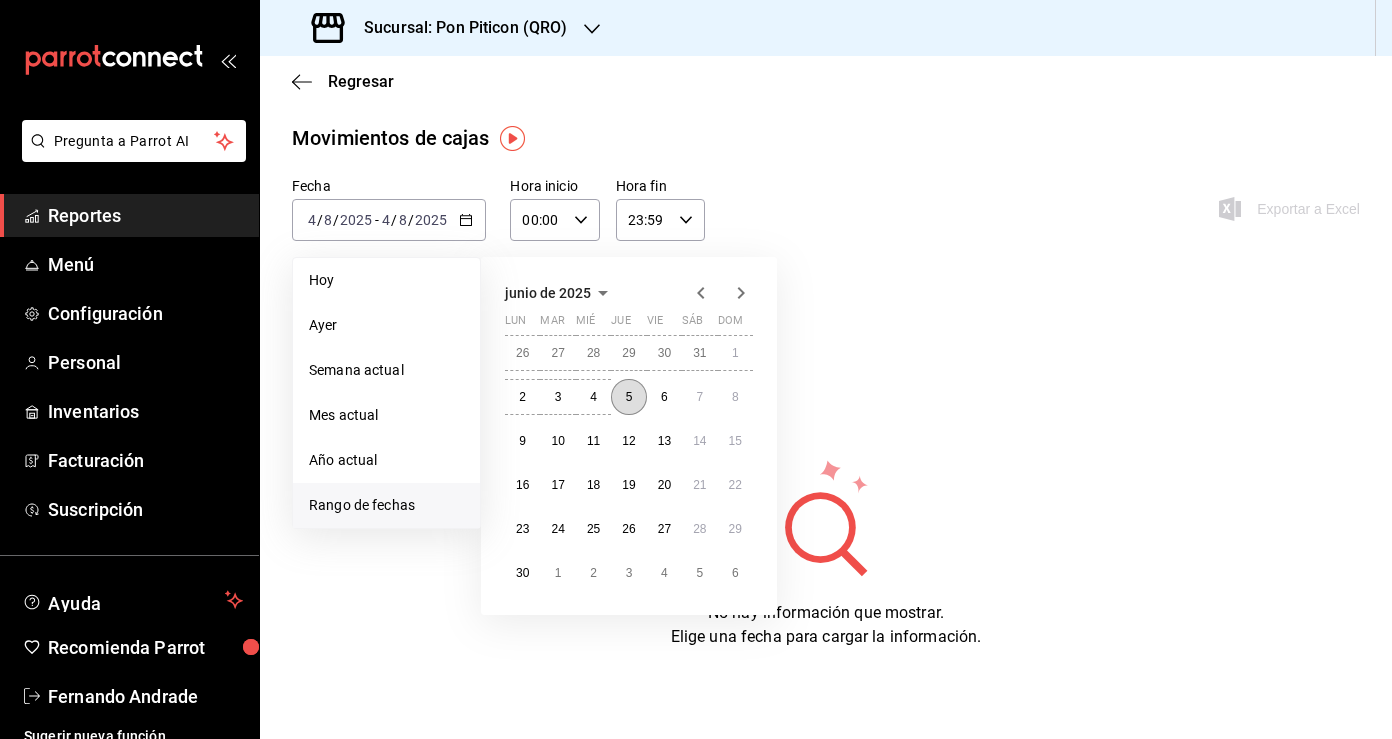 click on "5" at bounding box center [628, 397] 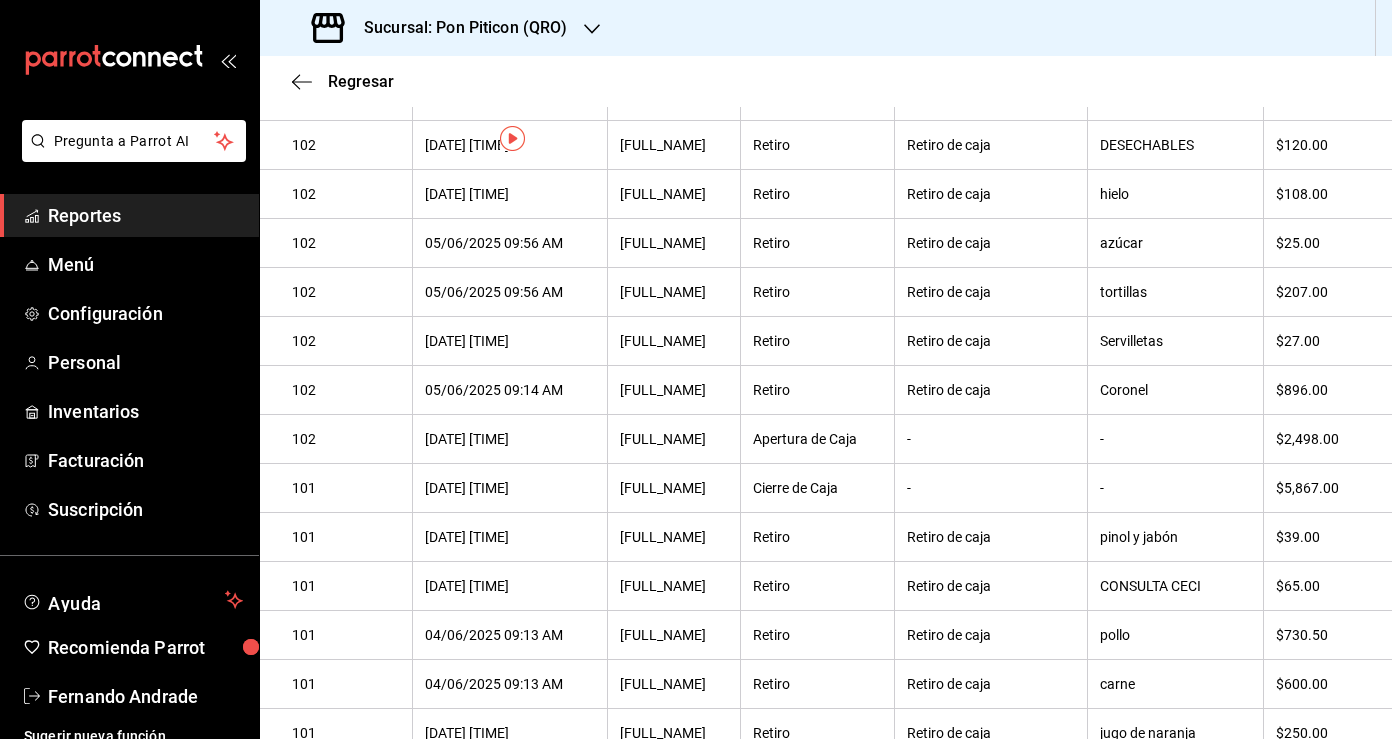 scroll, scrollTop: 0, scrollLeft: 0, axis: both 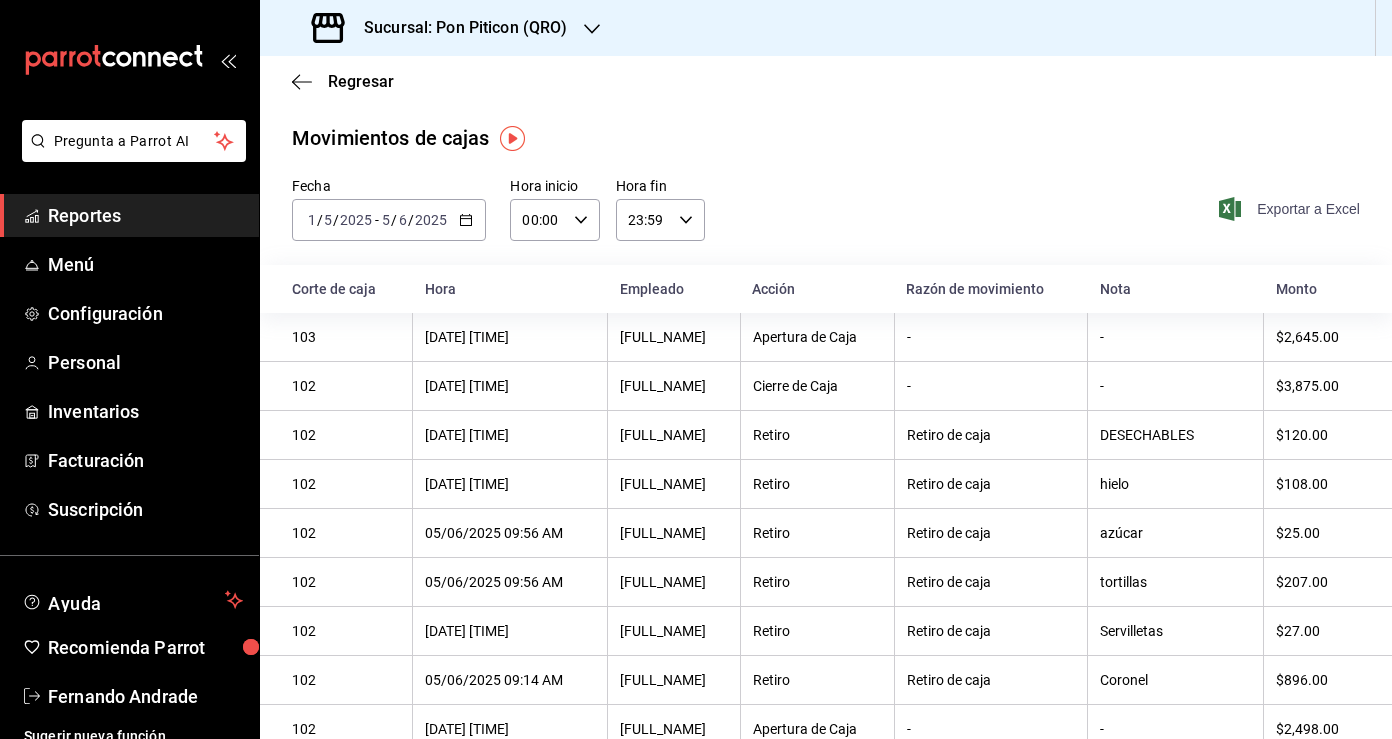 click on "Exportar a Excel" at bounding box center [1291, 209] 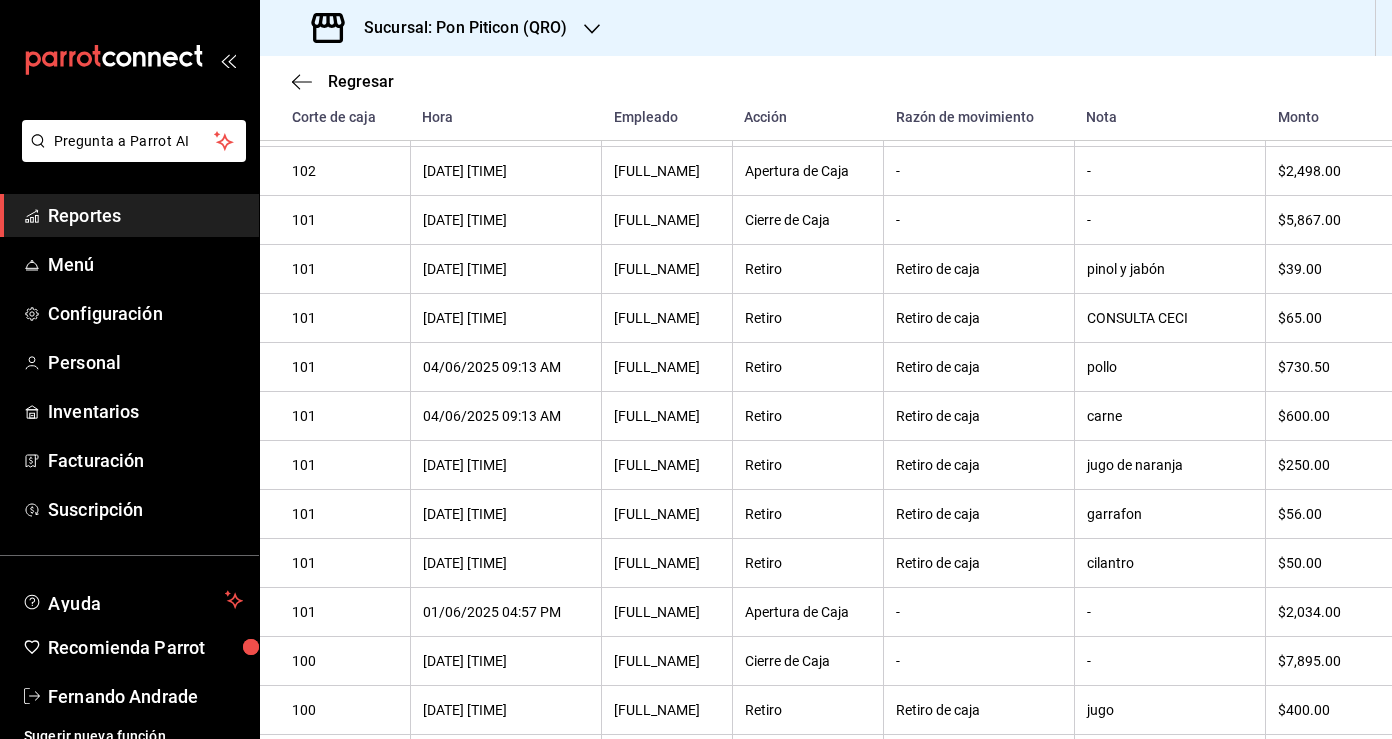 scroll, scrollTop: 0, scrollLeft: 0, axis: both 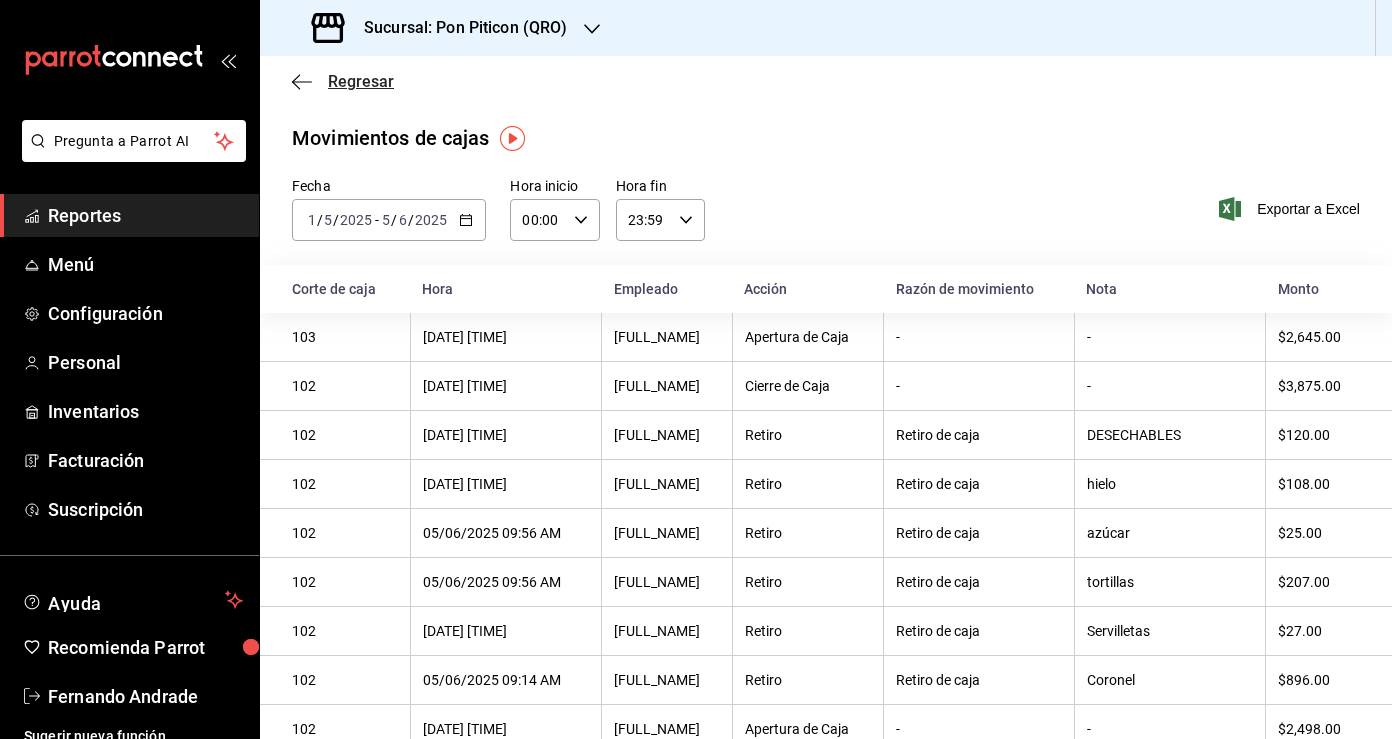 click 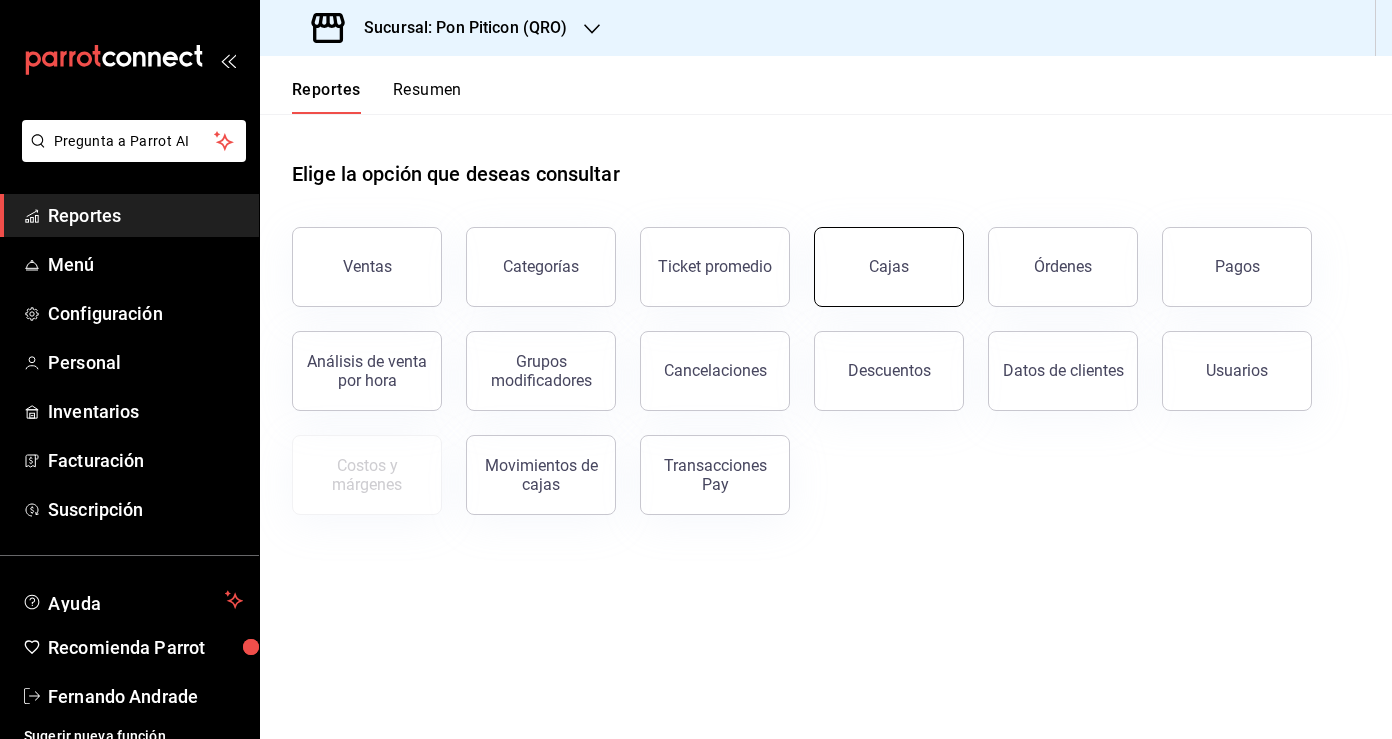 click on "Cajas" at bounding box center [889, 267] 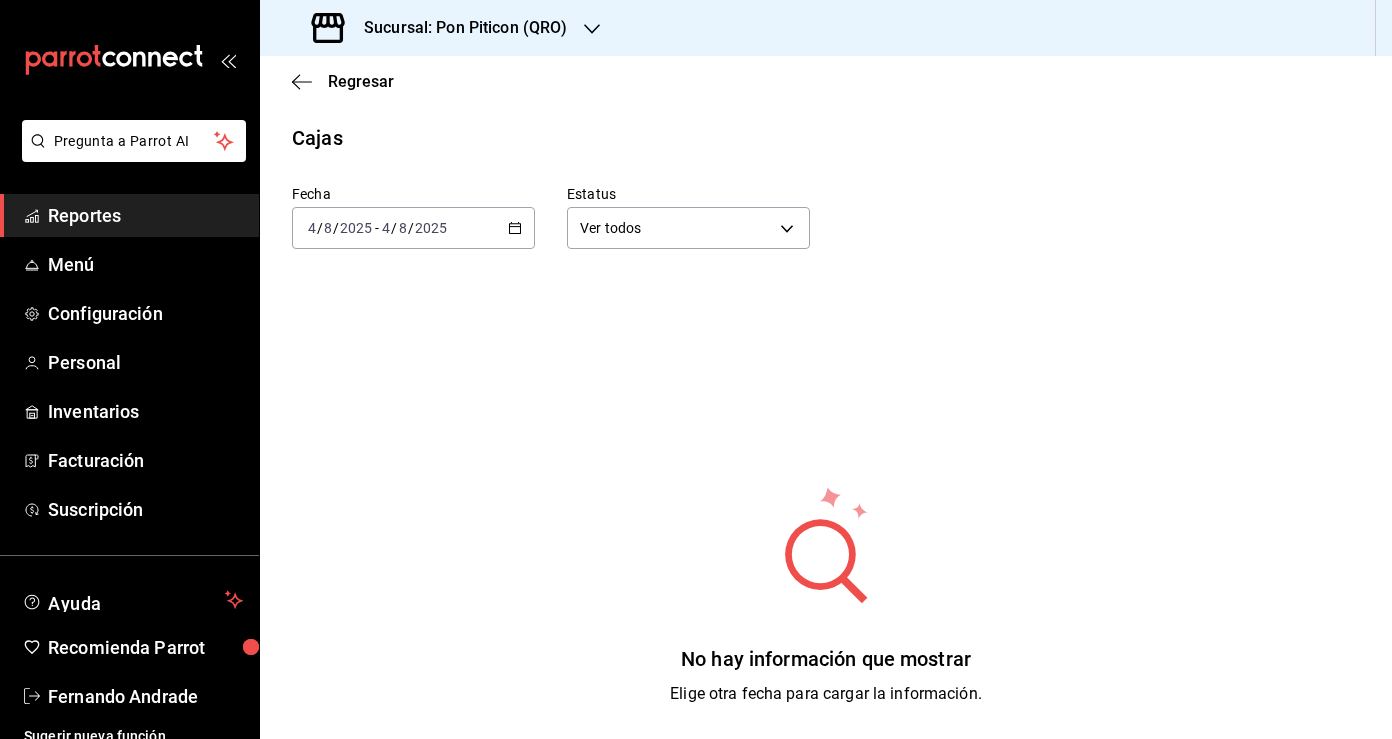 click 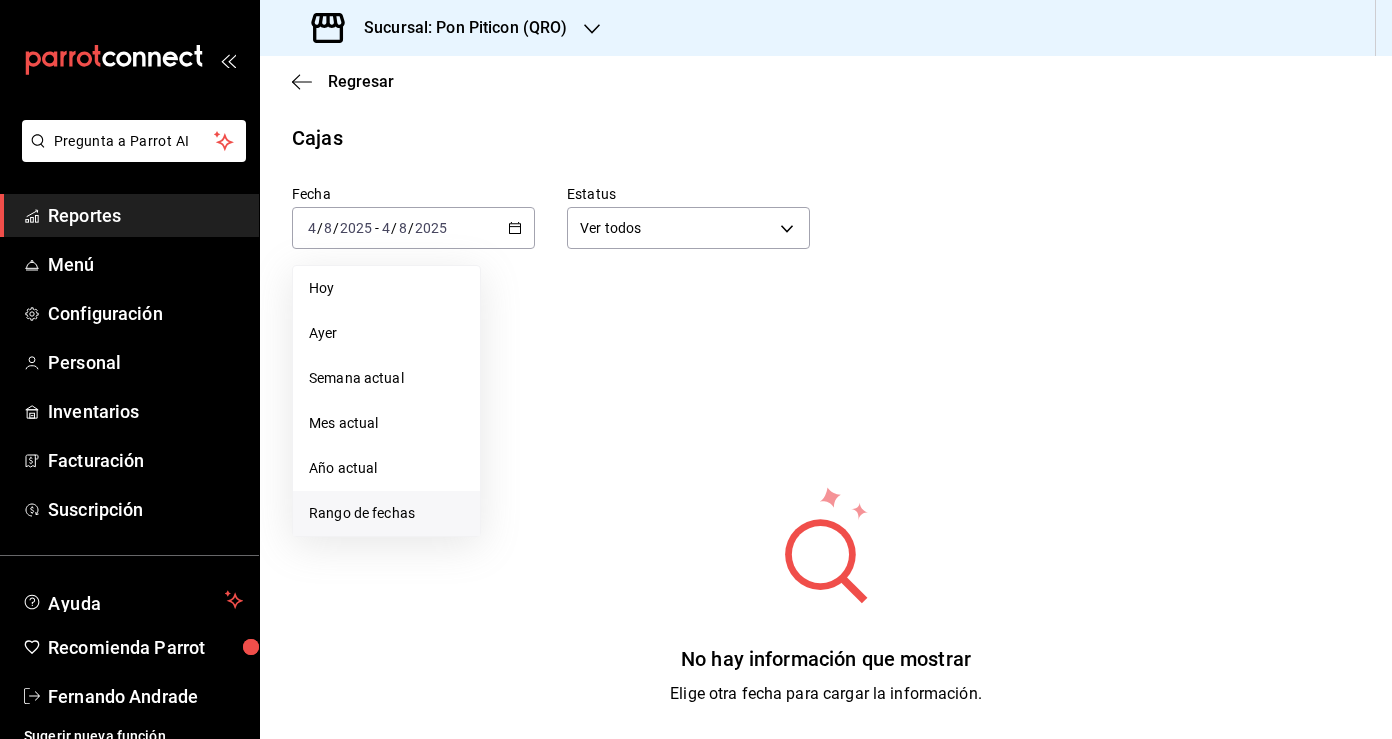 click on "Rango de fechas" at bounding box center [386, 513] 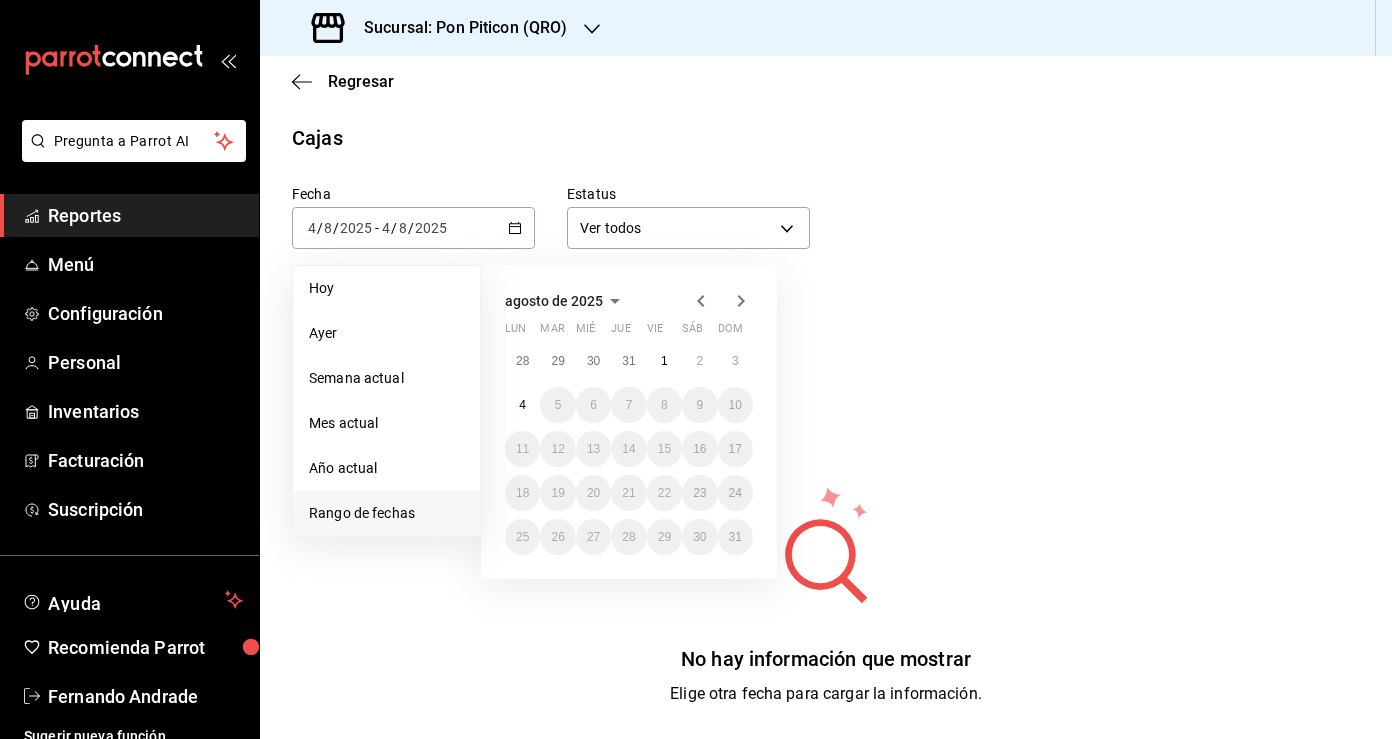 click 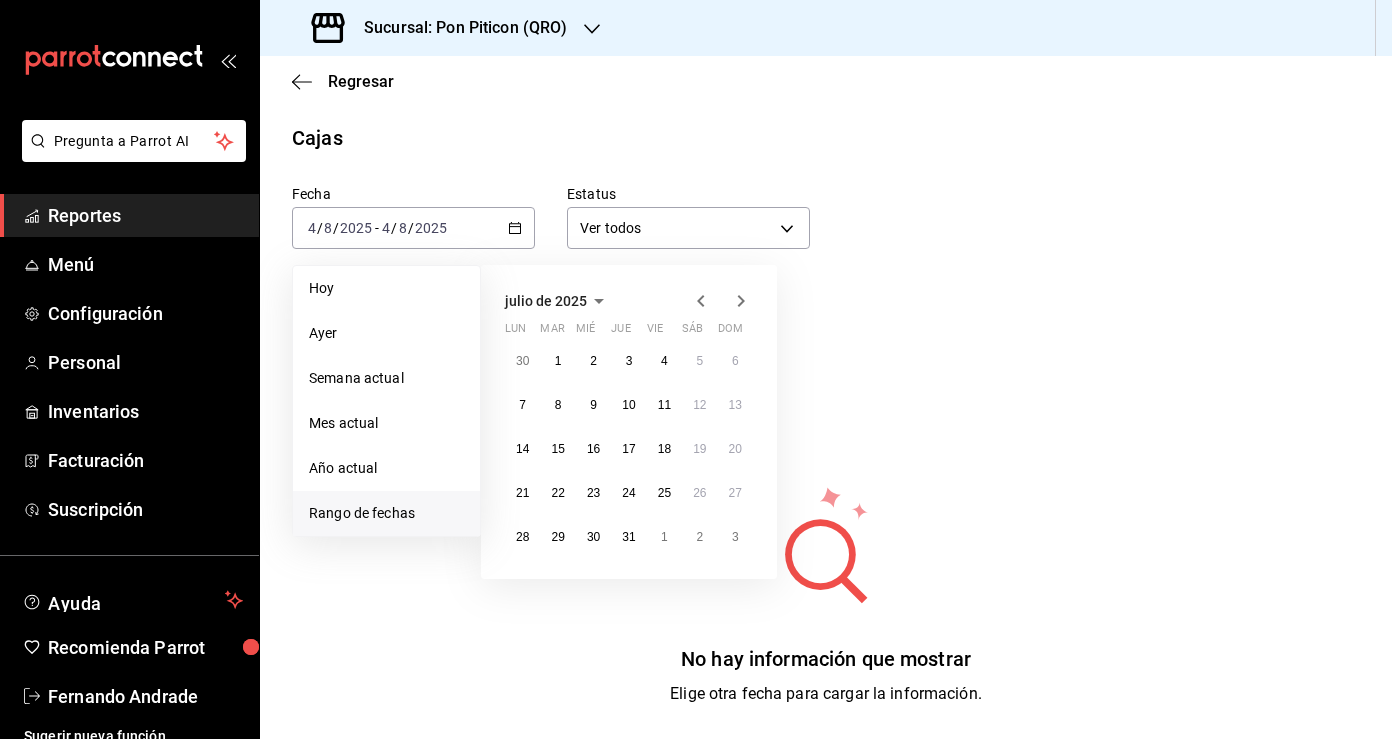 click 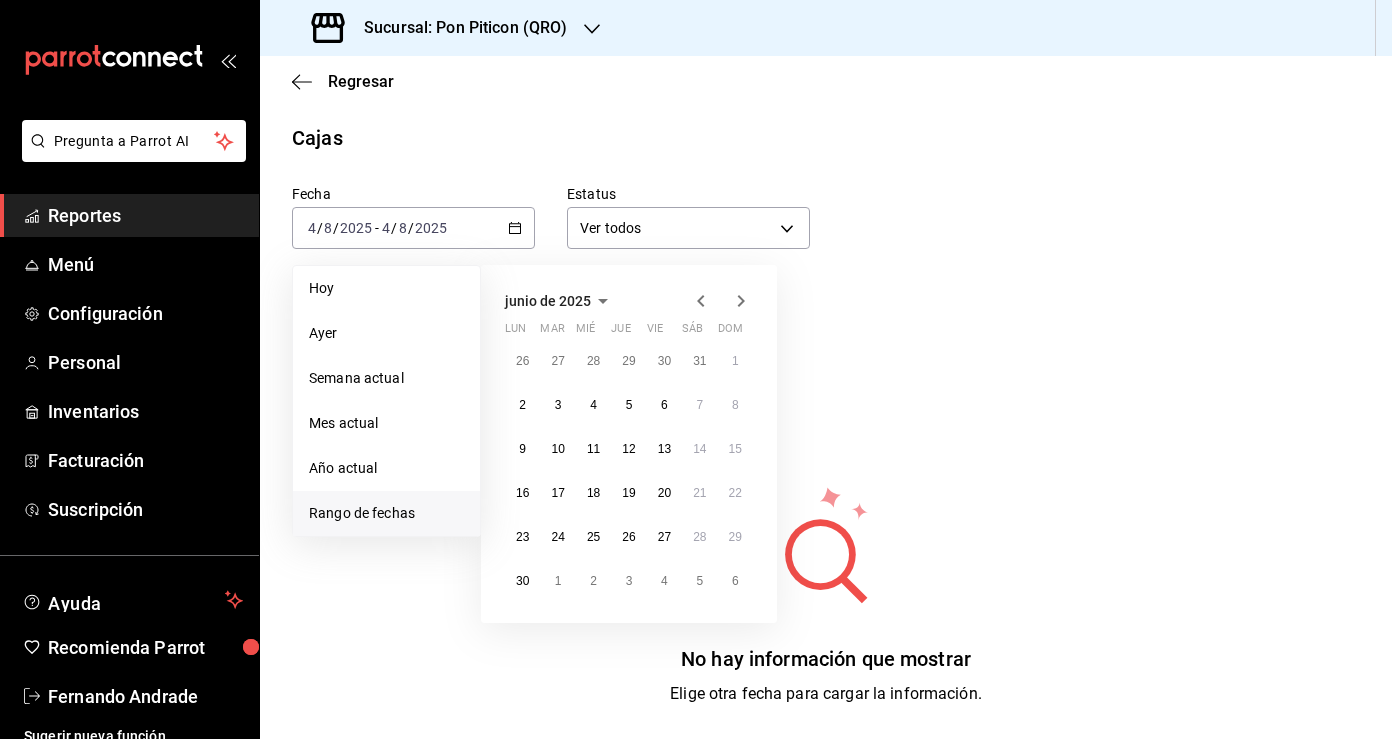 click 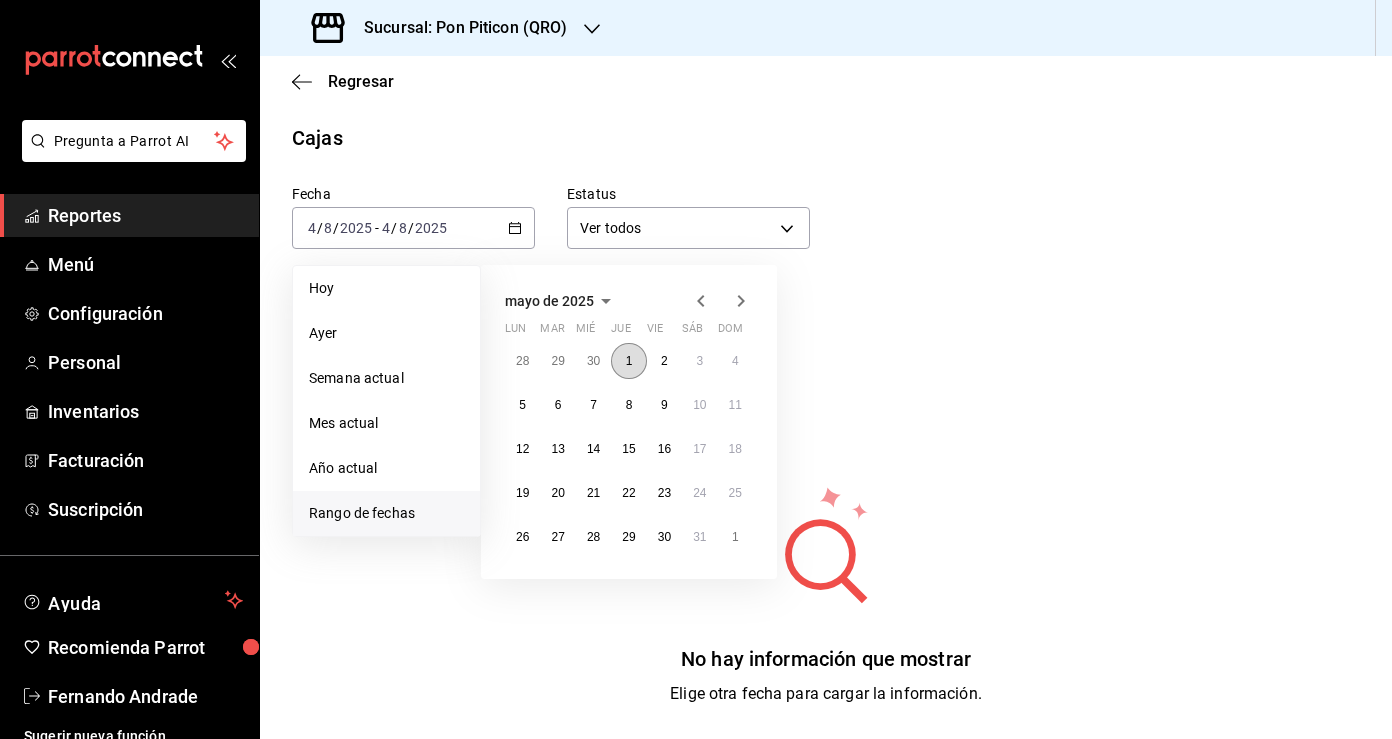 click on "1" at bounding box center (629, 361) 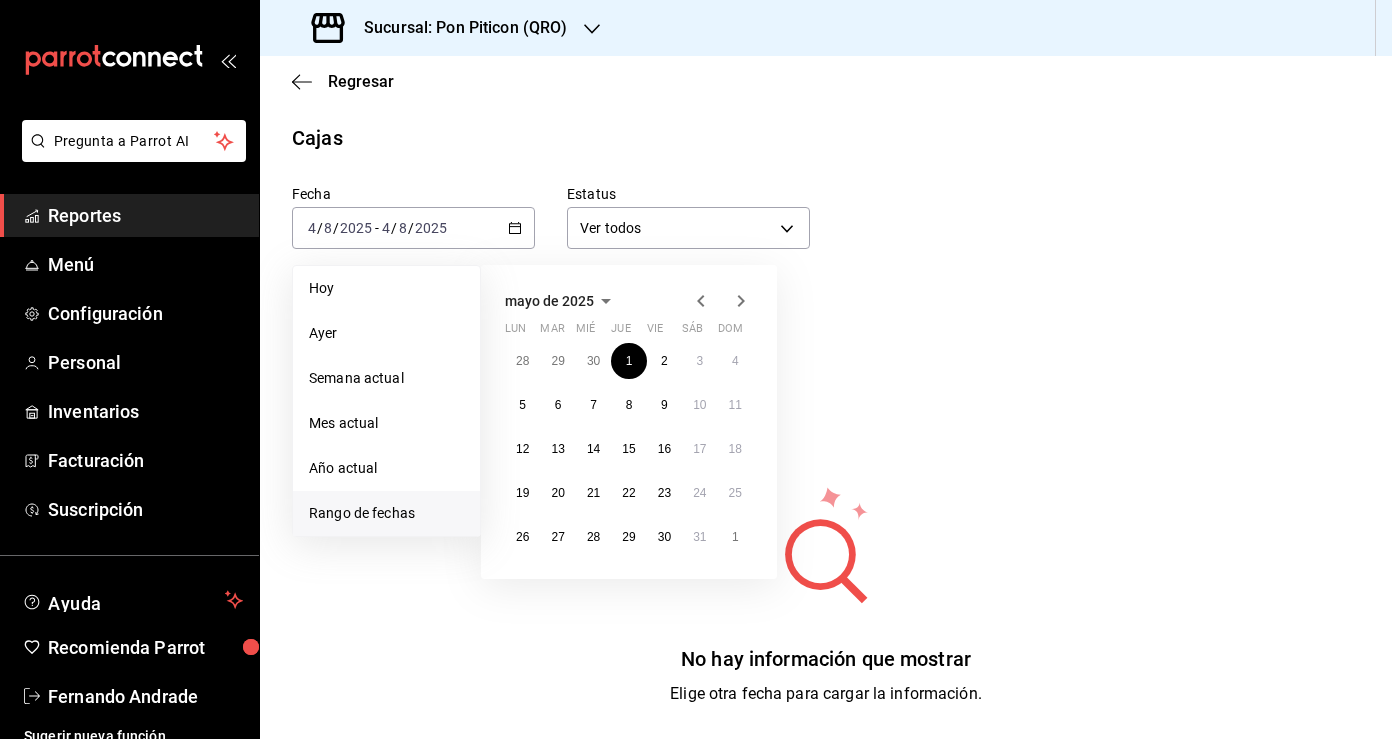 click 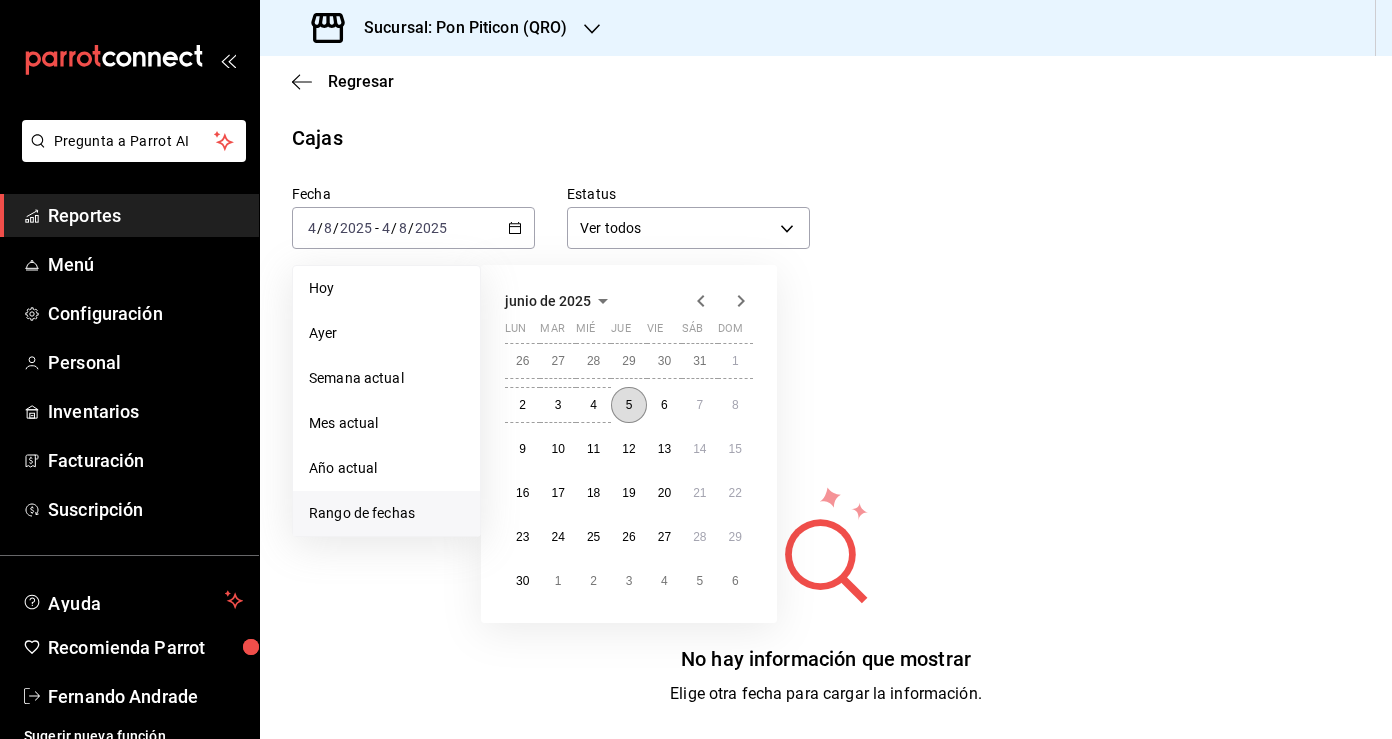click on "5" at bounding box center [629, 405] 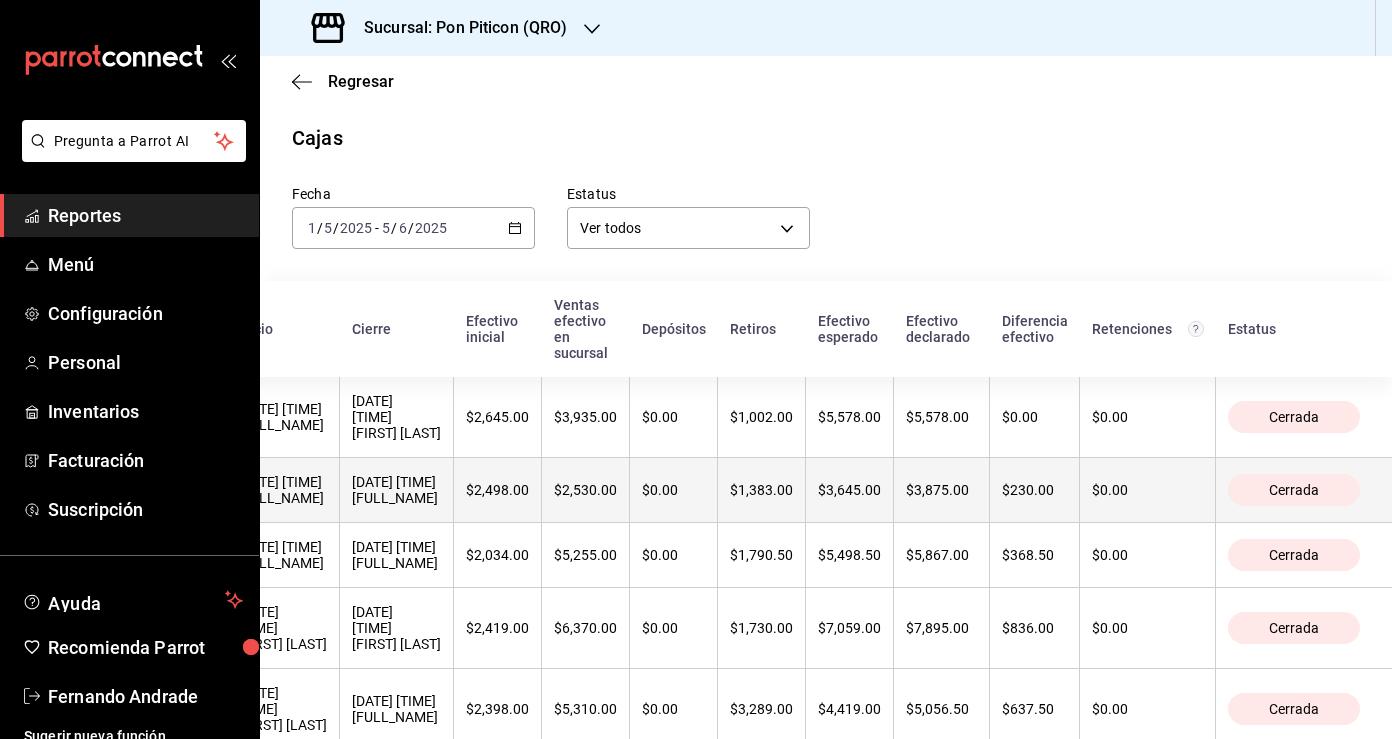 scroll, scrollTop: 0, scrollLeft: 0, axis: both 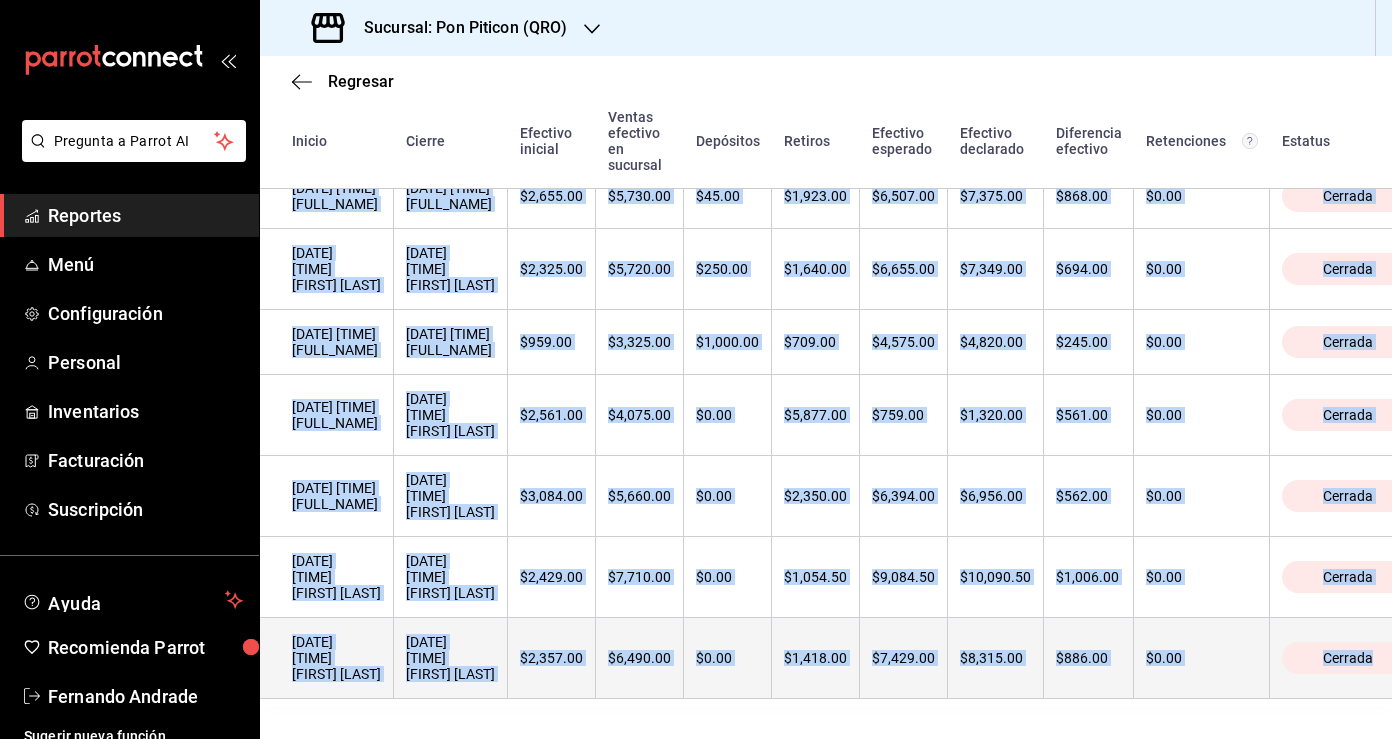 drag, startPoint x: 294, startPoint y: 409, endPoint x: 1381, endPoint y: 669, distance: 1117.6622 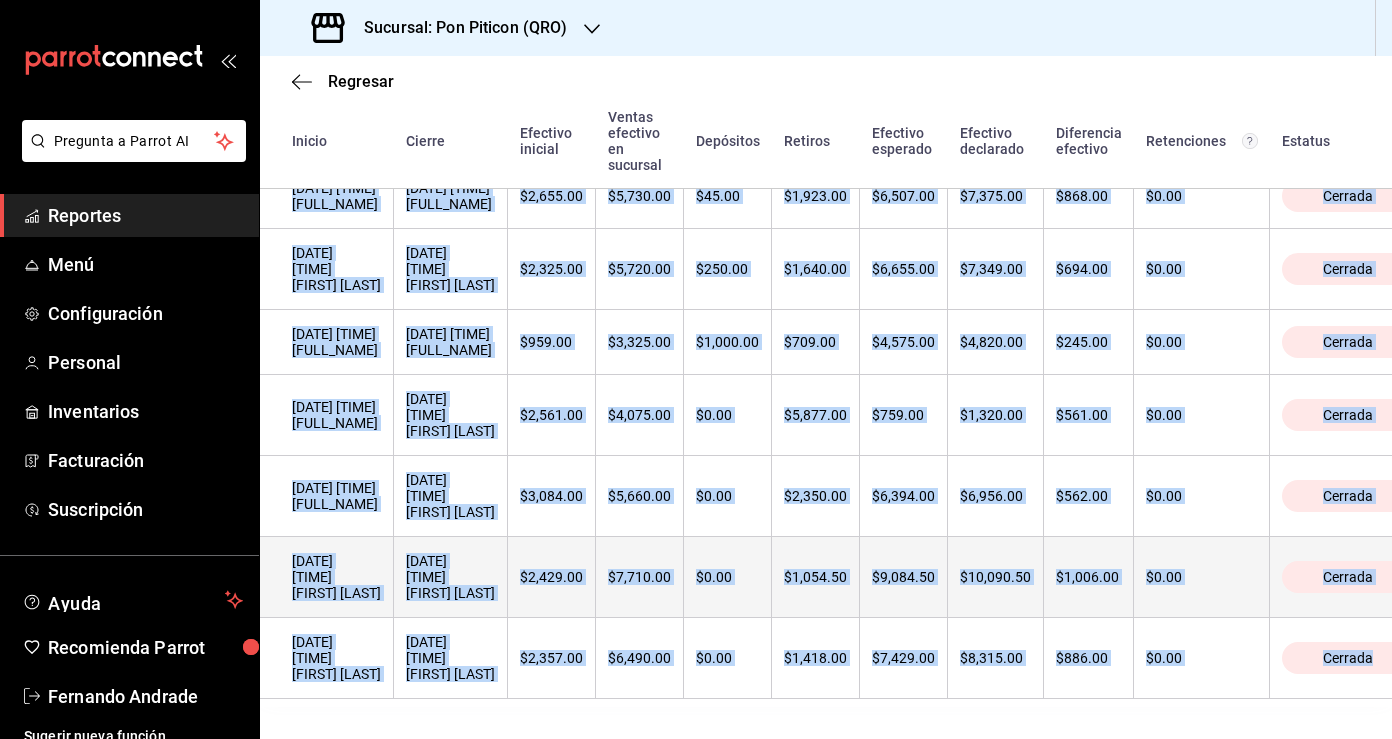 copy on "[DATE]
[TIME]
[FIRST] [LAST] [DATE]
[TIME]
[FIRST] [LAST] $[MONEY] $[MONEY] $[MONEY] $[MONEY] $[MONEY] $[MONEY] $[MONEY] $[MONEY] Cerrada [DATE]
[TIME]
[FIRST] [LAST] [DATE]
[TIME]
[FIRST] [LAST] $[MONEY] $[MONEY] $[MONEY] $[MONEY] $[MONEY] $[MONEY] $[MONEY] $[MONEY] Cerrada [DATE]
[TIME]
[FIRST] [LAST] [DATE]
[TIME]
[FIRST] [LAST] $[MONEY] $[MONEY] $[MONEY] $[MONEY] $[MONEY] $[MONEY] $[MONEY] $[MONEY] Cerrada [DATE]
[TIME]
[FIRST] [LAST] [DATE]
[TIME]
[FIRST] [LAST] $[MONEY] $[MONEY] $[MONEY] $[MONEY] $[MONEY] $[MONEY] $[MONEY] $[MONEY] Cerrada [DATE]
[TIME]
[FIRST] [LAST] [DATE]
[TIME]
[FIRST] [LAST] $[MONEY] $[MONEY] $[MONEY] $[MONEY] $[MONEY] $[MONEY] $[MONEY] $[MONEY] Cerrada [DATE]
[TIME]
[FIRST] [LAST] [DATE]
[TIME]
[FIRST] [LAST] $[MONEY] $[MONEY] $[MONEY] $[MONEY] $[MONEY] $[MONEY] $[MONEY] $[MONEY] Cerrada [DATE]
[TIME]
[FIRST] [LAST] [DATE]
[TIME]
[FIRST] [LAST] $[MONEY] $[MONEY] $[MONEY]" 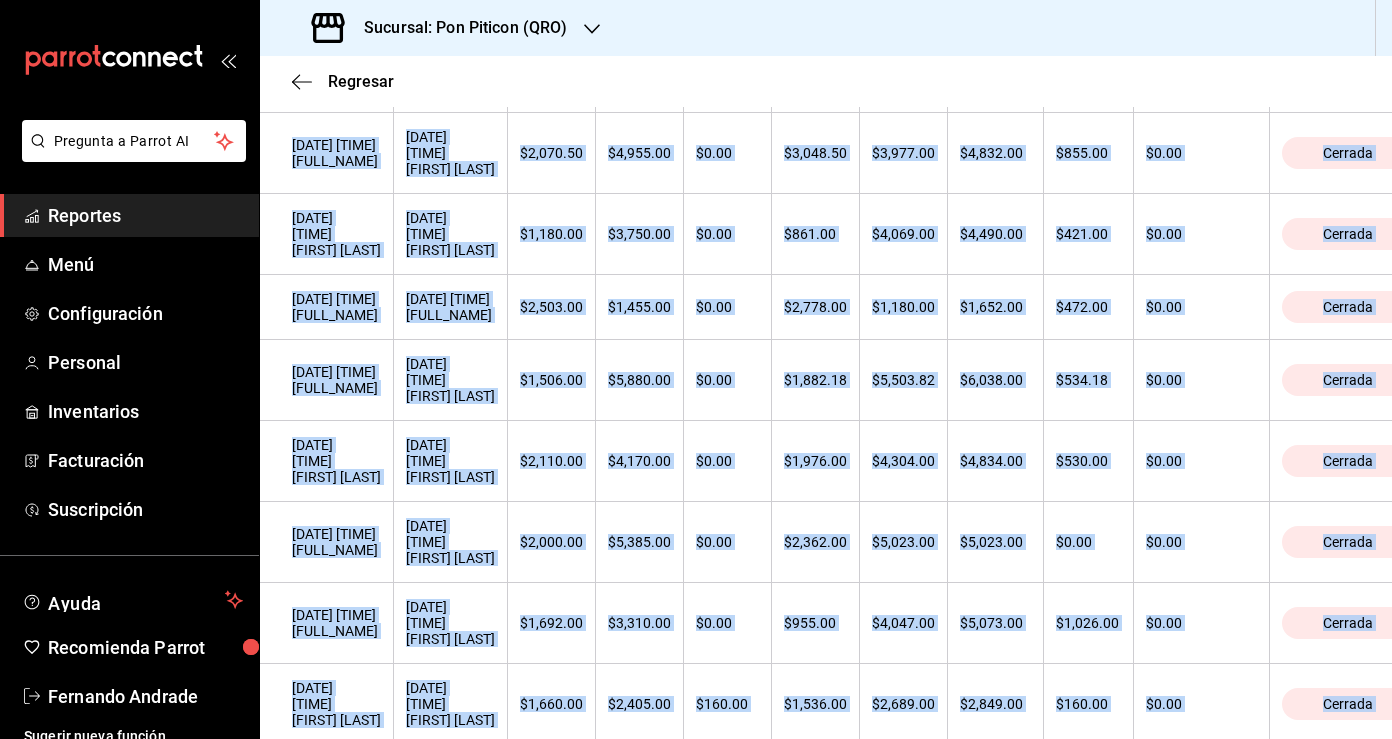 scroll, scrollTop: 0, scrollLeft: 0, axis: both 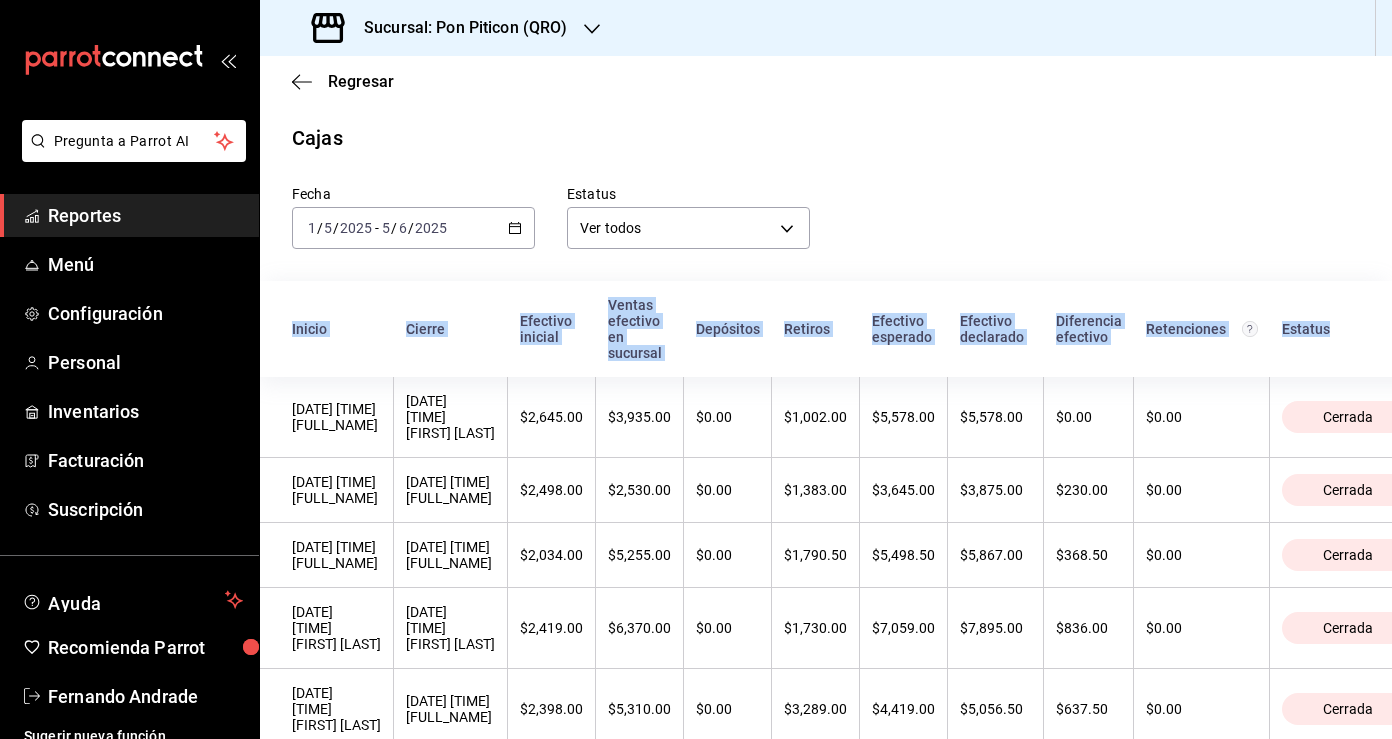 drag, startPoint x: 292, startPoint y: 331, endPoint x: 1360, endPoint y: 345, distance: 1068.0918 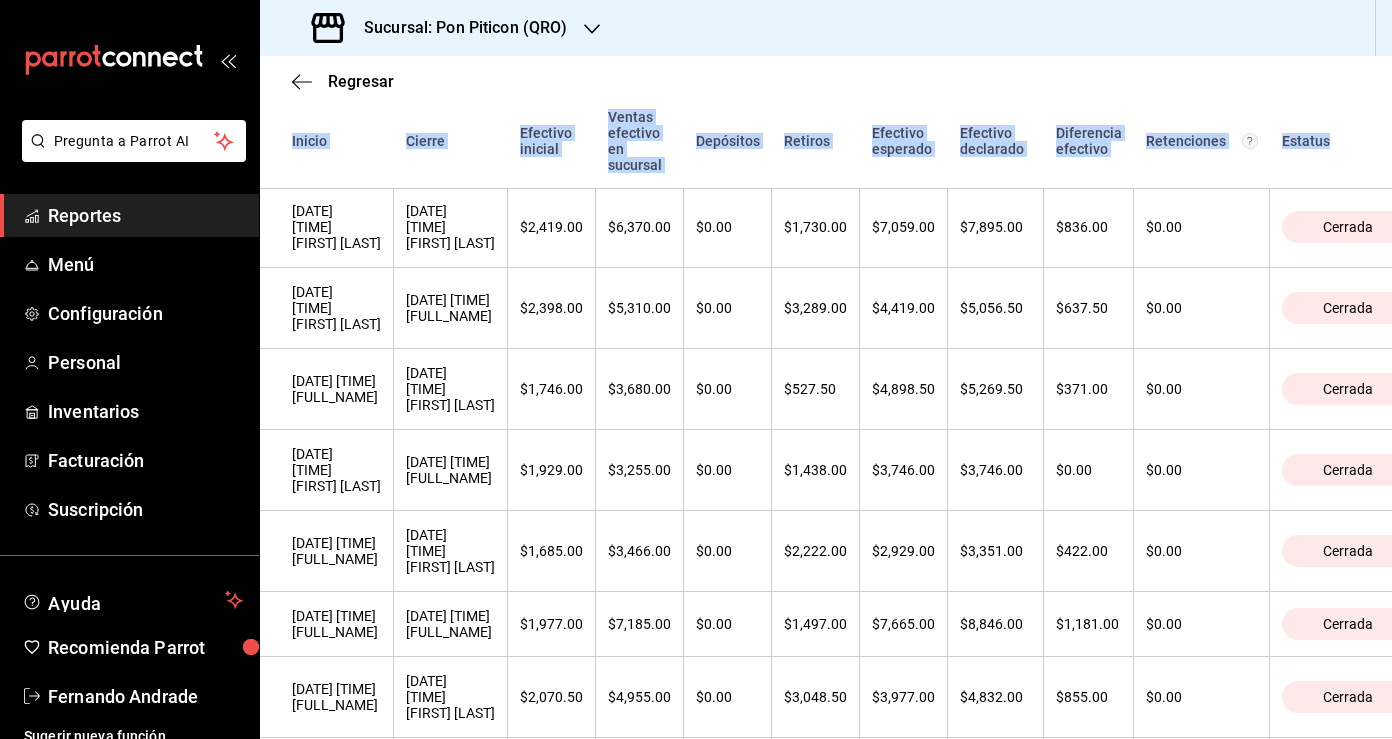 scroll, scrollTop: 439, scrollLeft: 0, axis: vertical 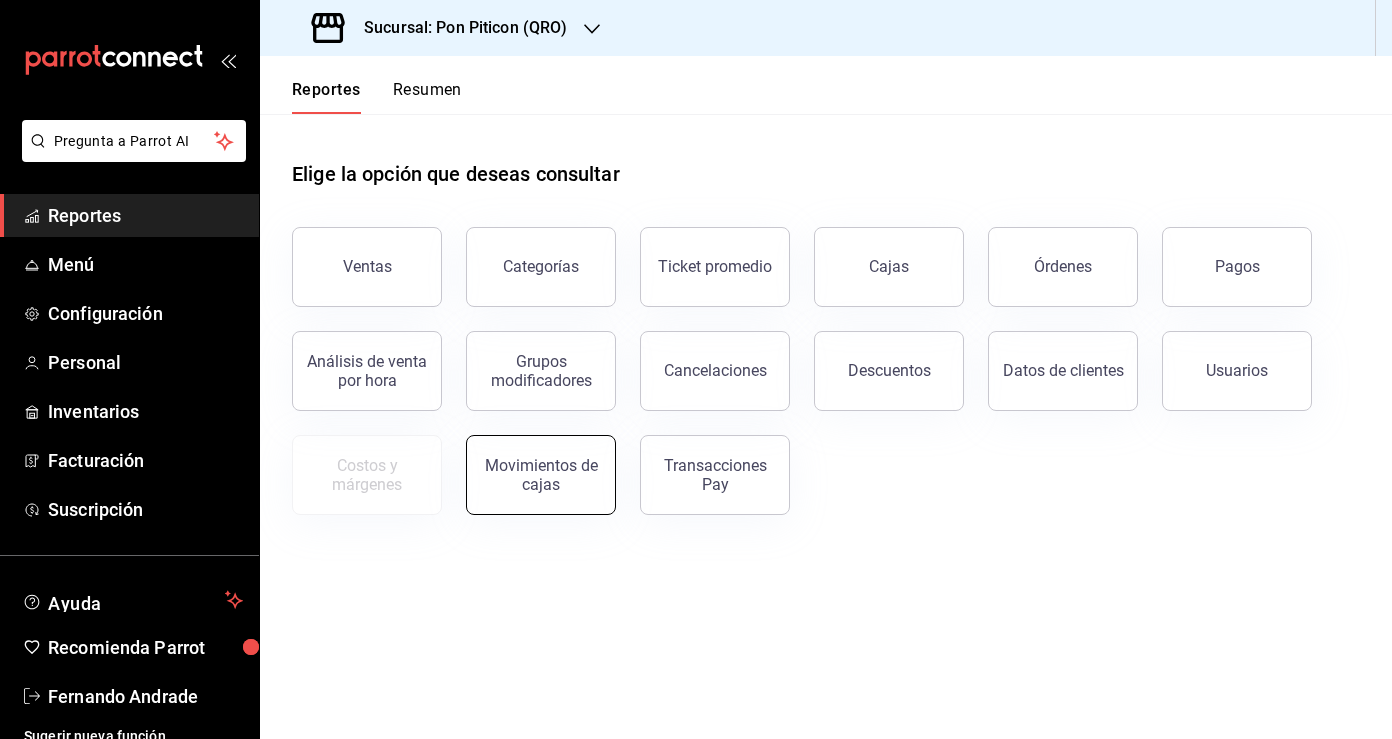 click on "Movimientos de cajas" at bounding box center [541, 475] 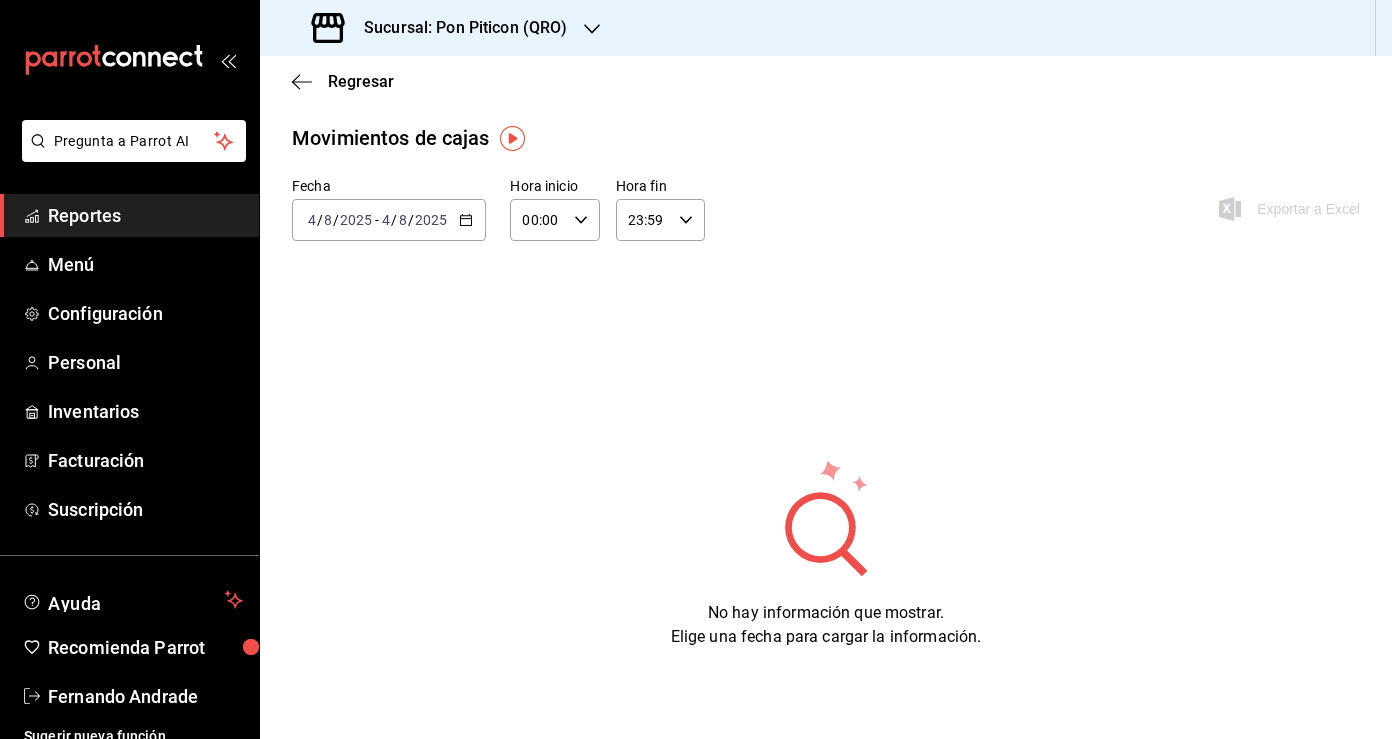 click 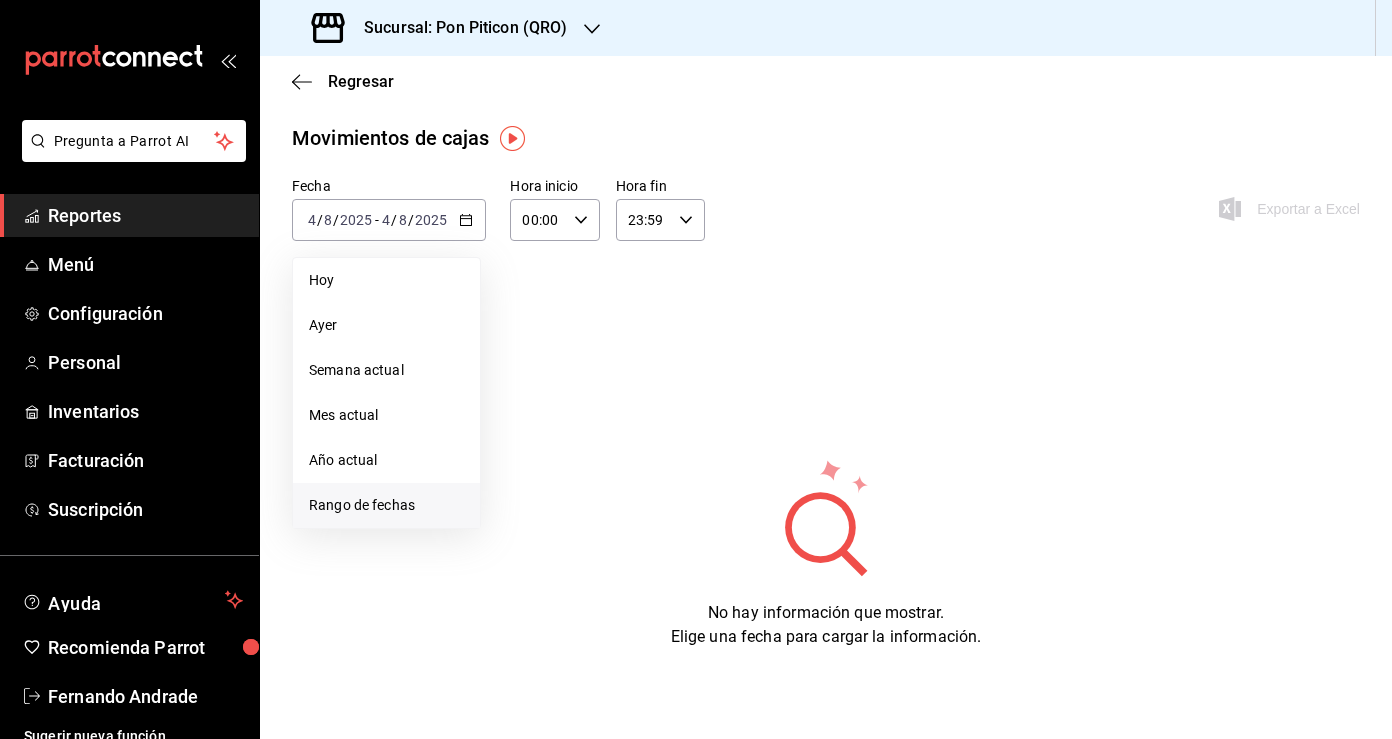 click on "Rango de fechas" at bounding box center [386, 505] 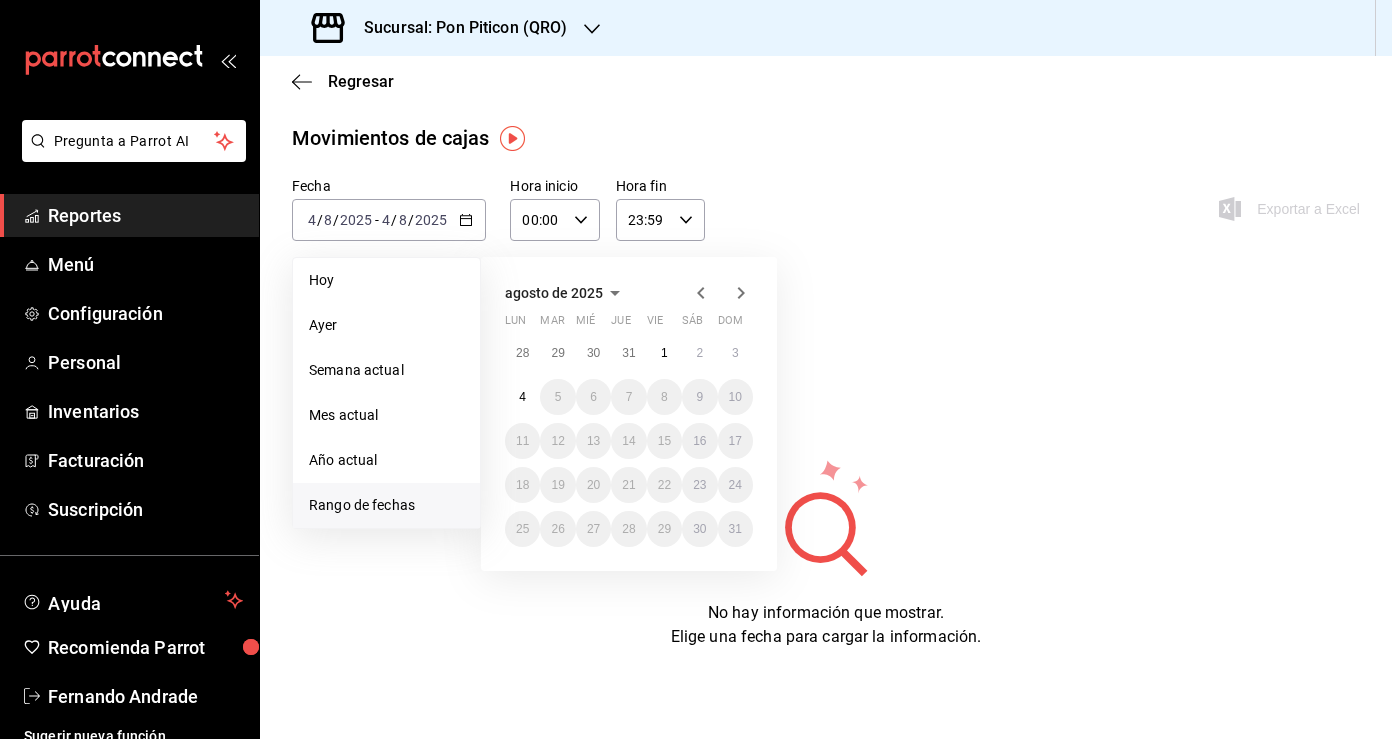 click 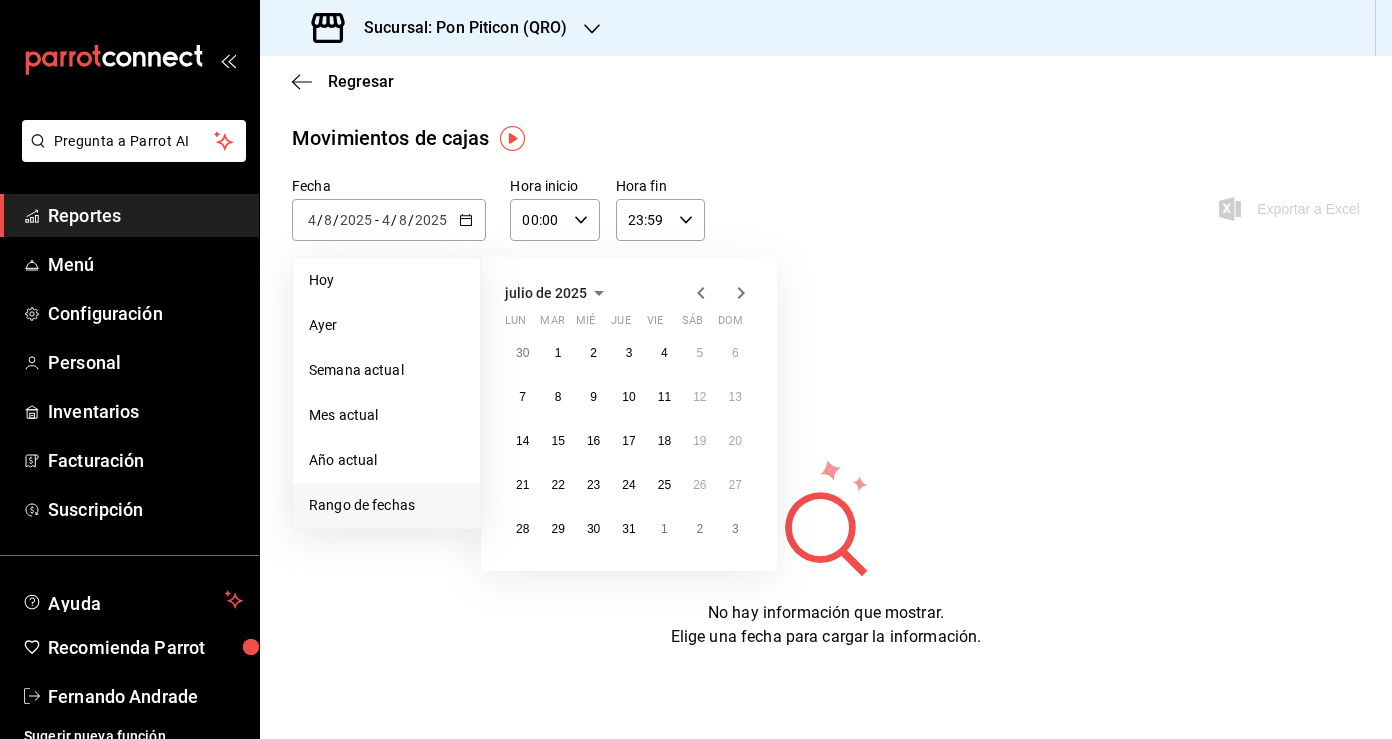 click 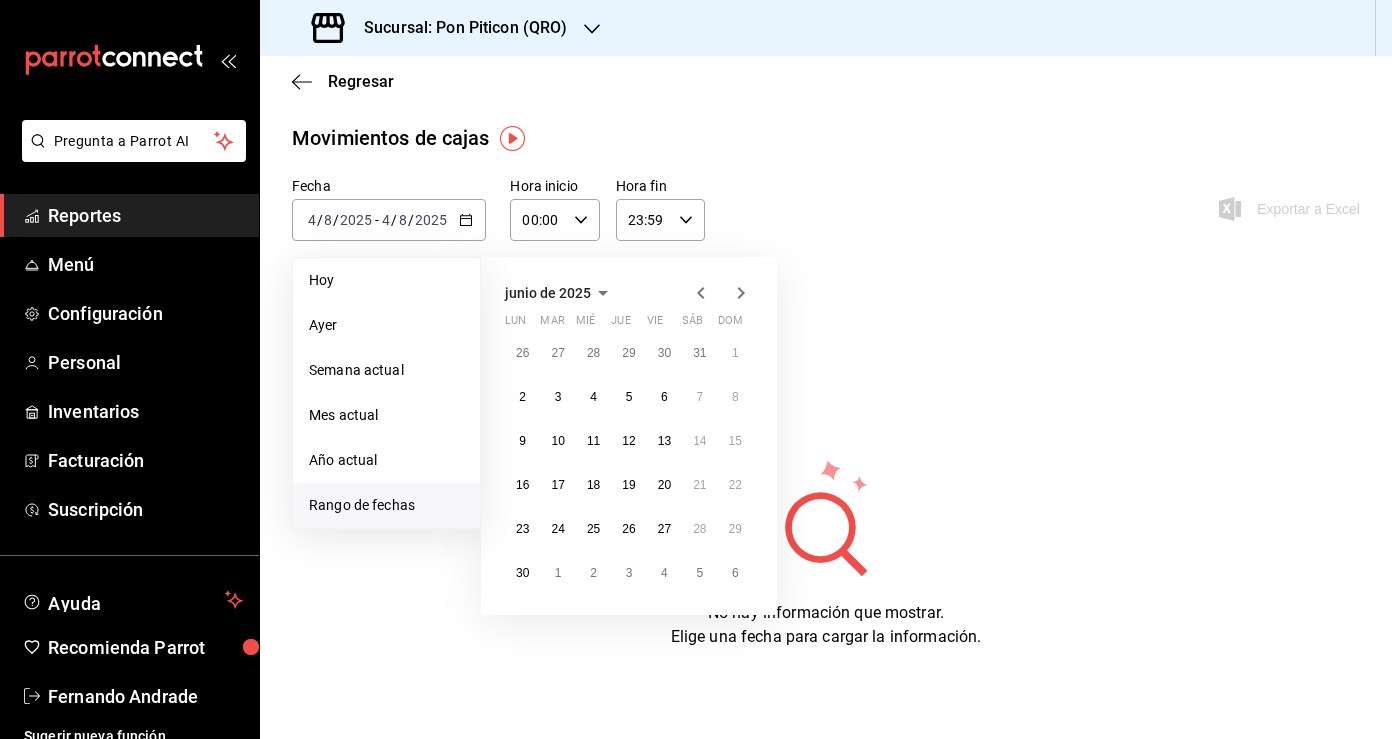 click 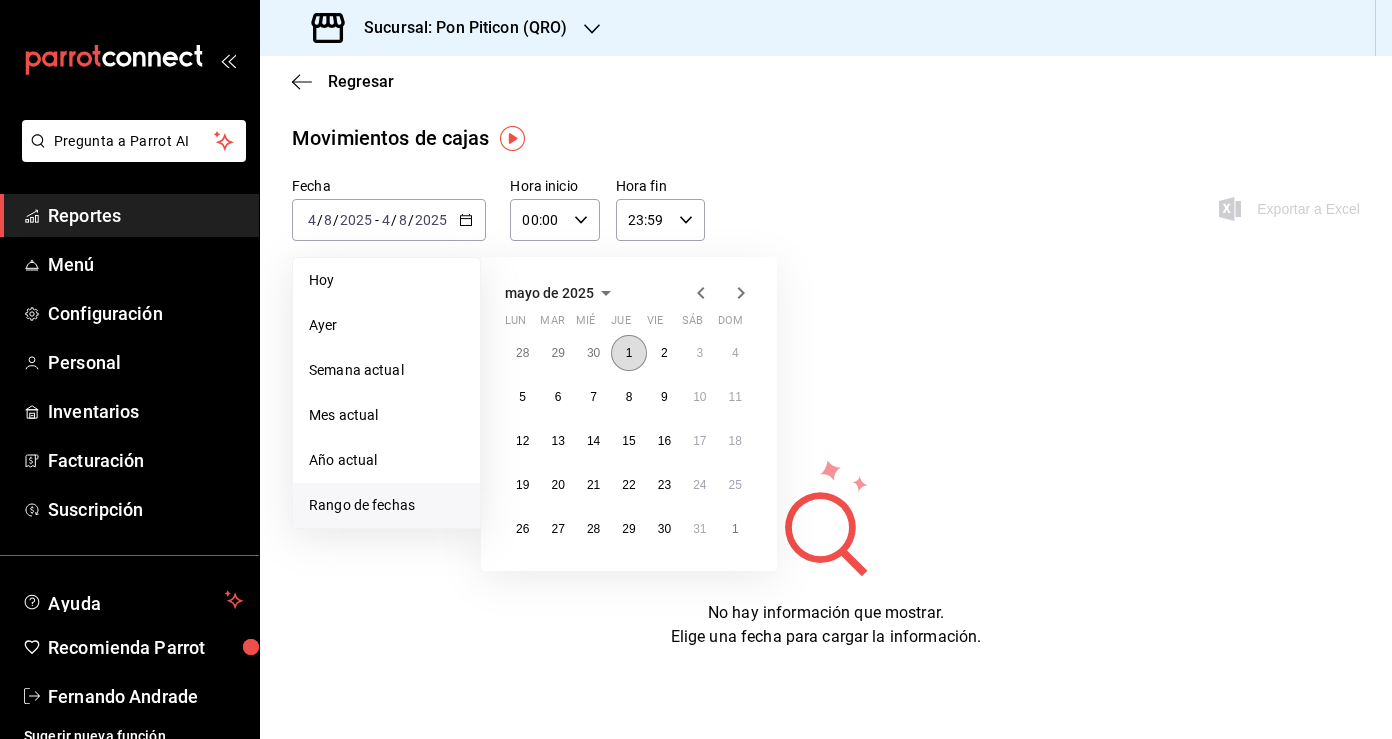 click on "1" at bounding box center [628, 353] 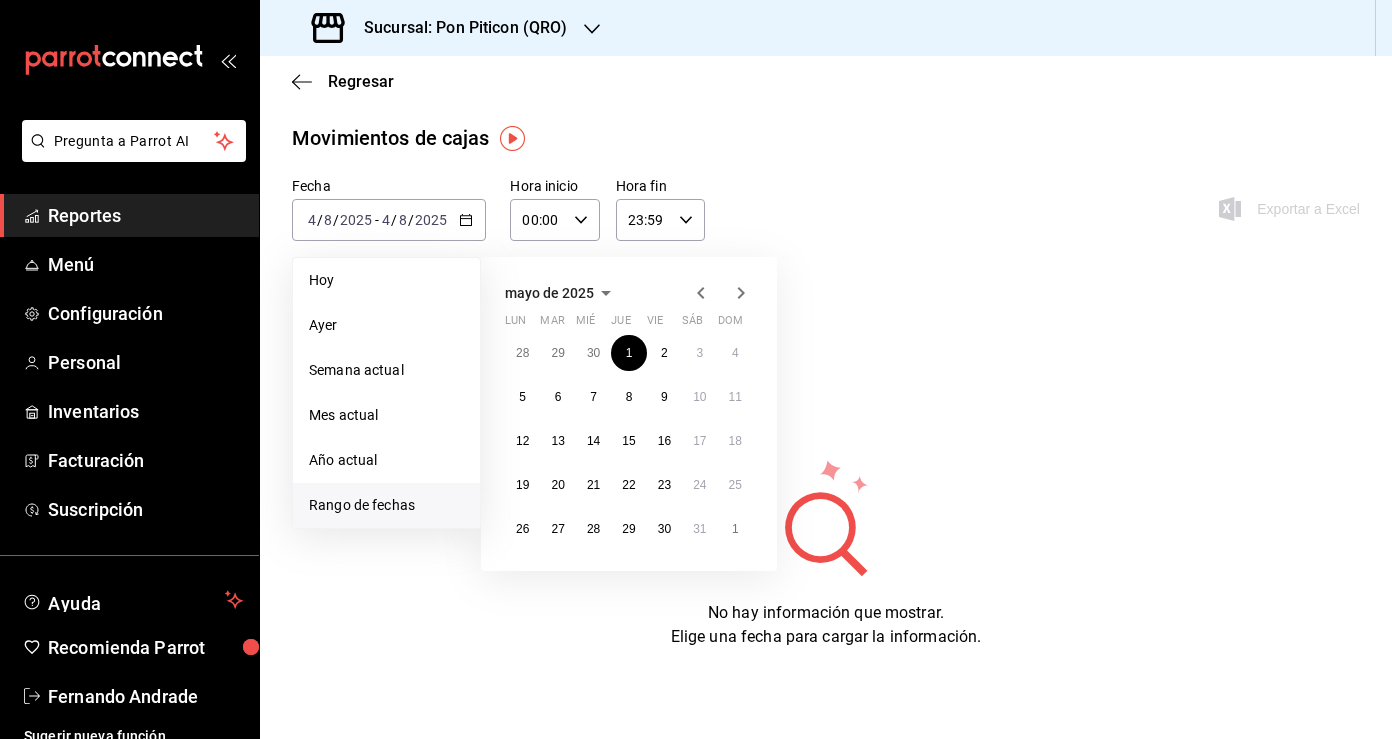 click 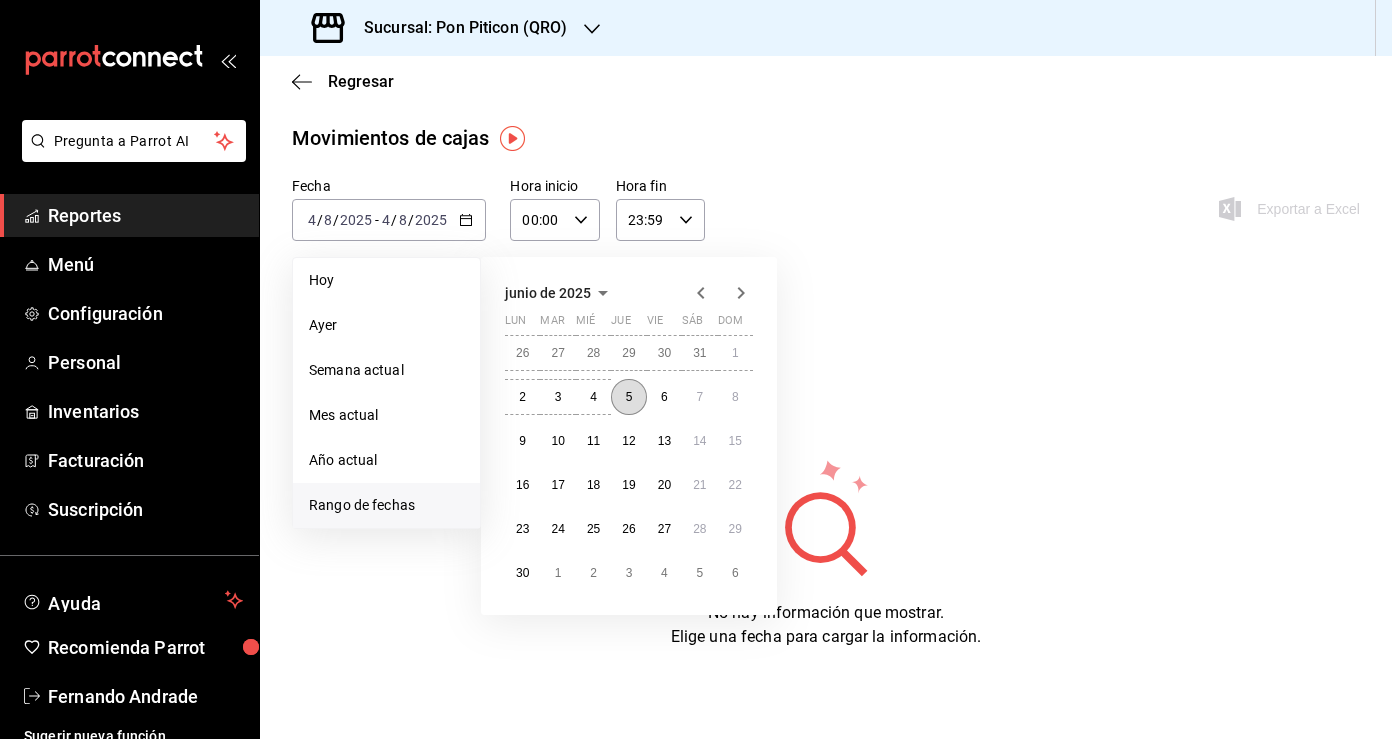 click on "5" at bounding box center (629, 397) 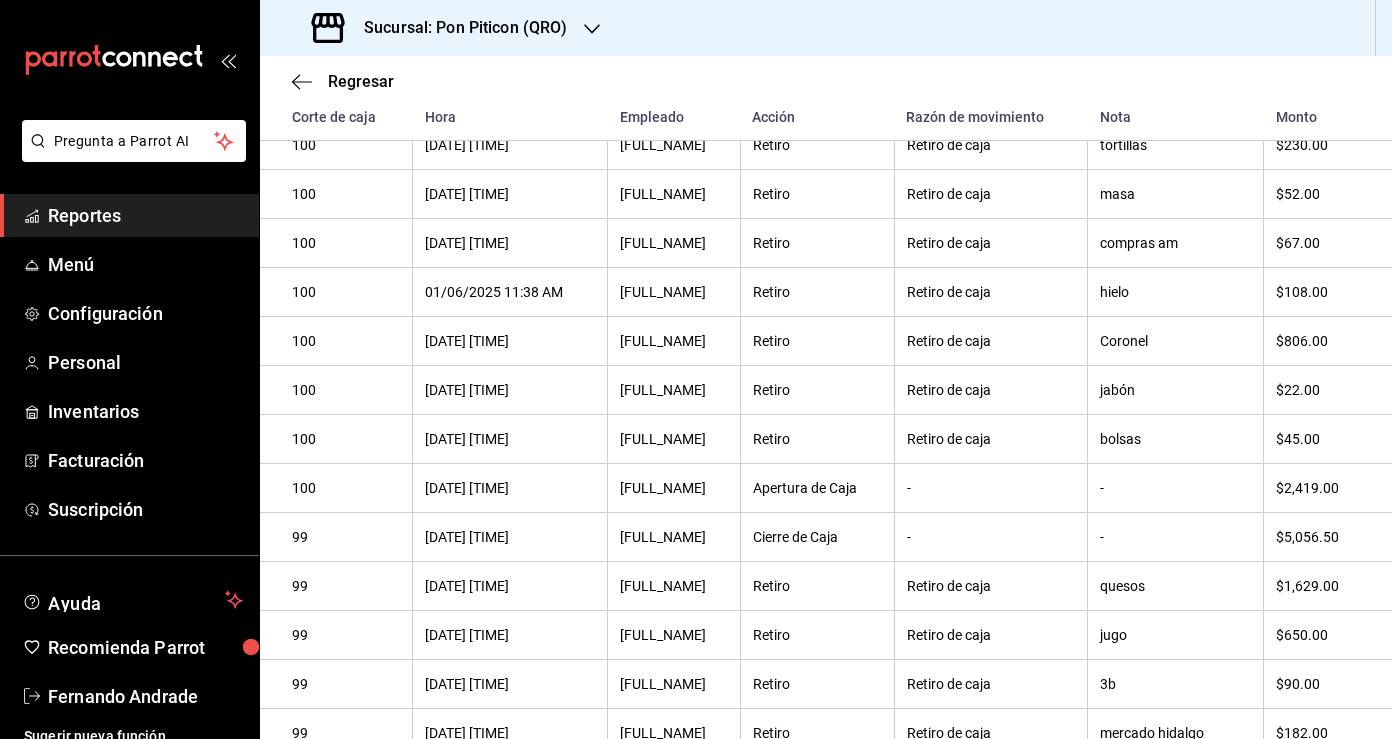 scroll, scrollTop: 0, scrollLeft: 0, axis: both 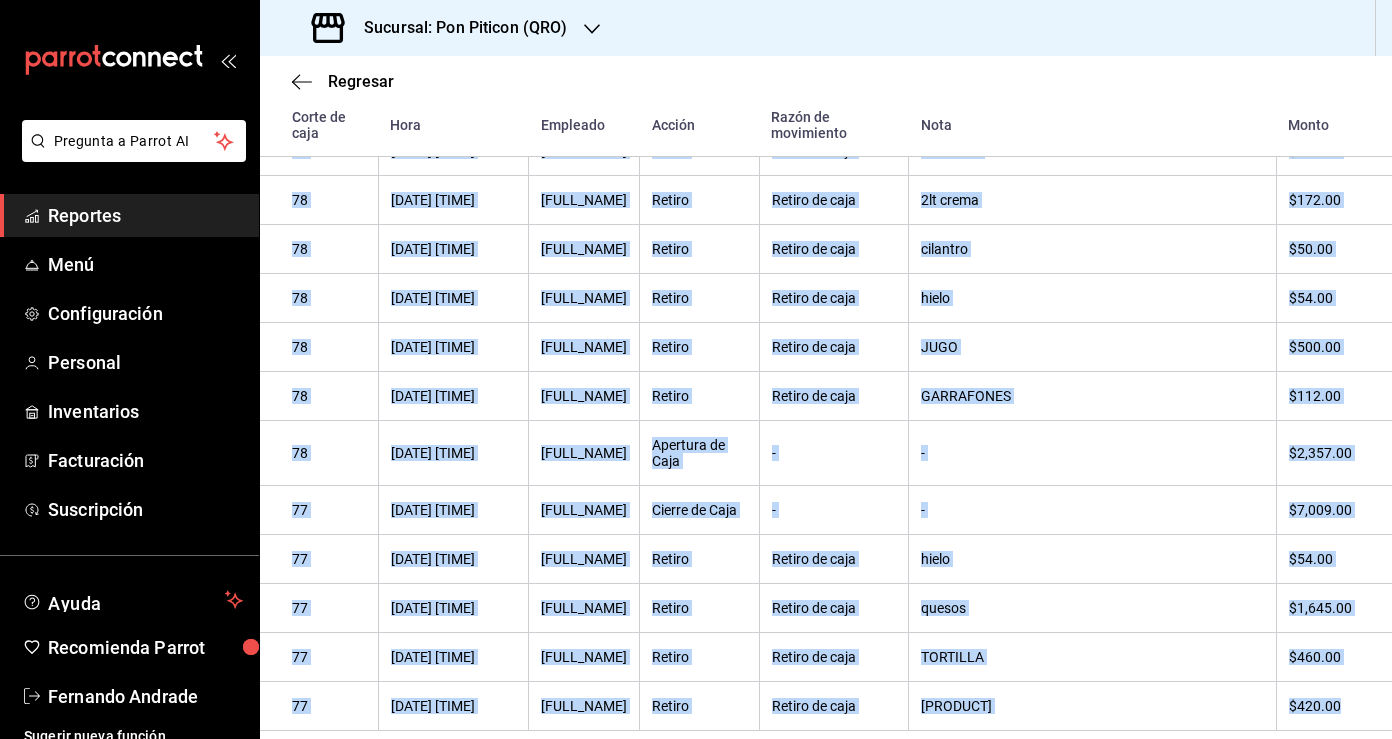 drag, startPoint x: 291, startPoint y: 337, endPoint x: 1354, endPoint y: 690, distance: 1120.0795 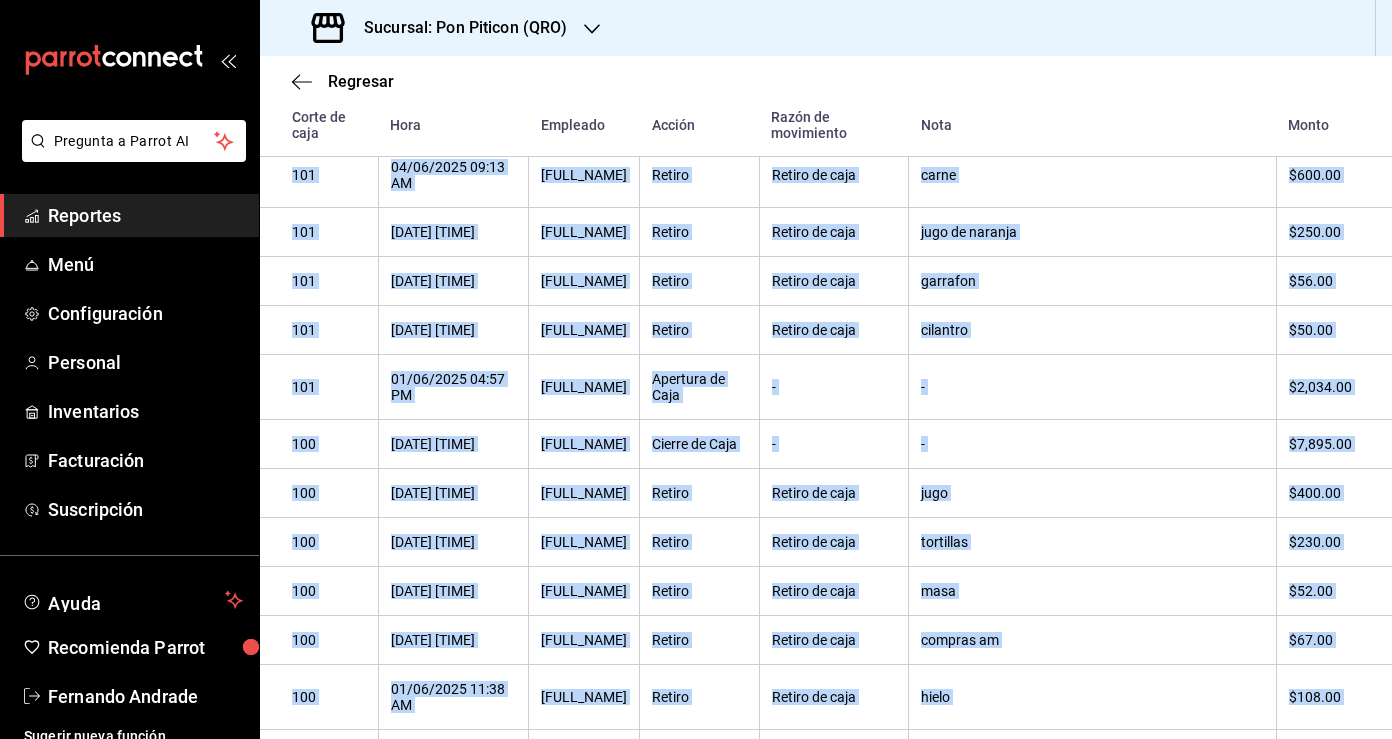 scroll, scrollTop: 0, scrollLeft: 0, axis: both 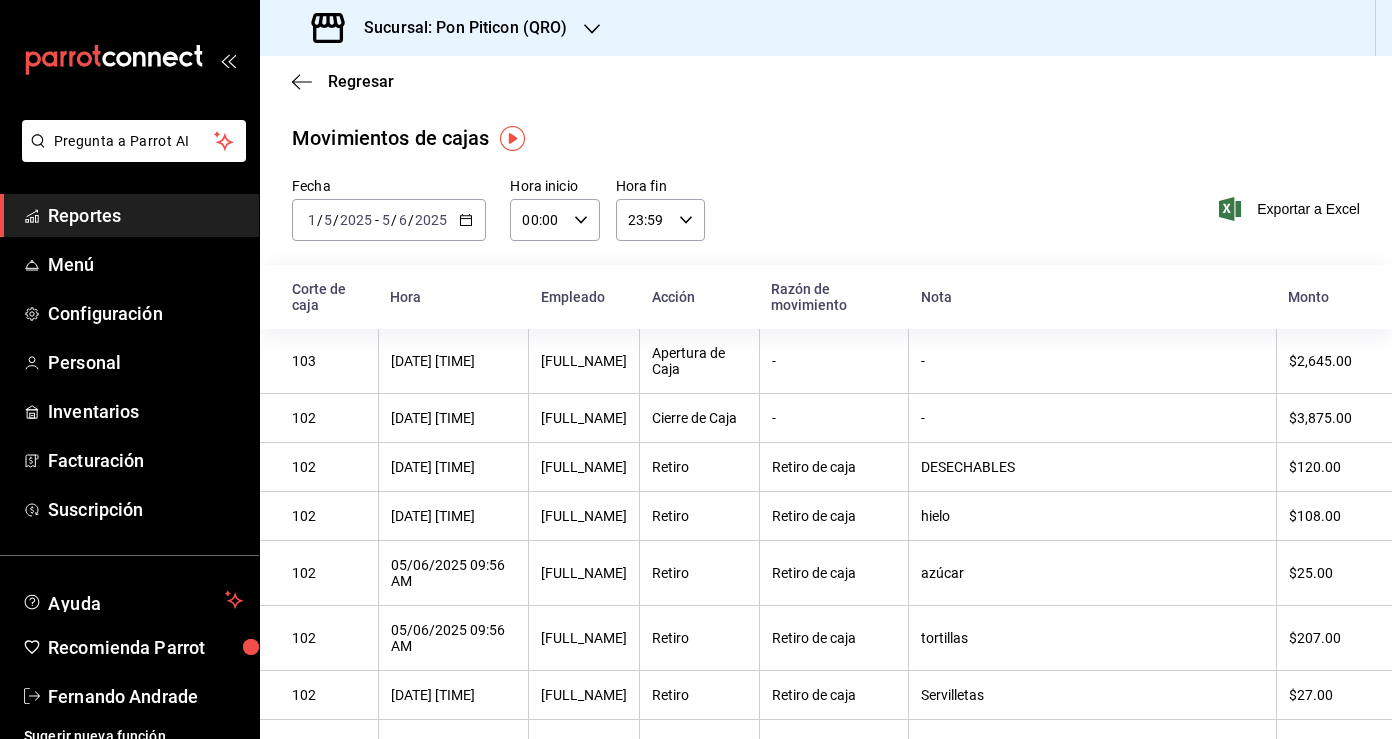 click on "Fecha 2025-05-01 1 / 5 / 2025 - 2025-06-05 5 / 6 / 2025 Hora inicio 00:00 Hora inicio Hora fin 23:59 Hora fin Exportar a Excel" at bounding box center (826, 221) 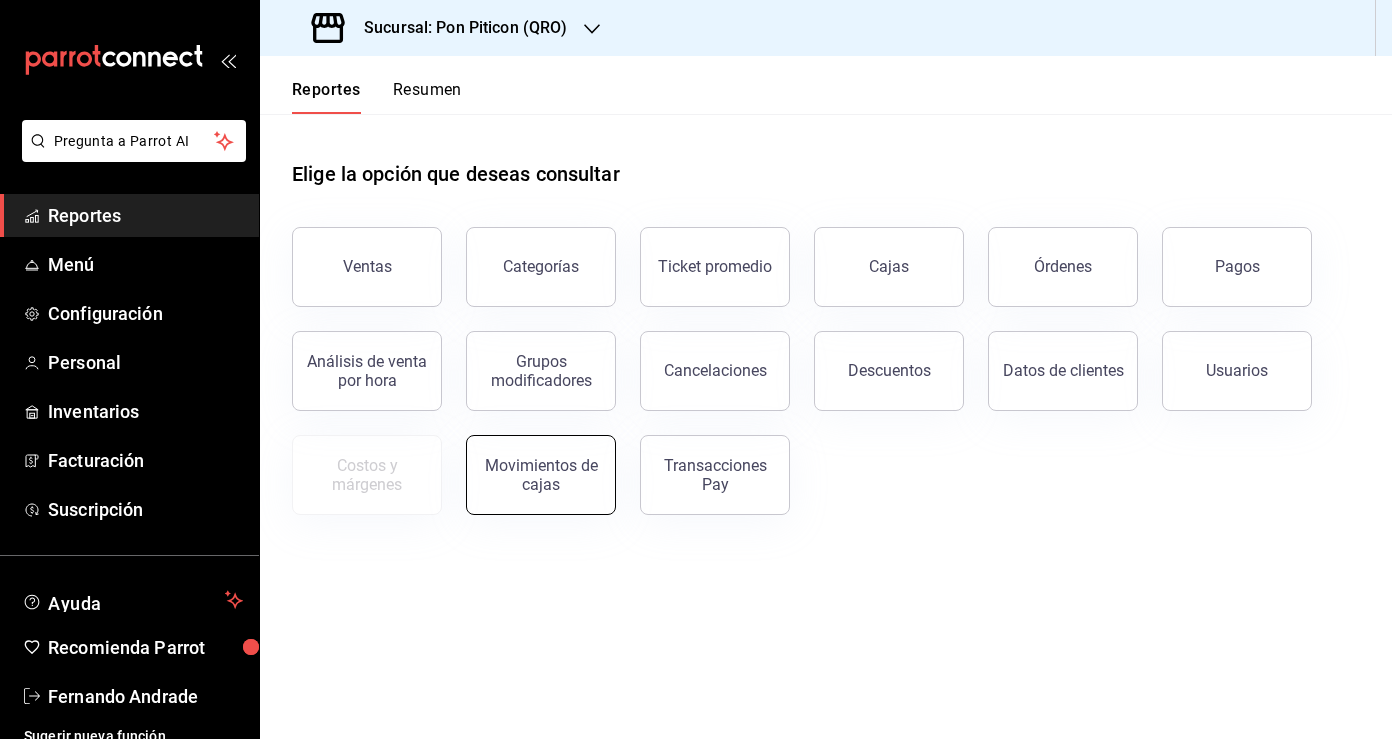 click on "Movimientos de cajas" at bounding box center (541, 475) 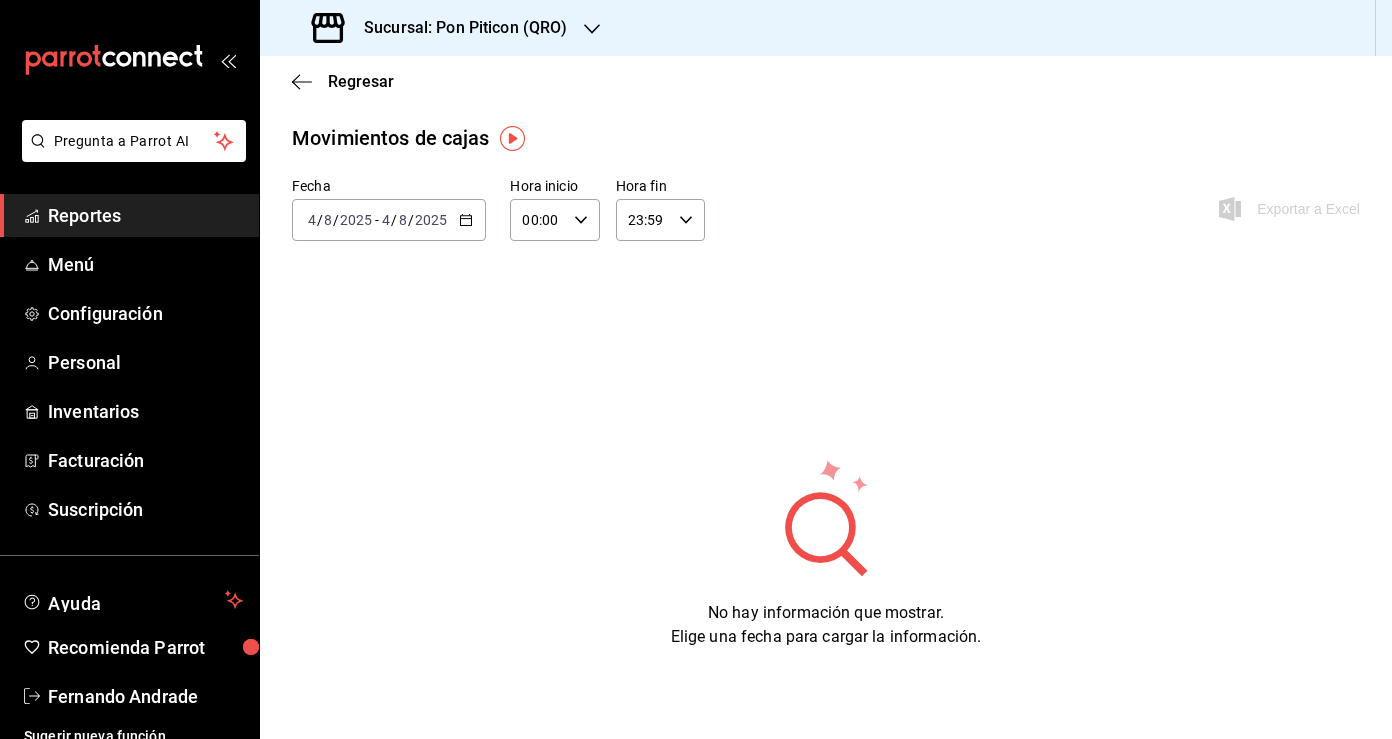 click on "2025-08-04 4 / 8 / 2025 - 2025-08-04 4 / 8 / 2025" at bounding box center (389, 220) 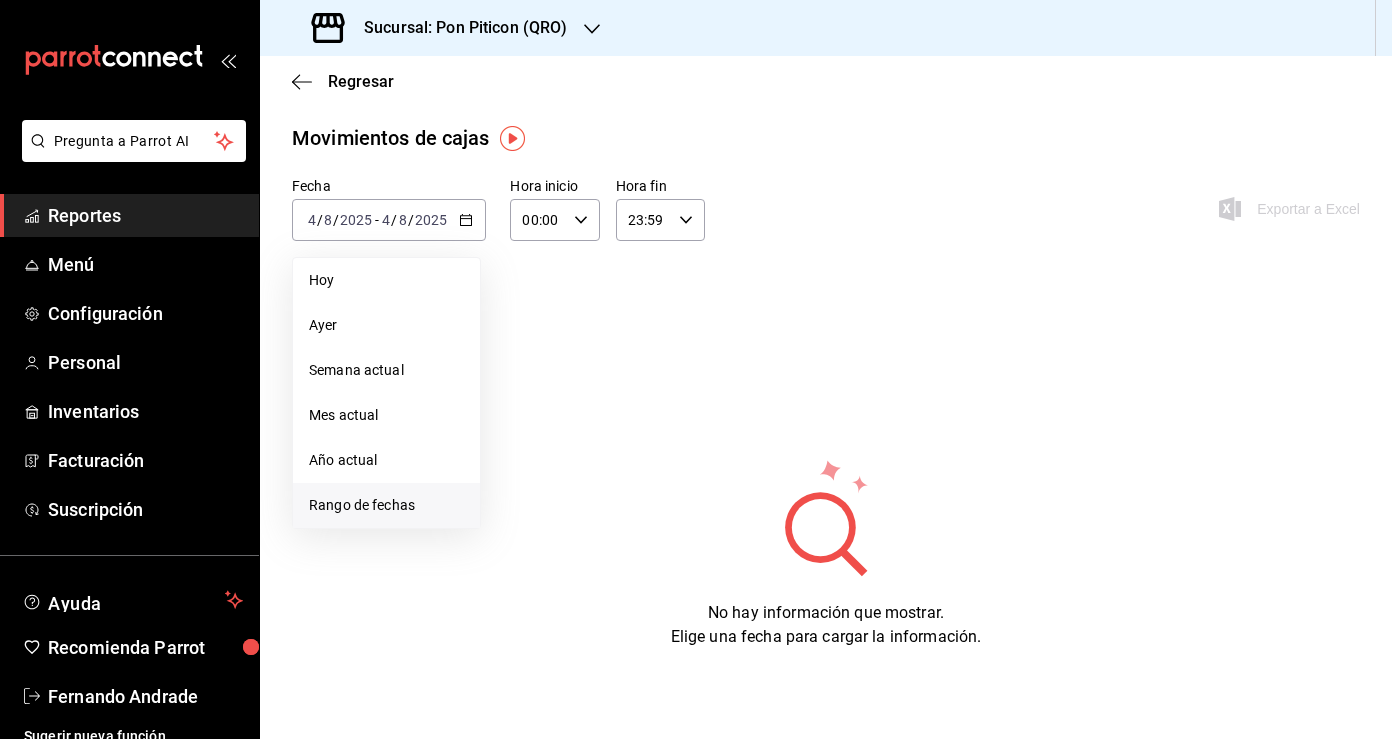 click on "Rango de fechas" at bounding box center (386, 505) 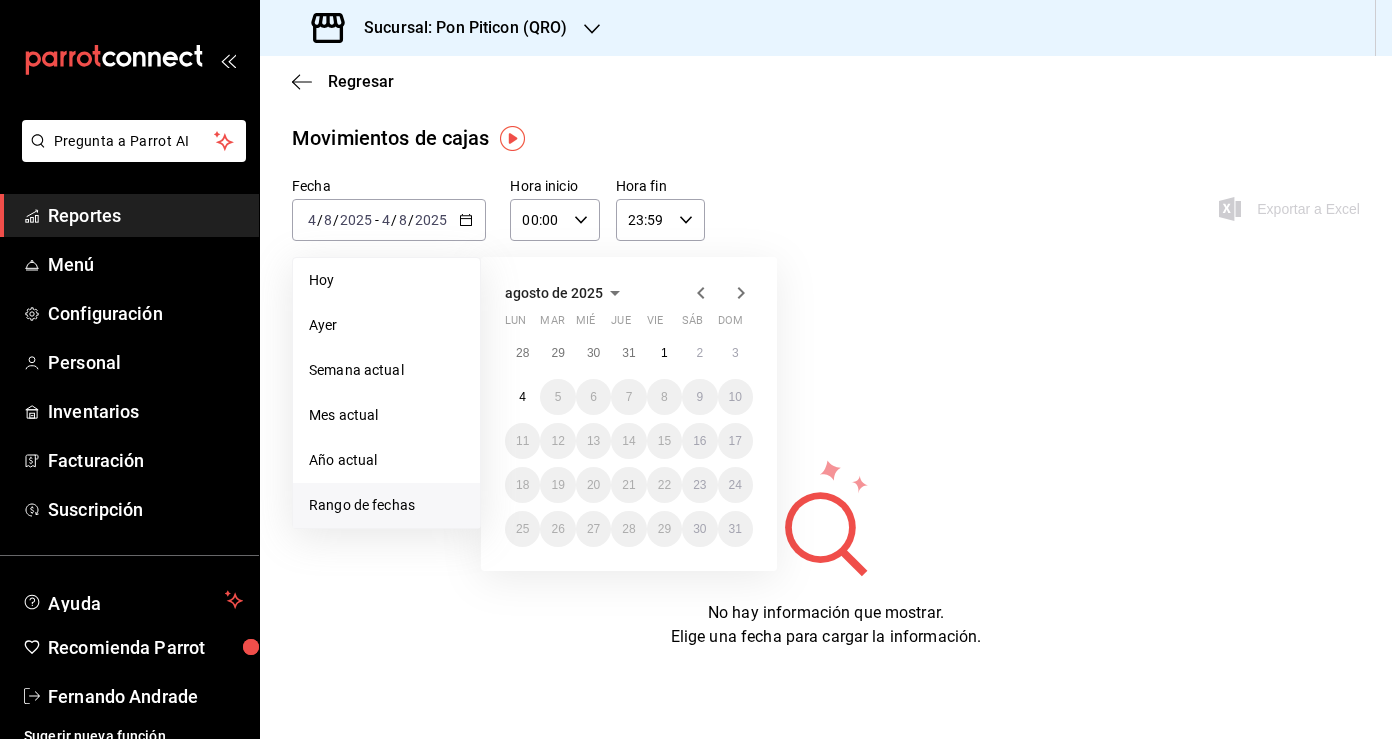 click 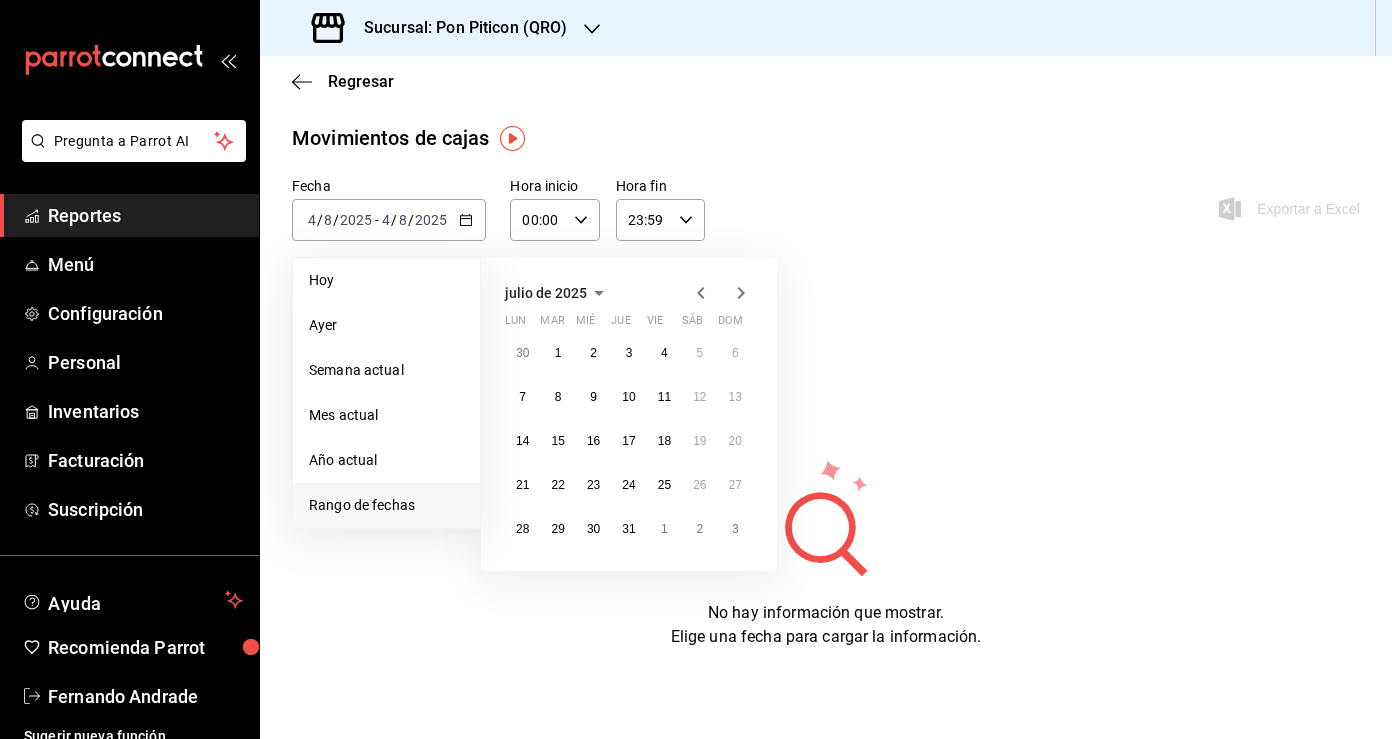 click 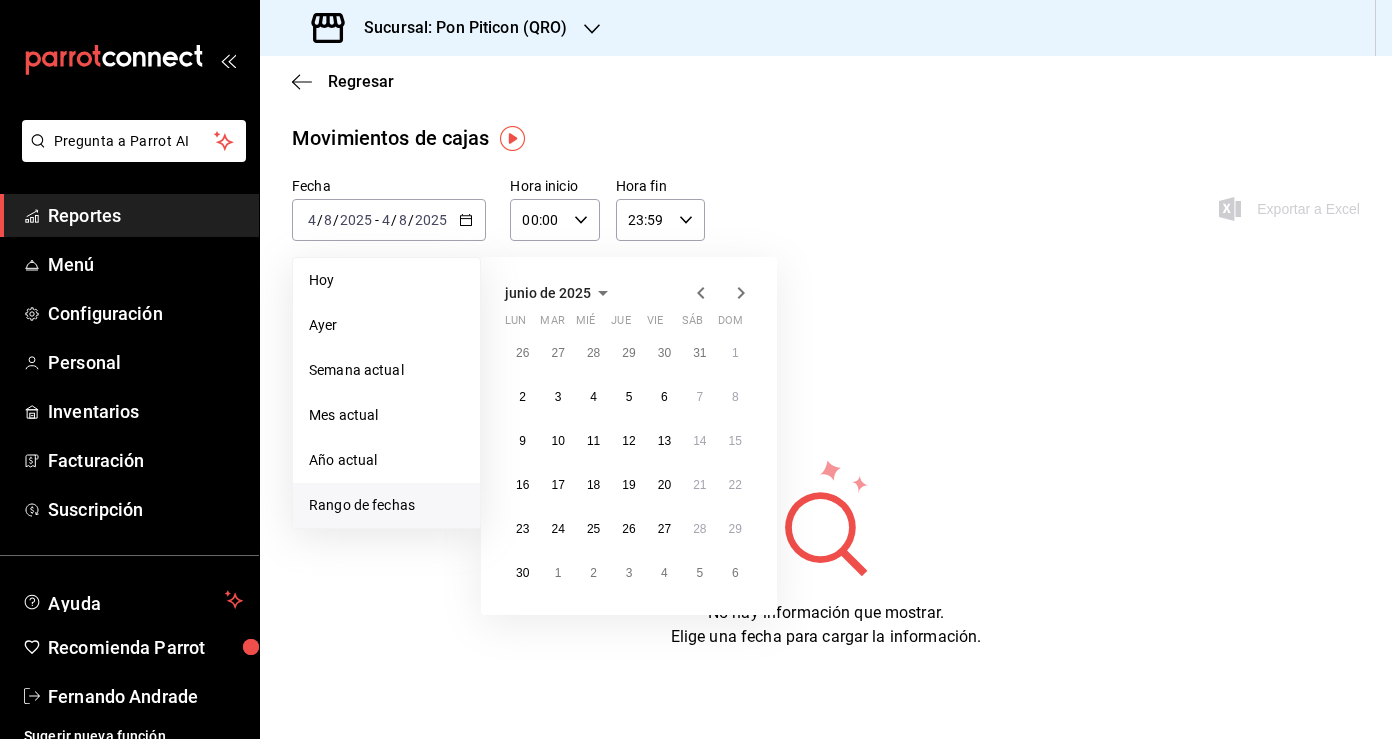 click 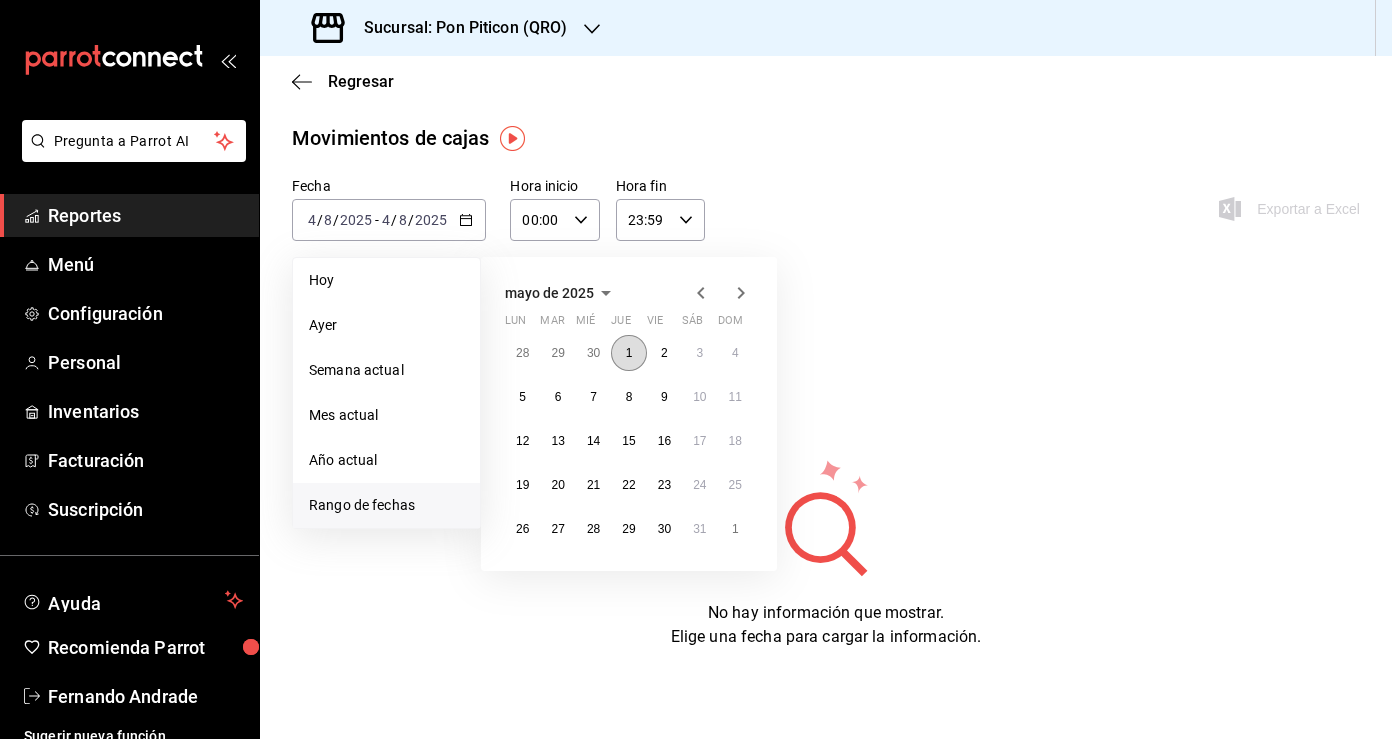 click on "1" at bounding box center [628, 353] 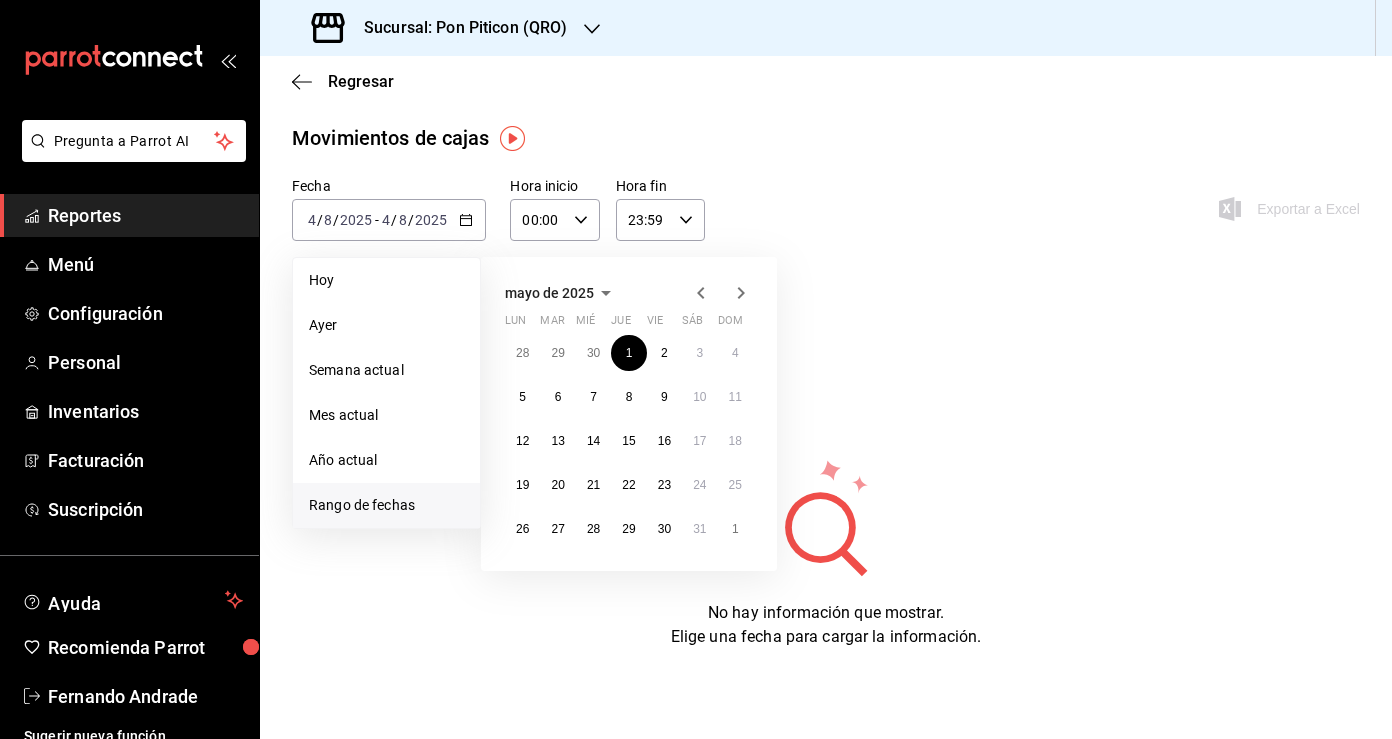 click 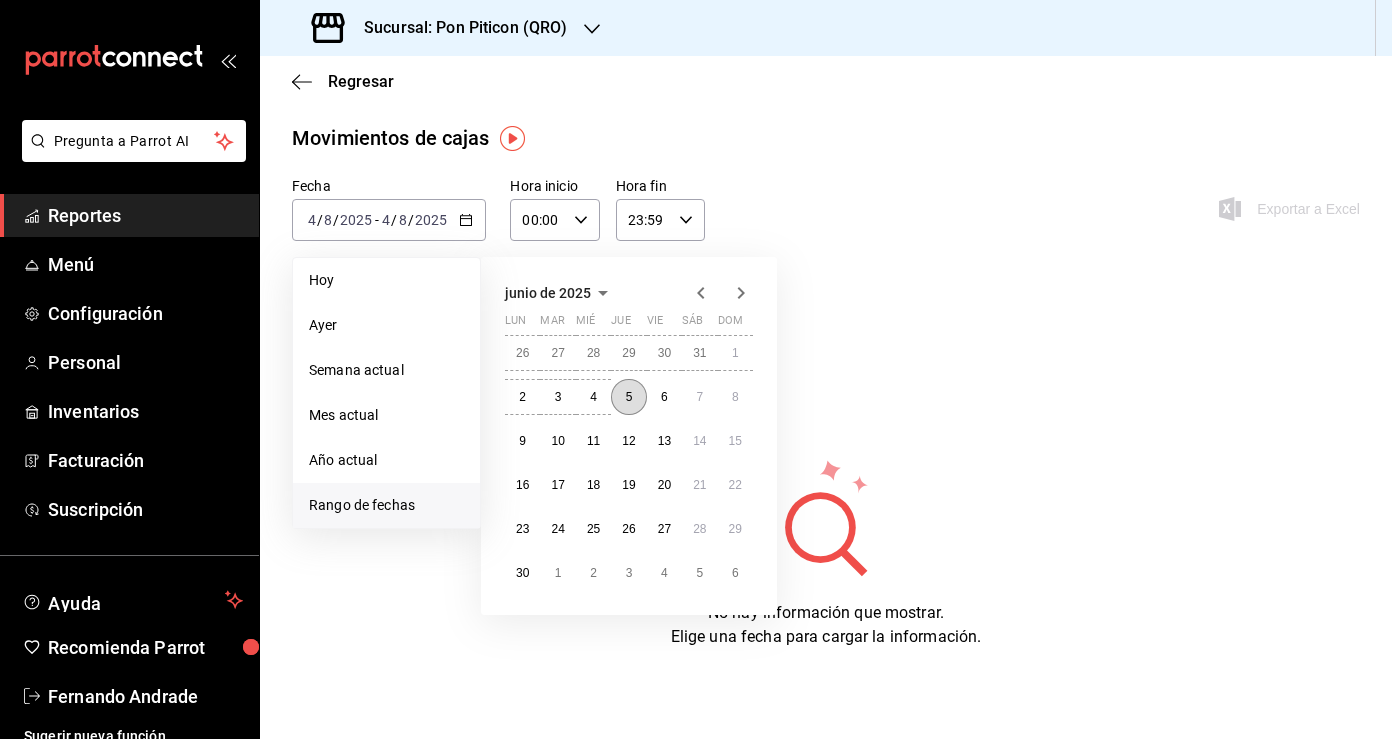click on "5" at bounding box center [628, 397] 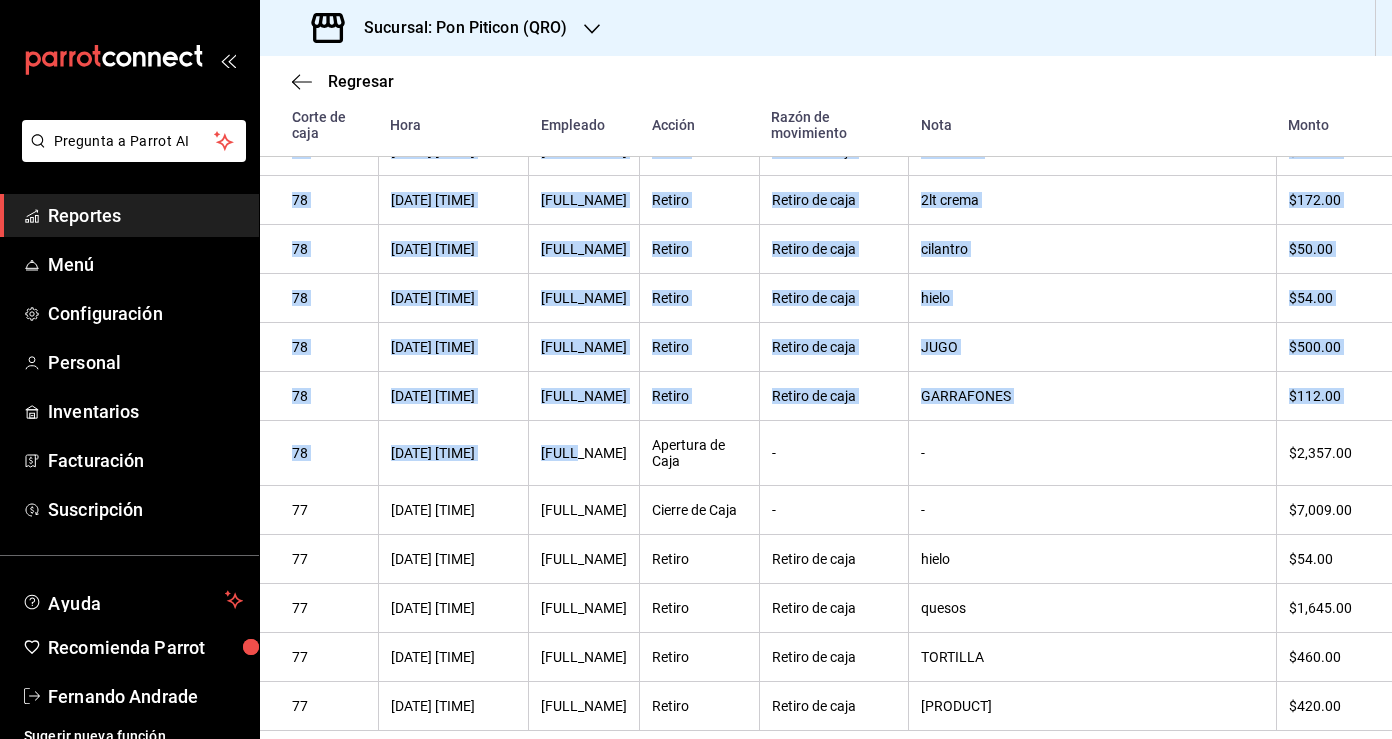 scroll, scrollTop: 15212, scrollLeft: 0, axis: vertical 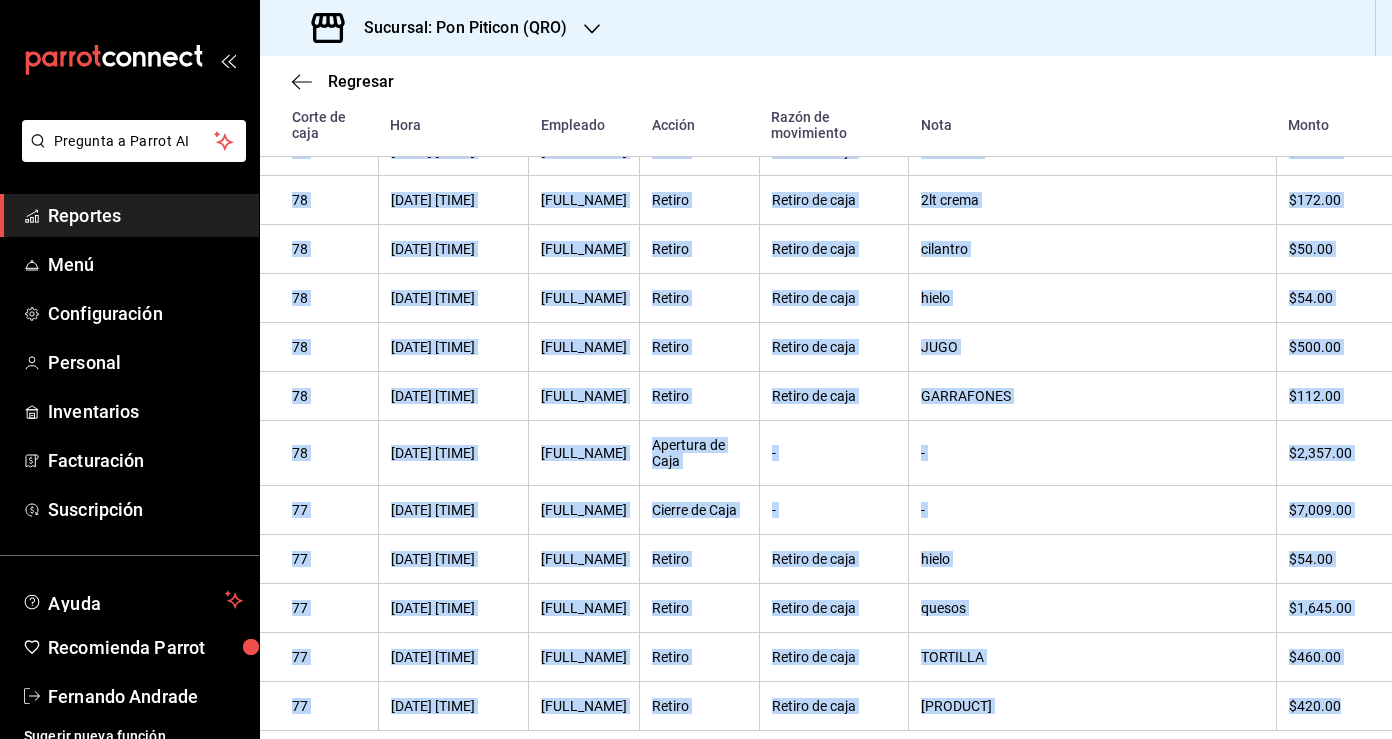 drag, startPoint x: 424, startPoint y: 336, endPoint x: 1340, endPoint y: 699, distance: 985.3045 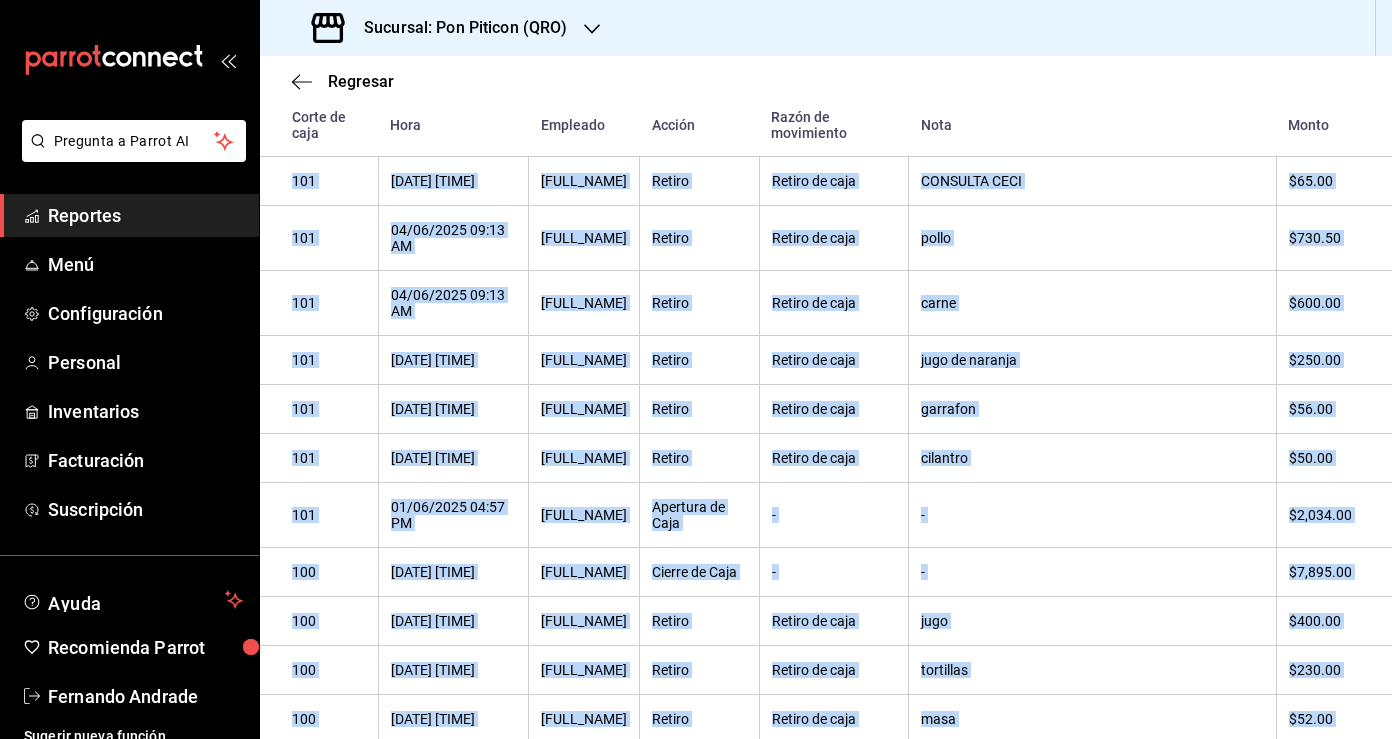 scroll, scrollTop: 0, scrollLeft: 0, axis: both 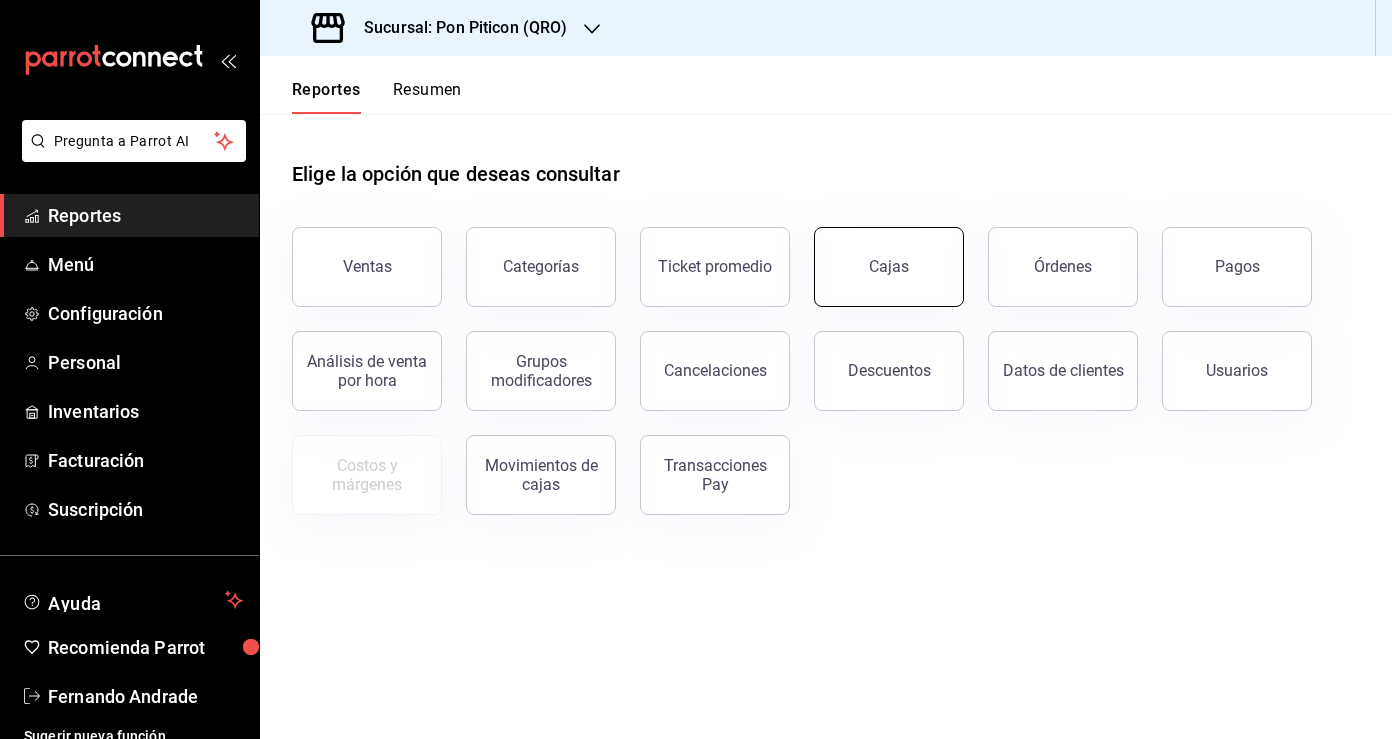 click on "Cajas" at bounding box center [889, 267] 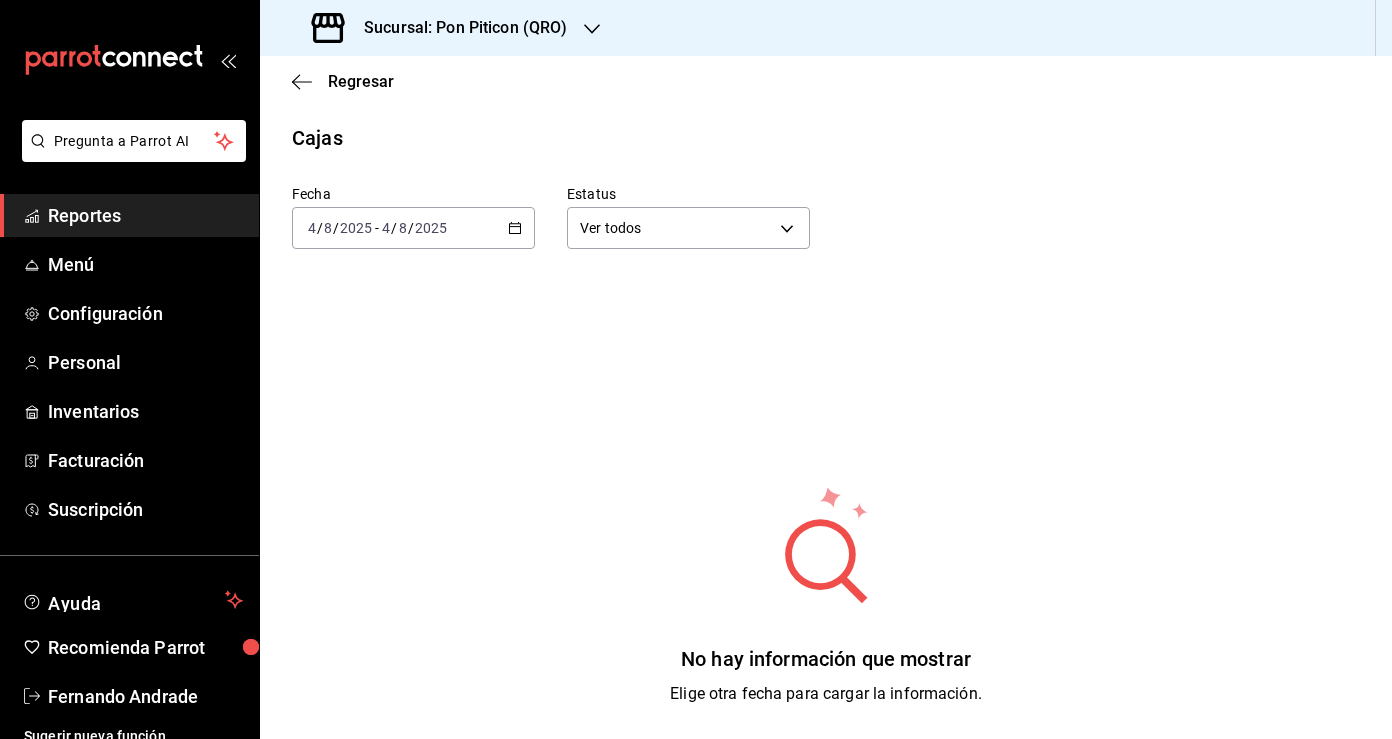 click 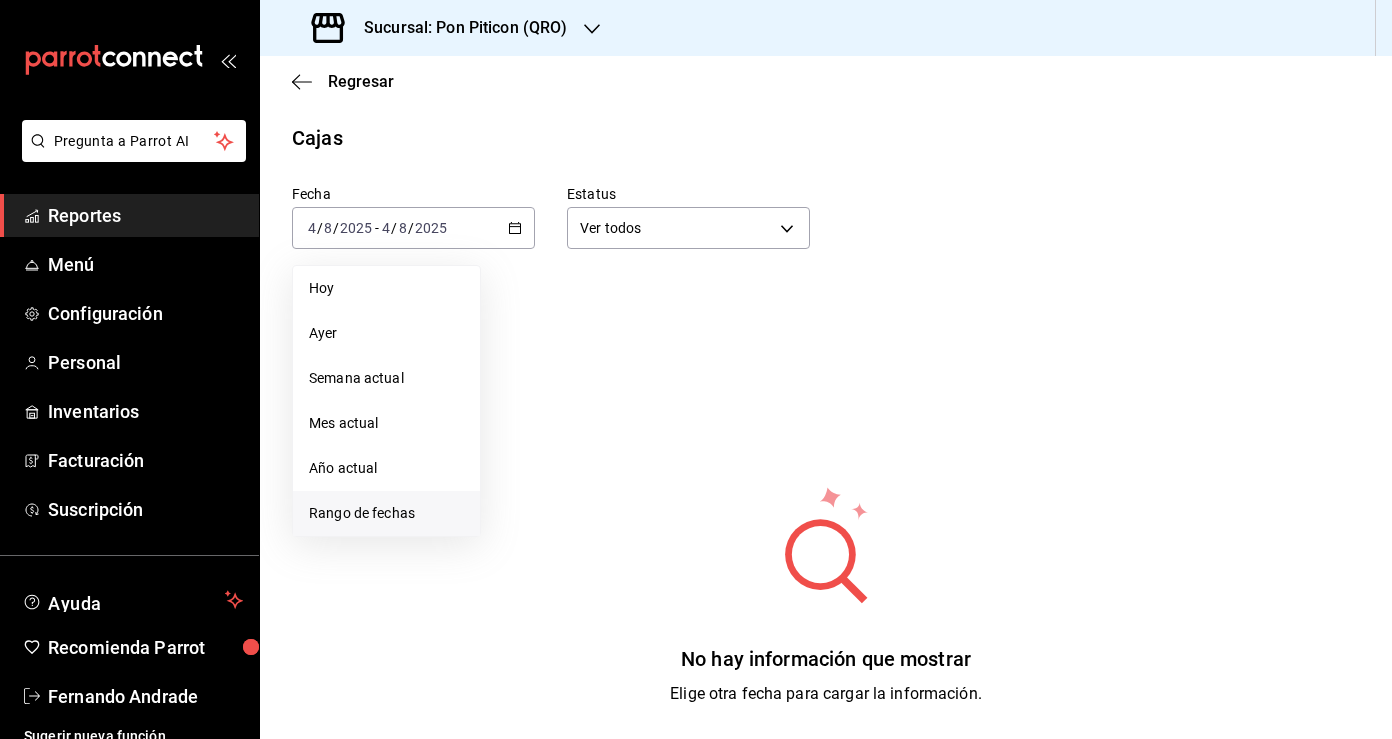 click on "Rango de fechas" at bounding box center (386, 513) 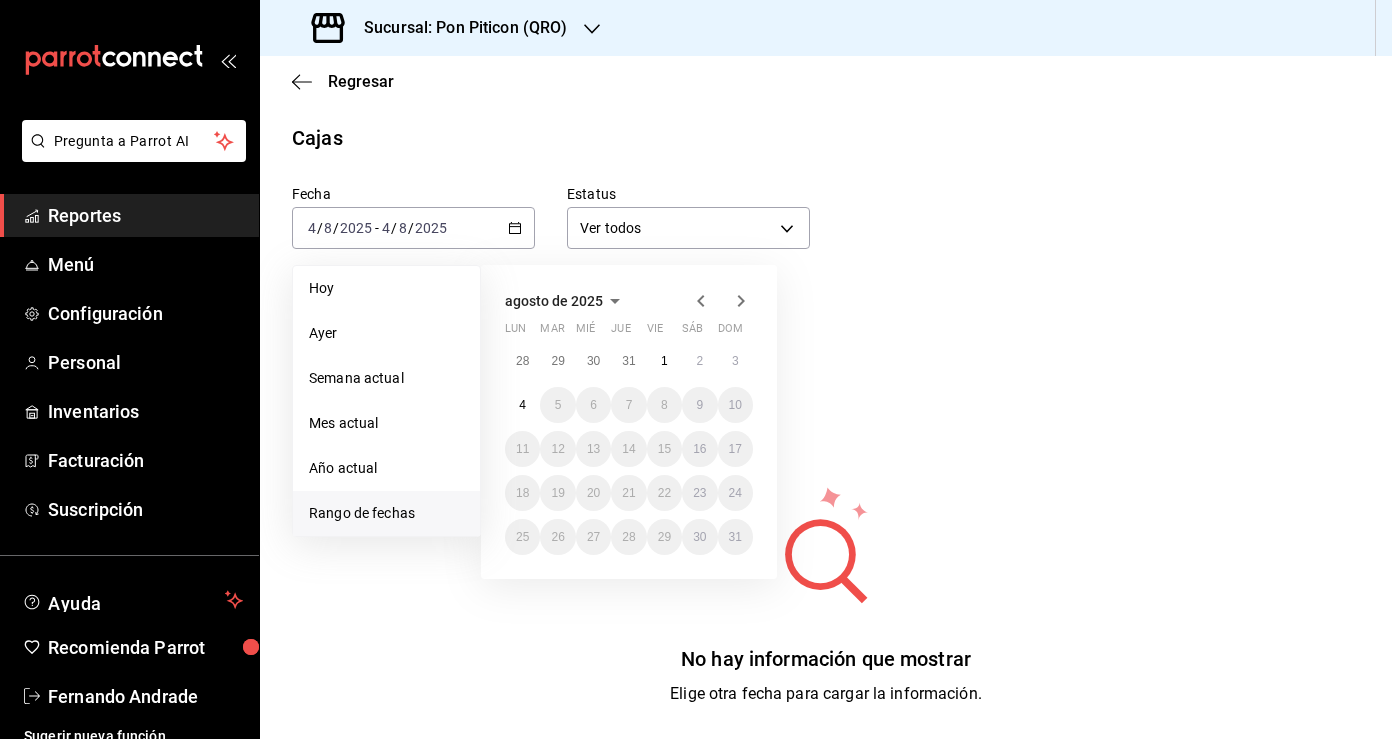 click 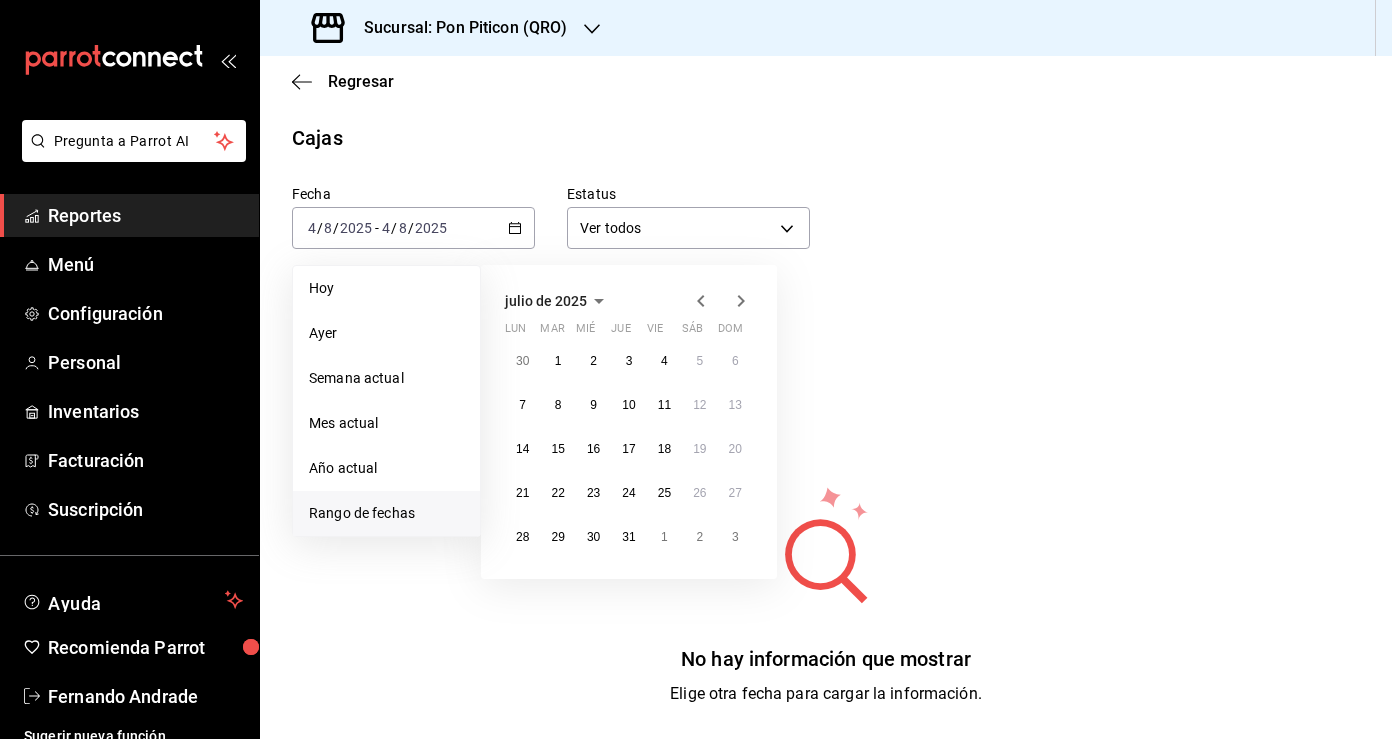 click 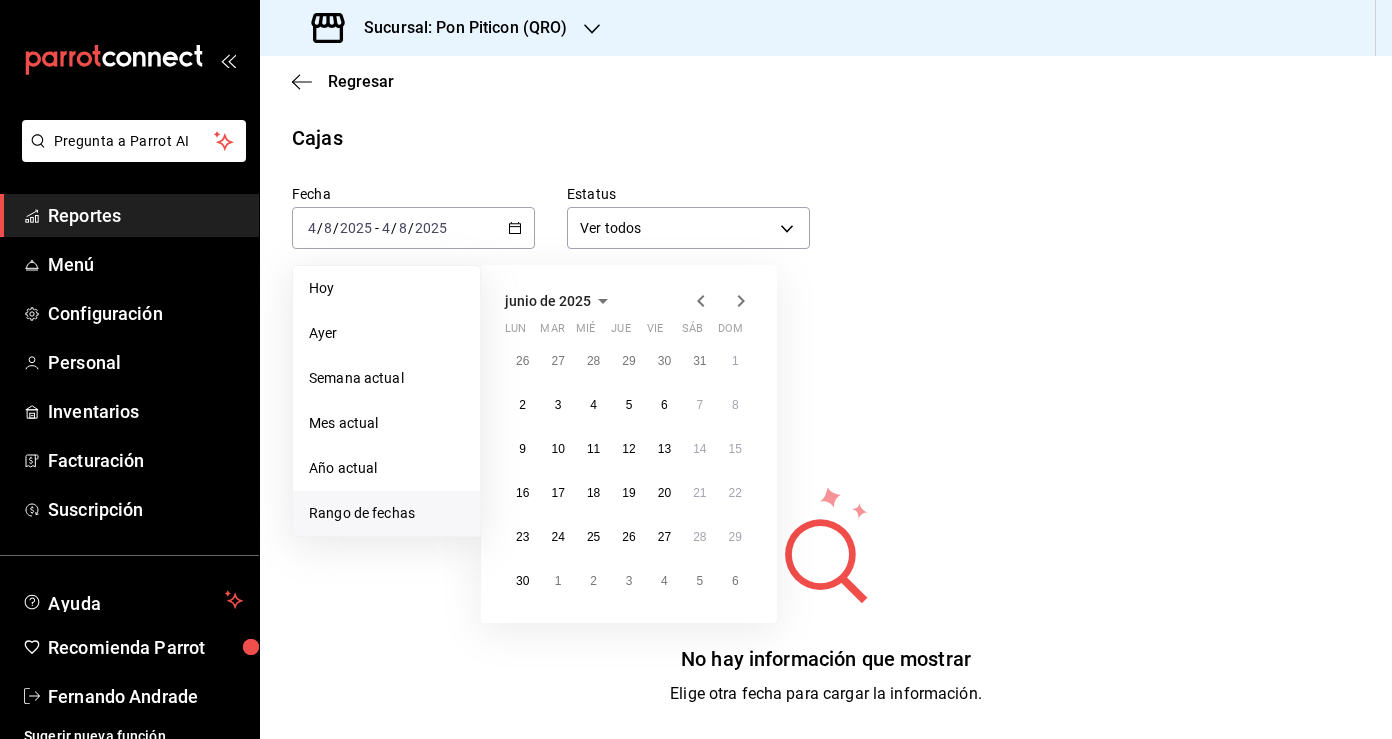 click 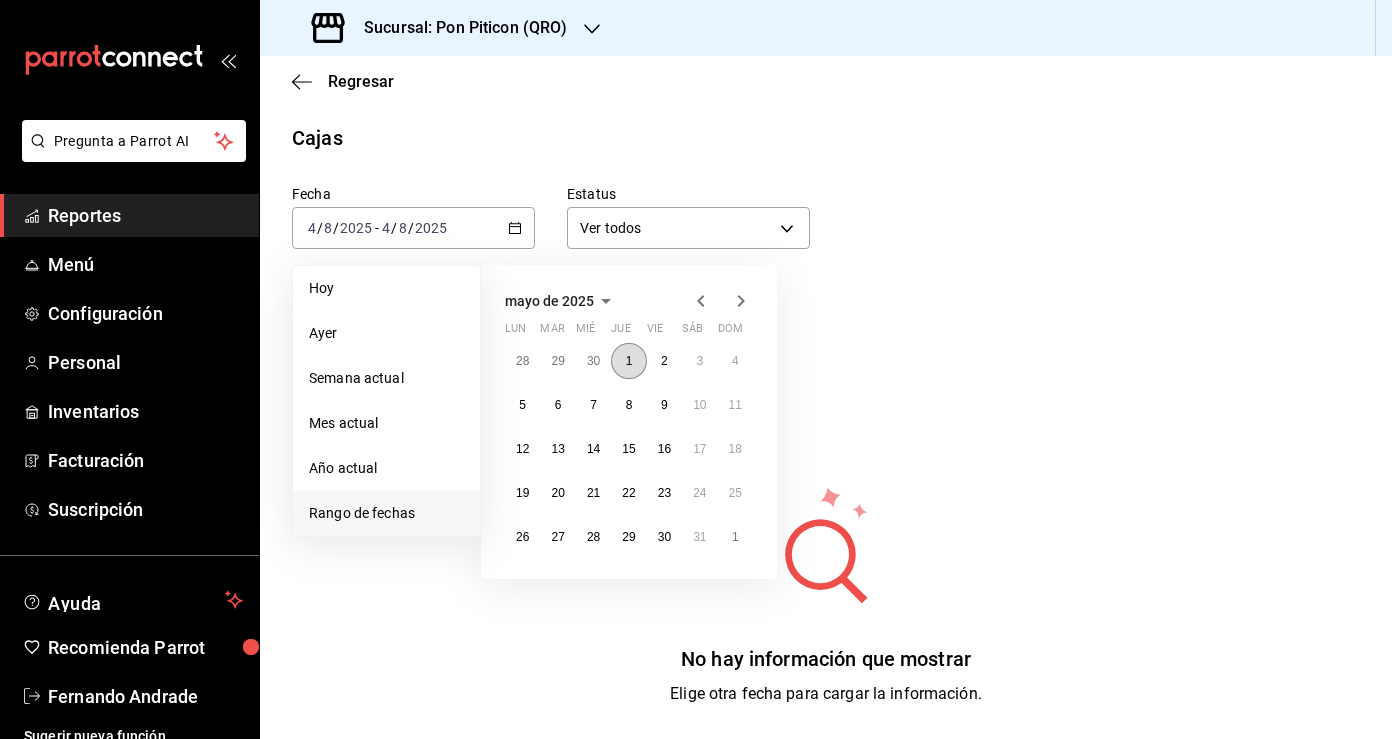 click on "1" at bounding box center [629, 361] 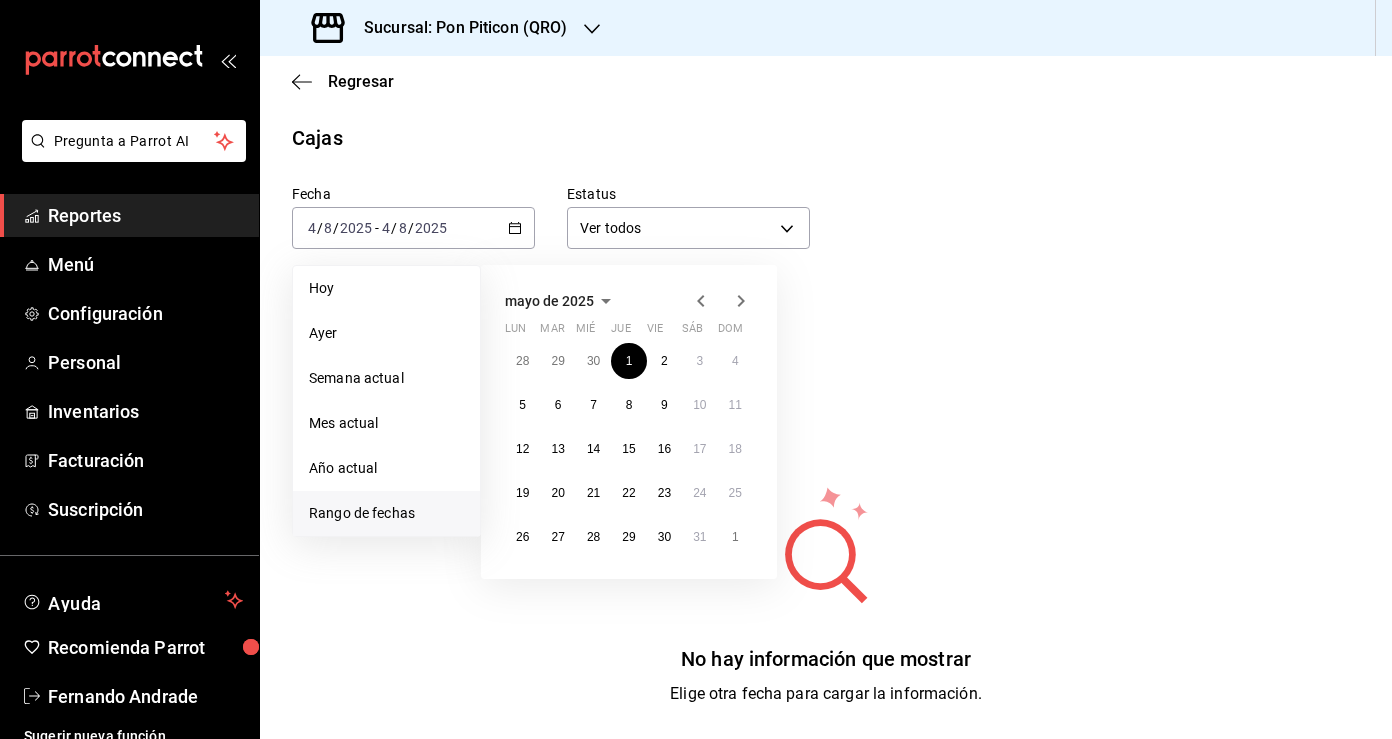 click 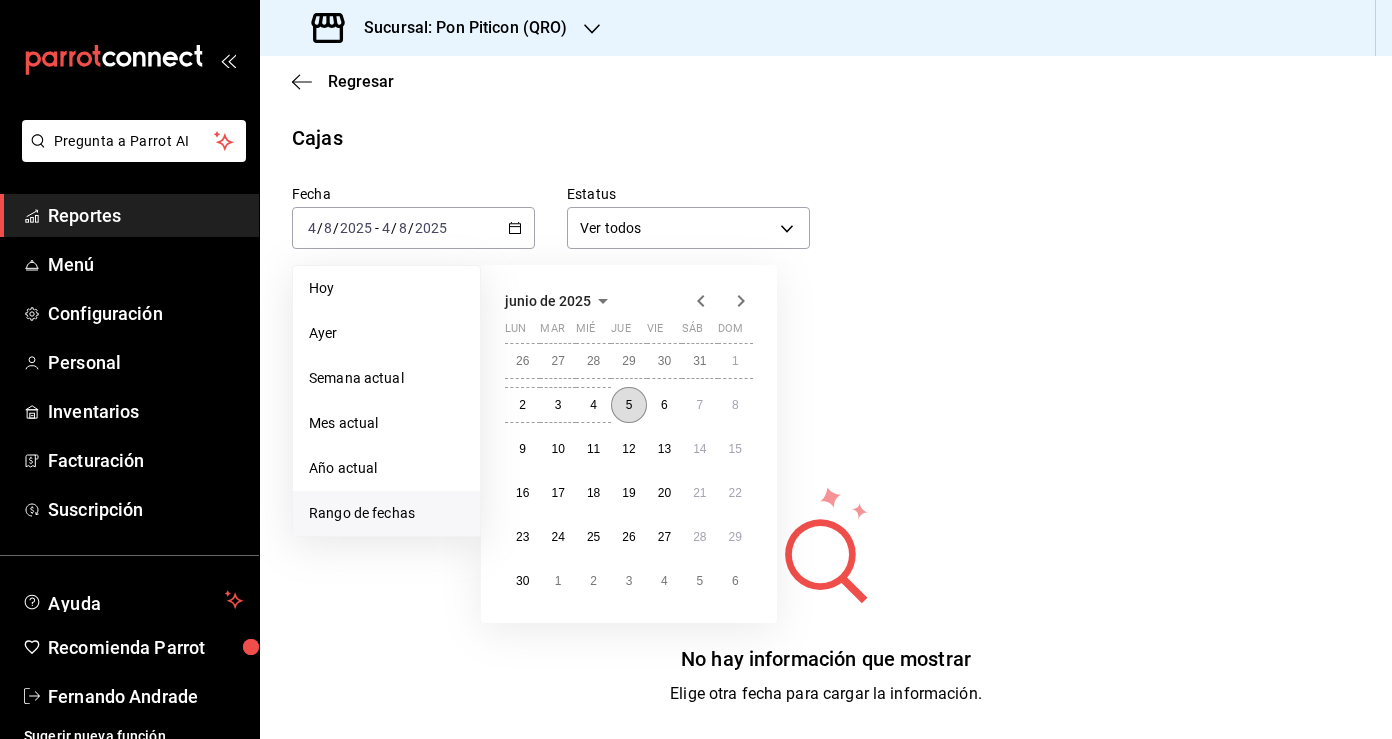 click on "5" at bounding box center [629, 405] 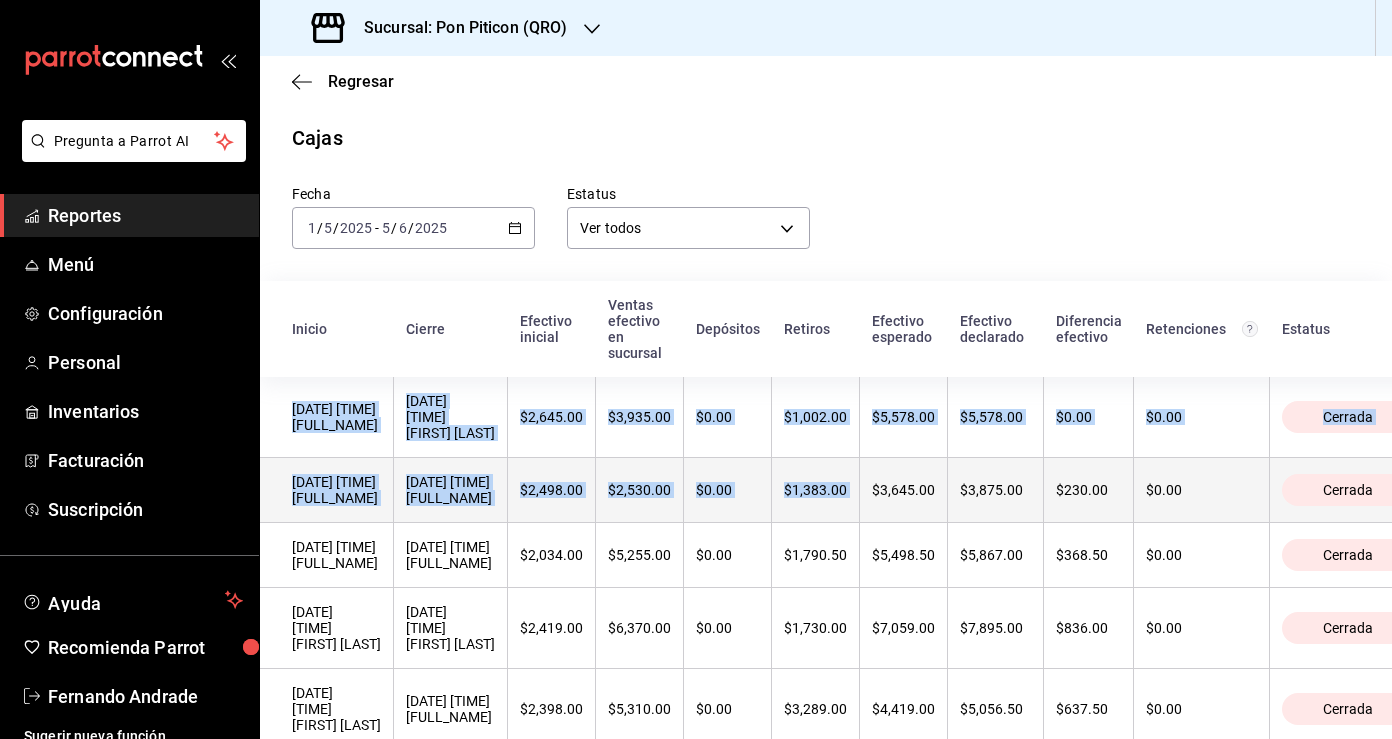 drag, startPoint x: 285, startPoint y: 401, endPoint x: 900, endPoint y: 471, distance: 618.97095 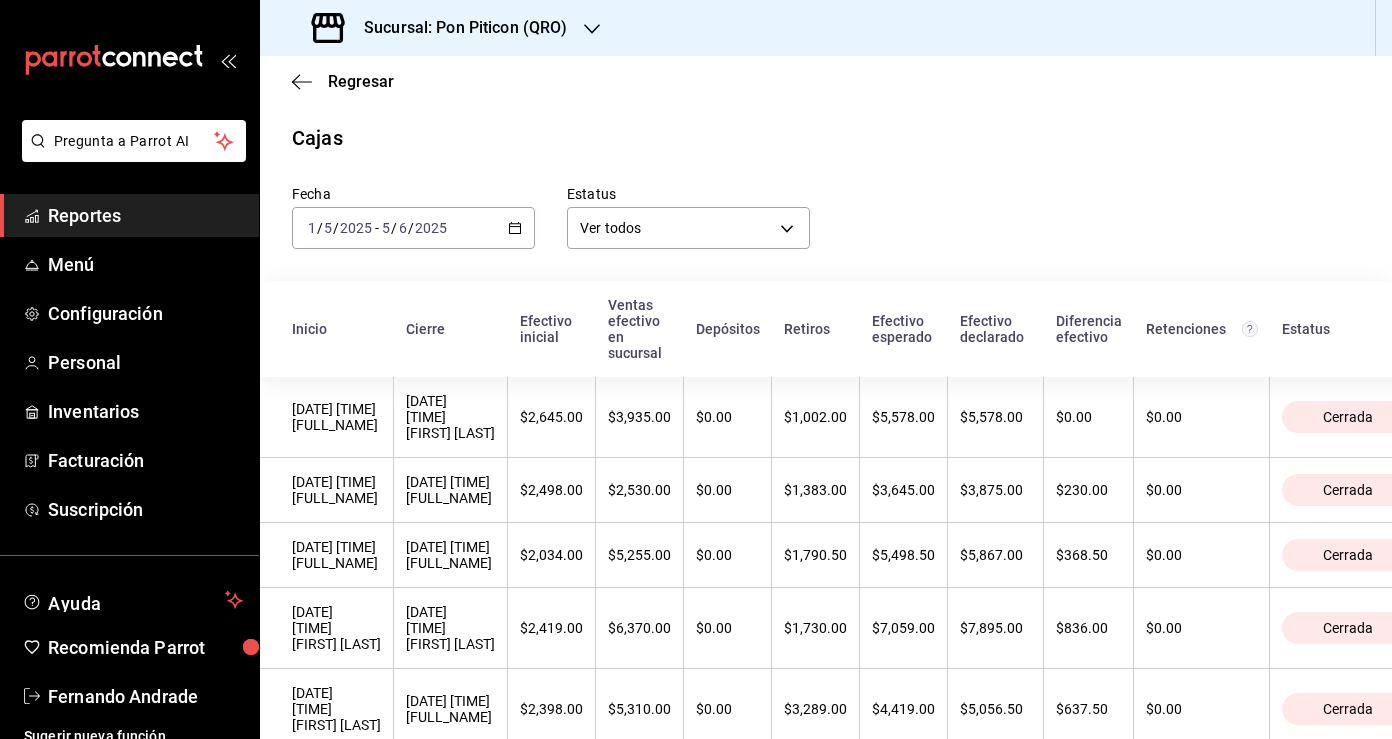 click on "Fecha 2025-05-01 1 / 5 / 2025 - 2025-06-05 5 / 6 / 2025 Estatus Ver todos ALL" at bounding box center [810, 201] 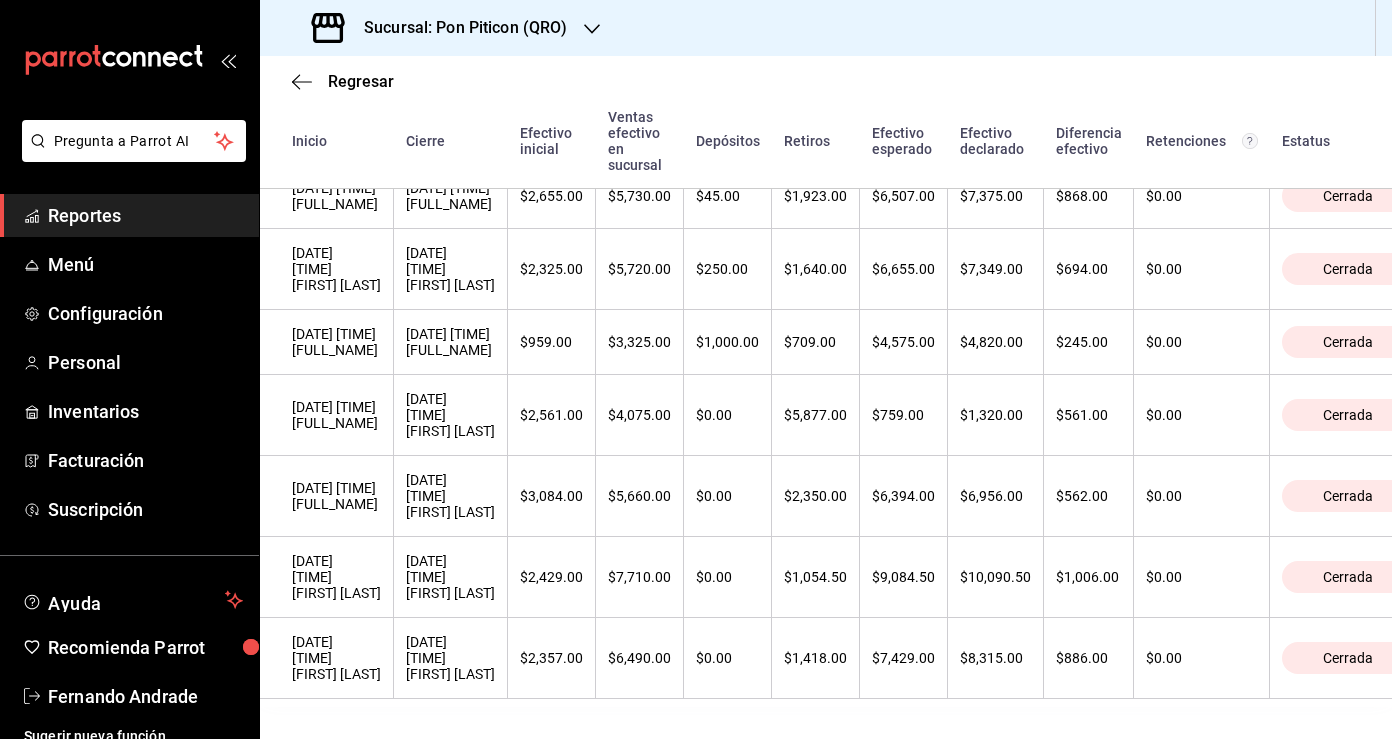 scroll, scrollTop: 1862, scrollLeft: 0, axis: vertical 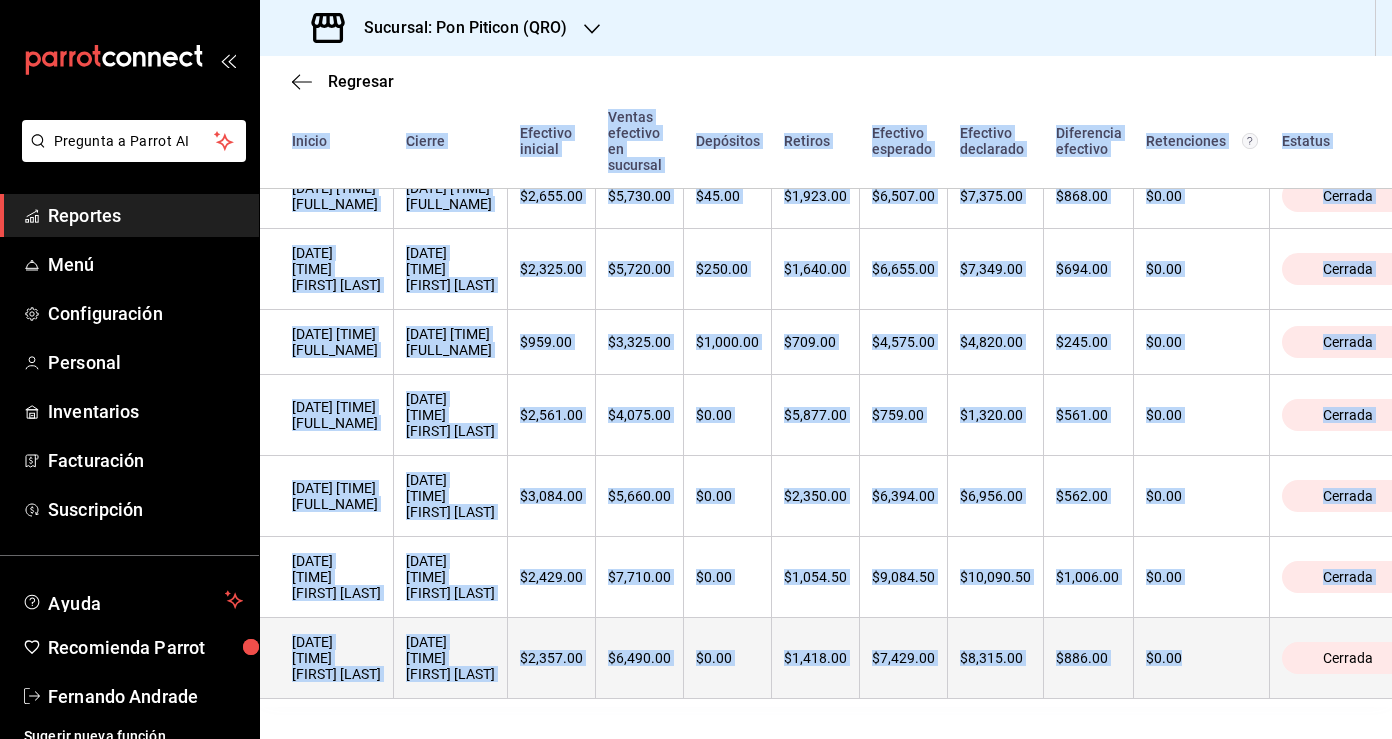 drag, startPoint x: 288, startPoint y: 332, endPoint x: 1184, endPoint y: 673, distance: 958.6955 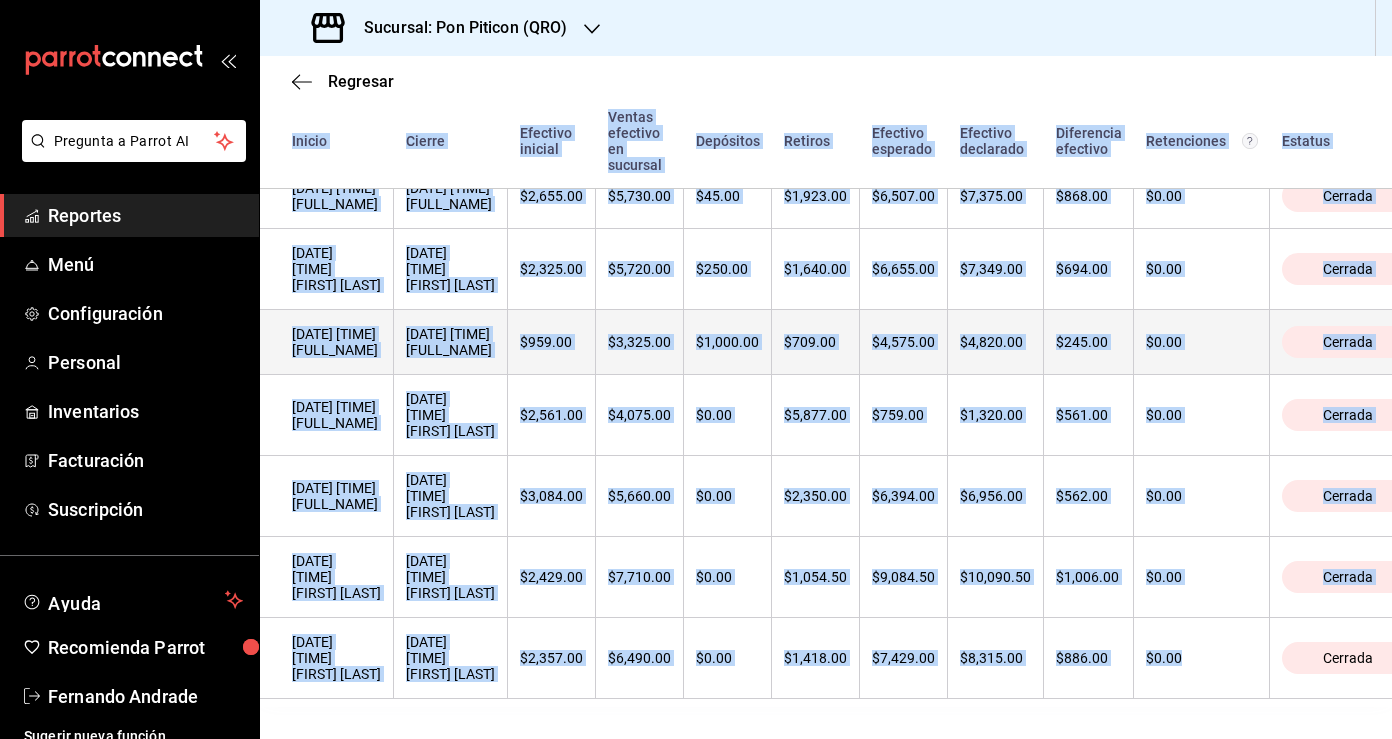 scroll, scrollTop: 0, scrollLeft: 0, axis: both 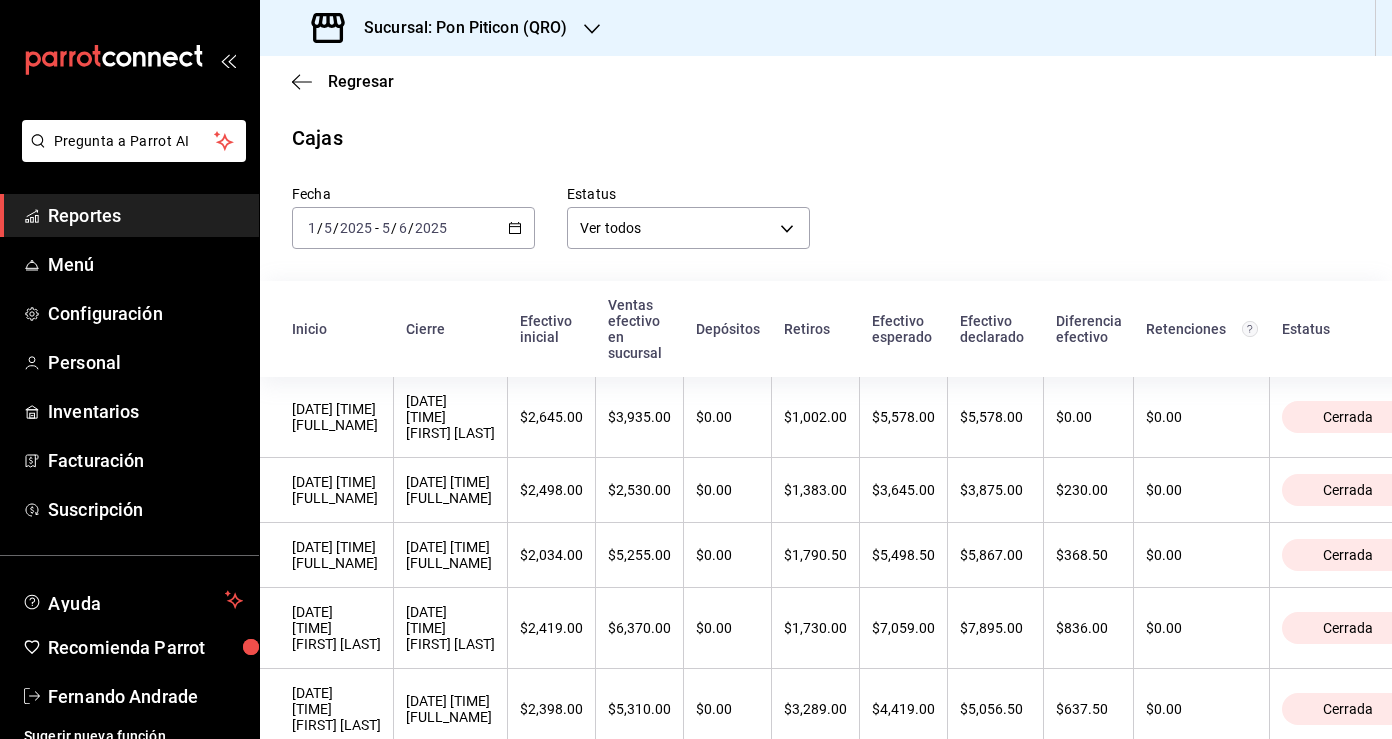 click on "Fecha 2025-05-01 1 / 5 / 2025 - 2025-06-05 5 / 6 / 2025 Estatus Ver todos ALL" at bounding box center [810, 201] 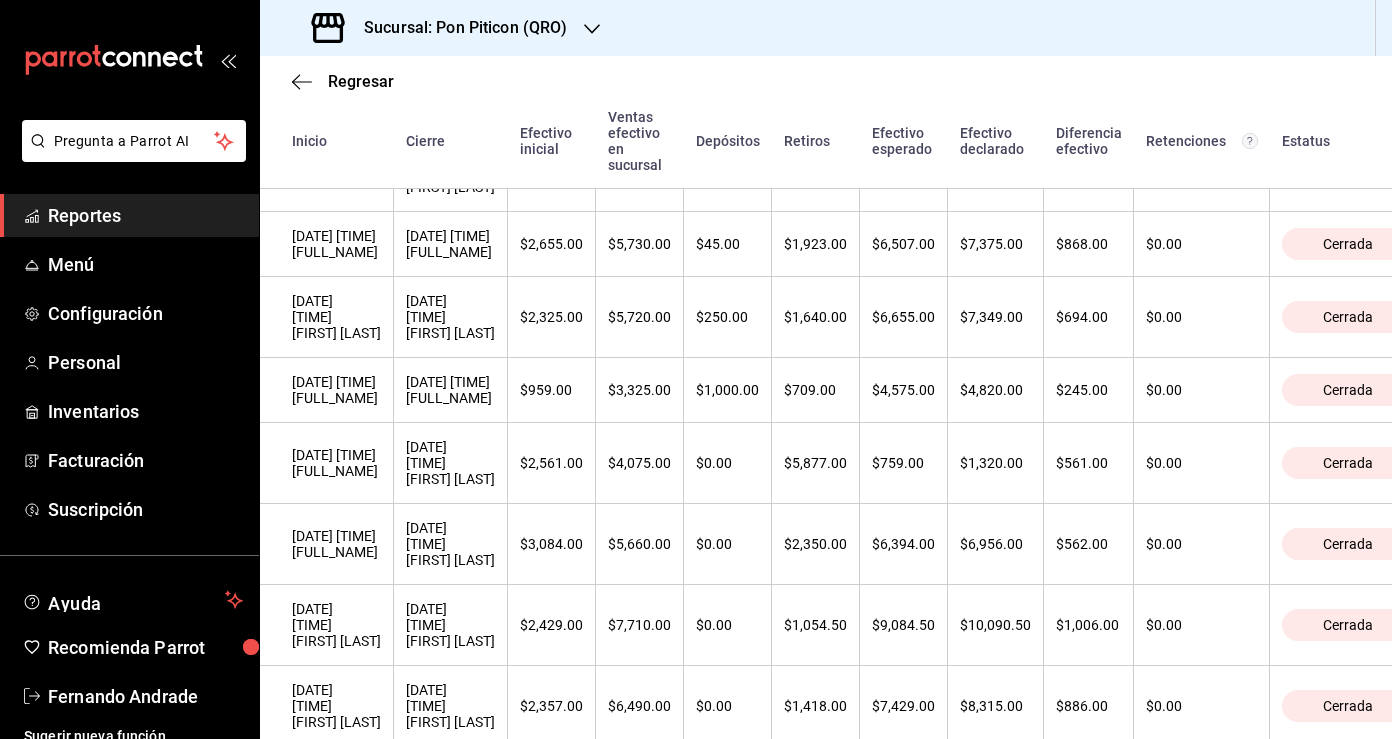 scroll, scrollTop: 1862, scrollLeft: 0, axis: vertical 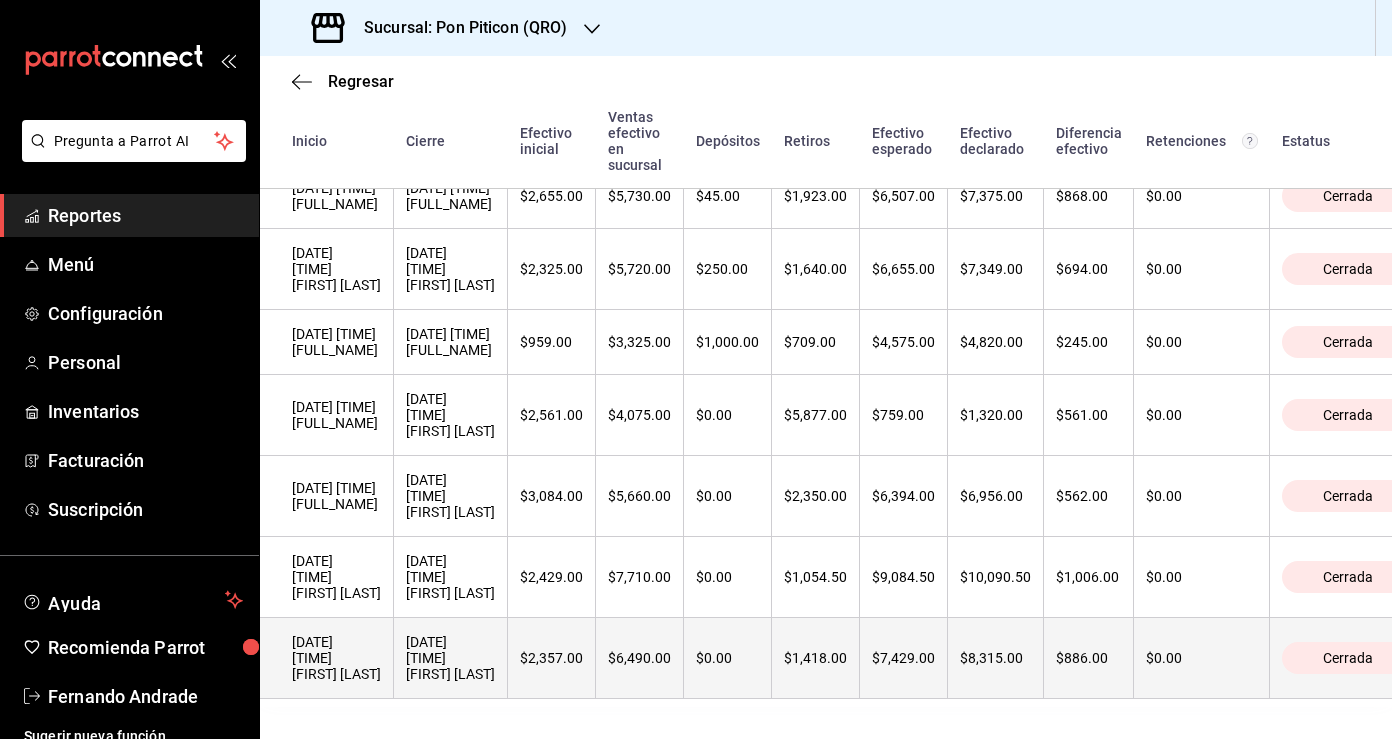 click on "01/05/2025
16:07:59
Bruno Torres" at bounding box center (327, 658) 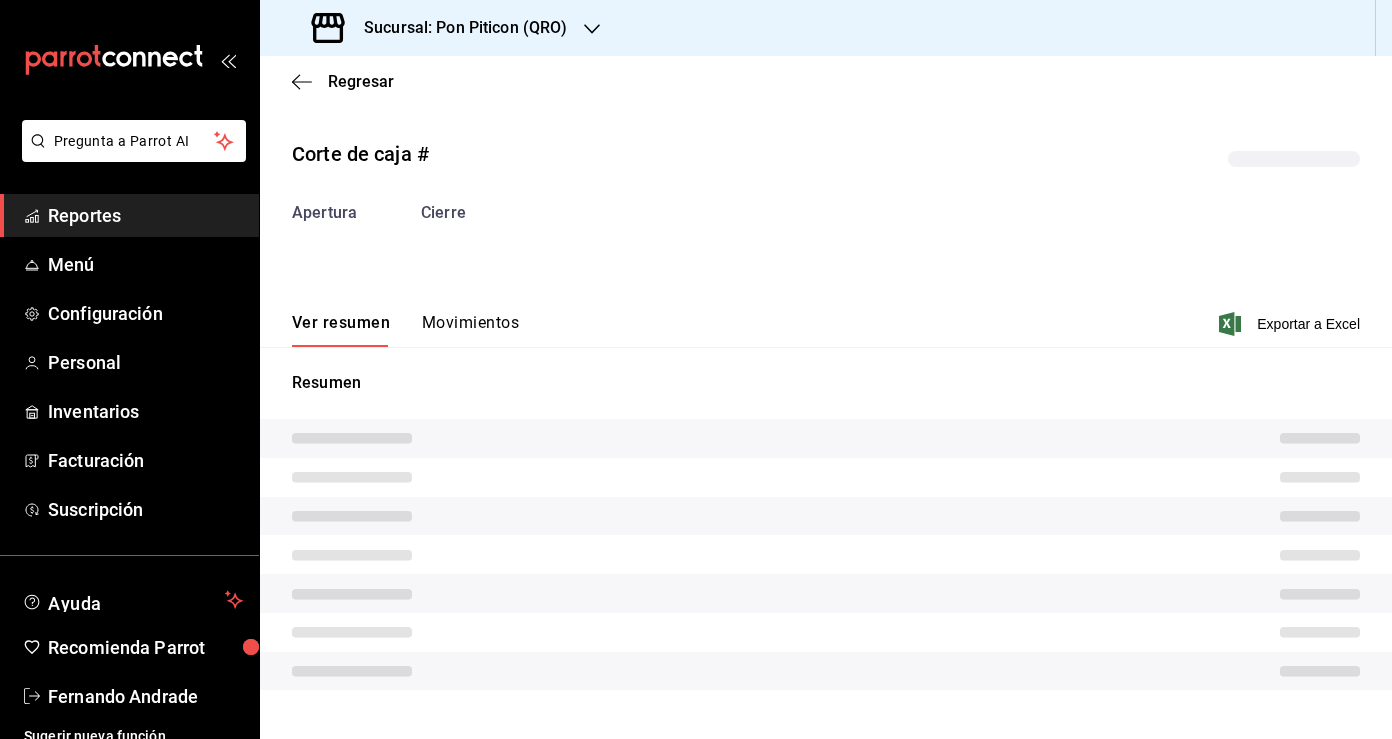 scroll, scrollTop: 0, scrollLeft: 0, axis: both 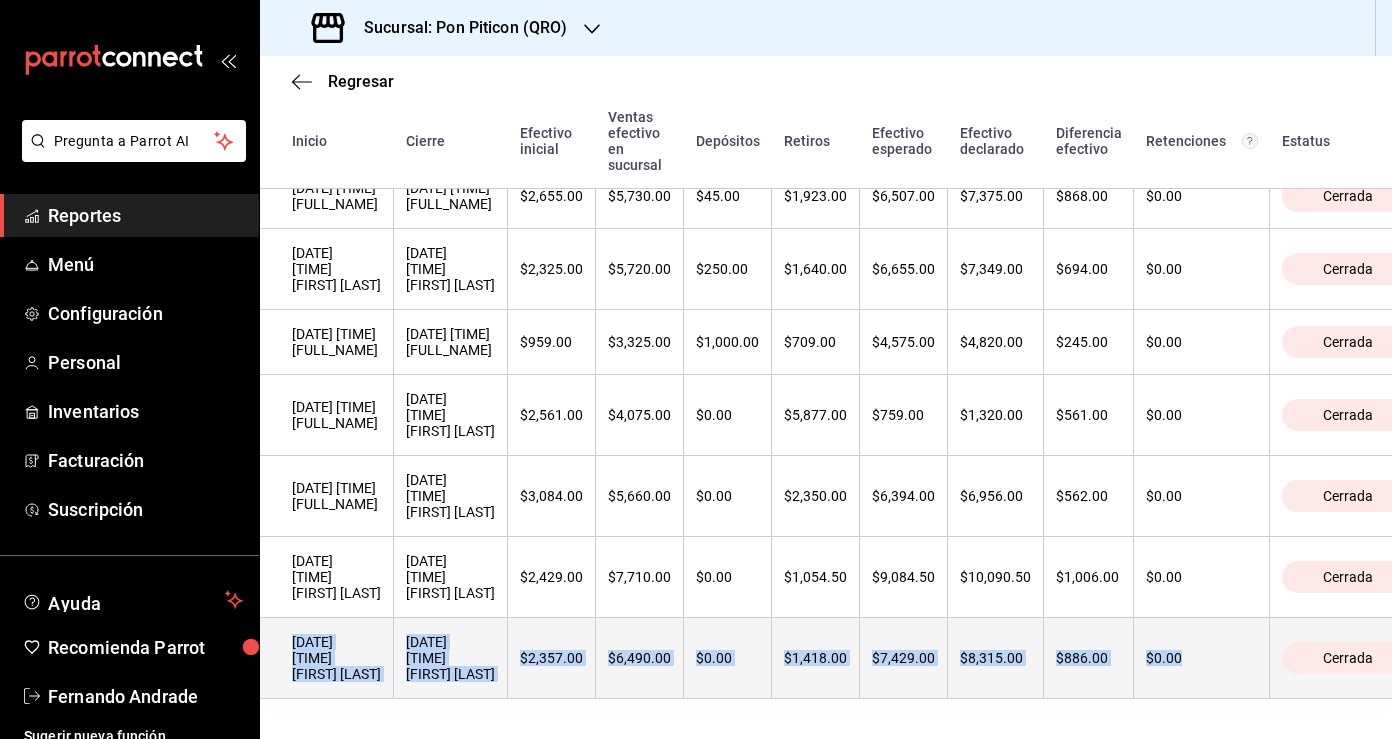 drag, startPoint x: 284, startPoint y: 635, endPoint x: 1253, endPoint y: 672, distance: 969.7061 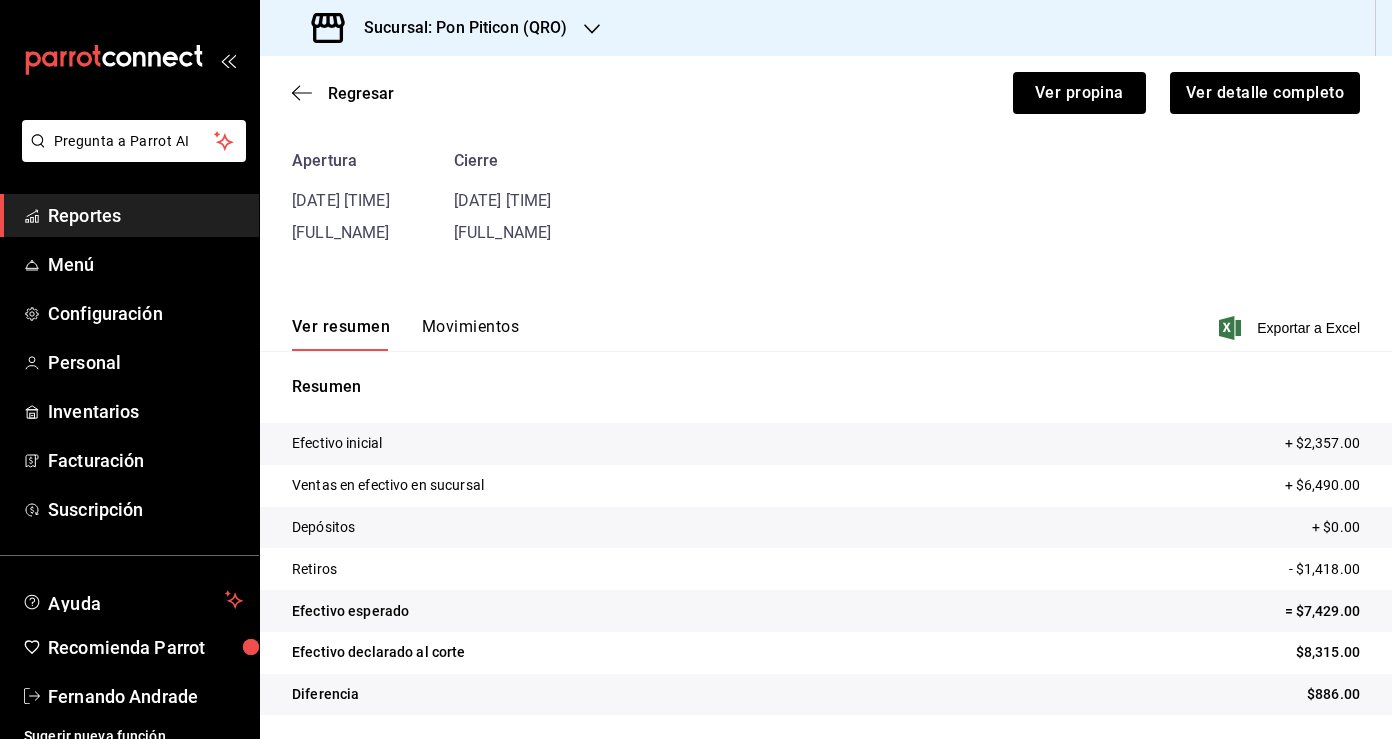 scroll, scrollTop: 0, scrollLeft: 0, axis: both 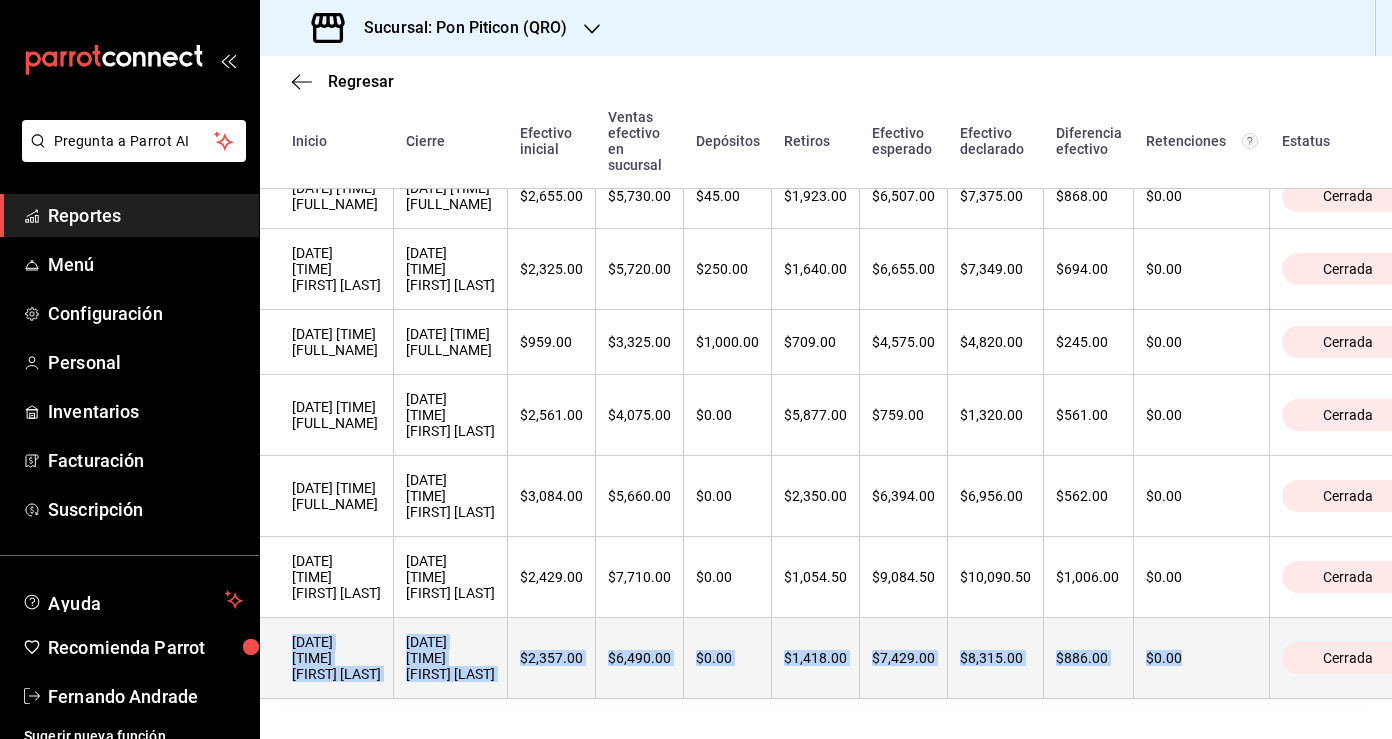 drag, startPoint x: 285, startPoint y: 640, endPoint x: 1229, endPoint y: 663, distance: 944.28015 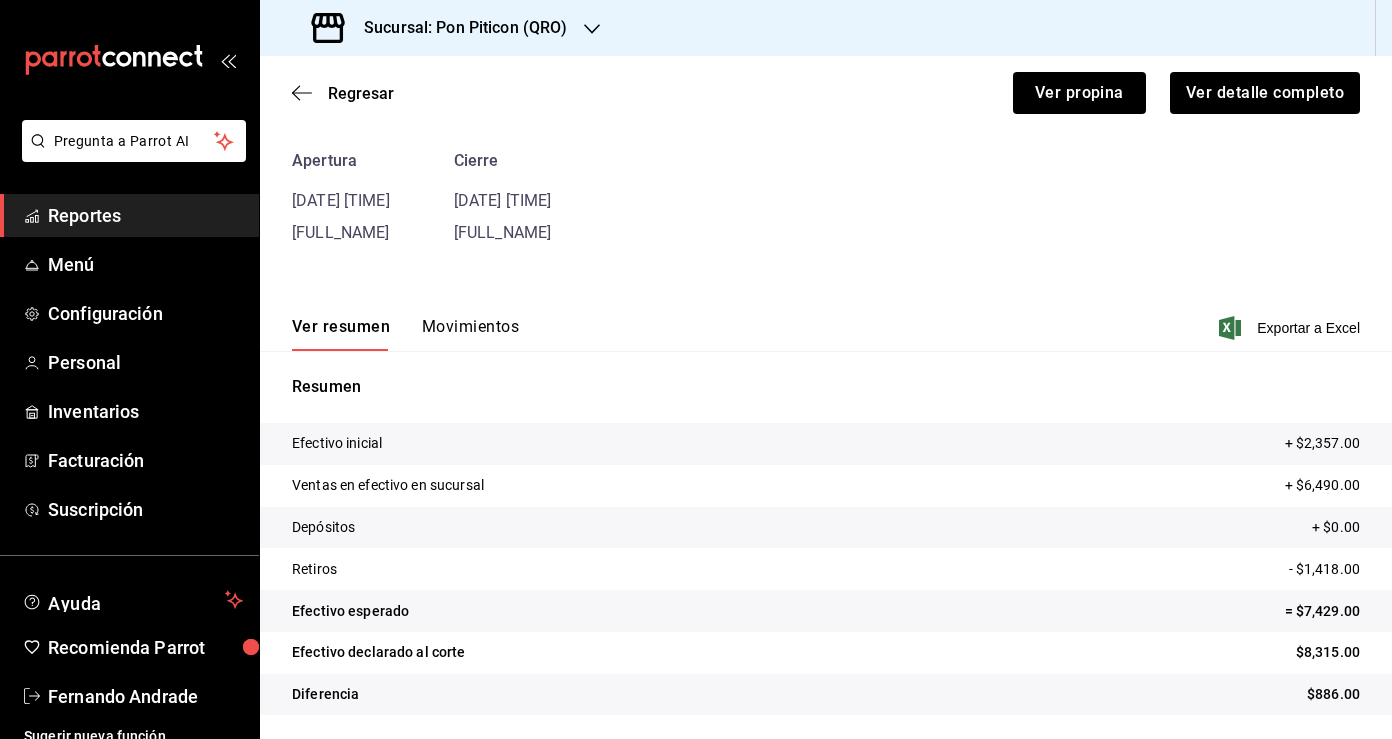 scroll, scrollTop: 0, scrollLeft: 0, axis: both 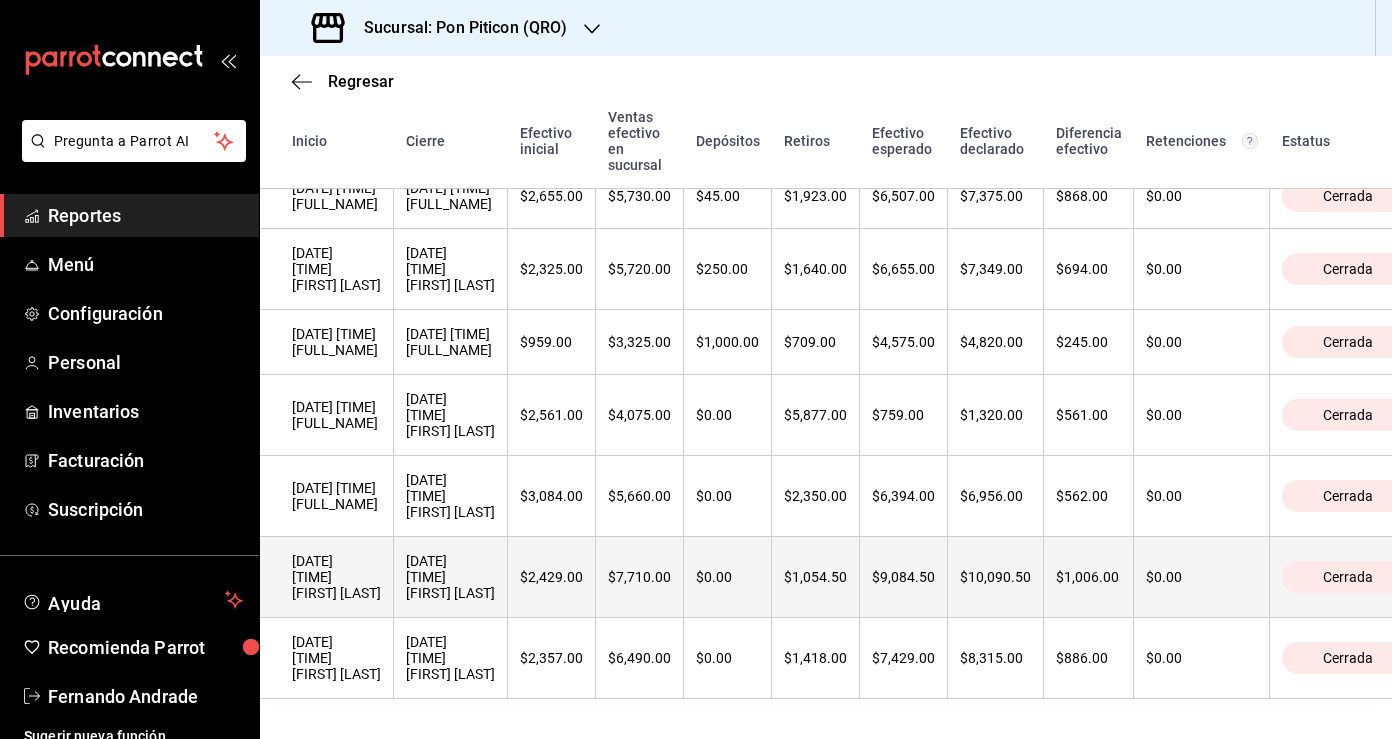 drag, startPoint x: 1215, startPoint y: 668, endPoint x: 282, endPoint y: 610, distance: 934.801 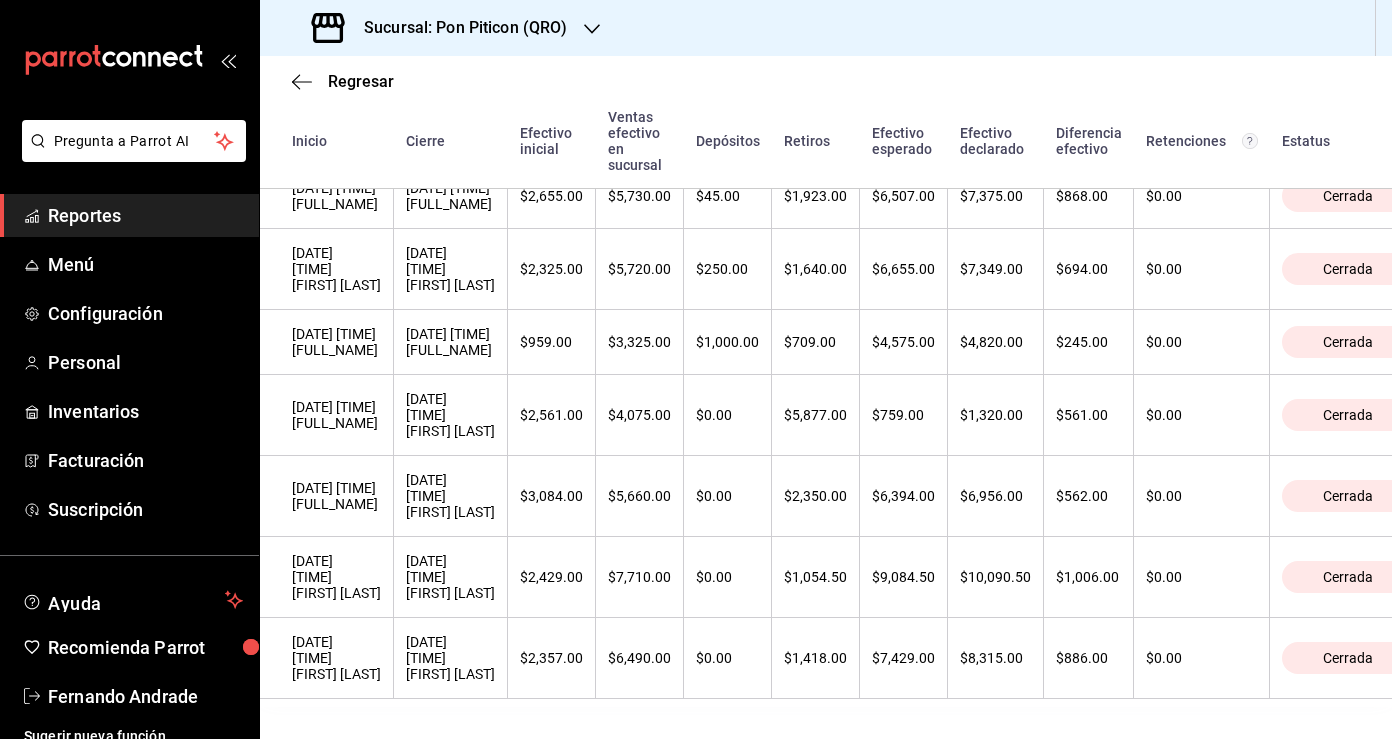 click on "Regresar Cajas Fecha 2025-05-01 1 / 5 / 2025 - 2025-06-05 5 / 6 / 2025 Estatus Ver todos ALL Inicio Cierre Efectivo inicial Ventas efectivo en sucursal Depósitos Retiros Efectivo esperado Efectivo declarado Diferencia efectivo Retenciones Estatus 05/06/2025
16:42:55
Moises Villalobos 06/06/2025
16:25:56
Moises Villalobos $2,645.00 $3,935.00 $0.00 $1,002.00 $5,578.00 $5,578.00 $0.00 $0.00 Cerrada 04/06/2025
16:17:51
Moises Villalobos 05/06/2025
16:30:39
Moises Villalobos $2,498.00 $2,530.00 $0.00 $1,383.00 $3,645.00 $3,875.00 $230.00 $0.00 Cerrada 01/06/2025
16:57:39
Moises Villalobos 04/06/2025
16:17:01
Moises Villalobos $2,034.00 $5,255.00 $0.00 $1,790.50 $5,498.50 $5,867.00 $368.50 $0.00 Cerrada 31/05/2025
17:03:02
Moises Villalobos 01/06/2025
15:54:28
Moises Villalobos $2,419.00 $6,370.00 $0.00 $1,730.00 $7,059.00 $7,895.00 $836.00 $0.00 Cerrada 30/05/2025
16:45:13
Moises Villalobos 31/05/2025
15:50:12
Moises Villalobos $2,398.00 $5,310.00 $0.00 $3,289.00 $4,419.00 $5,056.50 $637.50 $0.00 Cerrada $0.00" at bounding box center (826, -465) 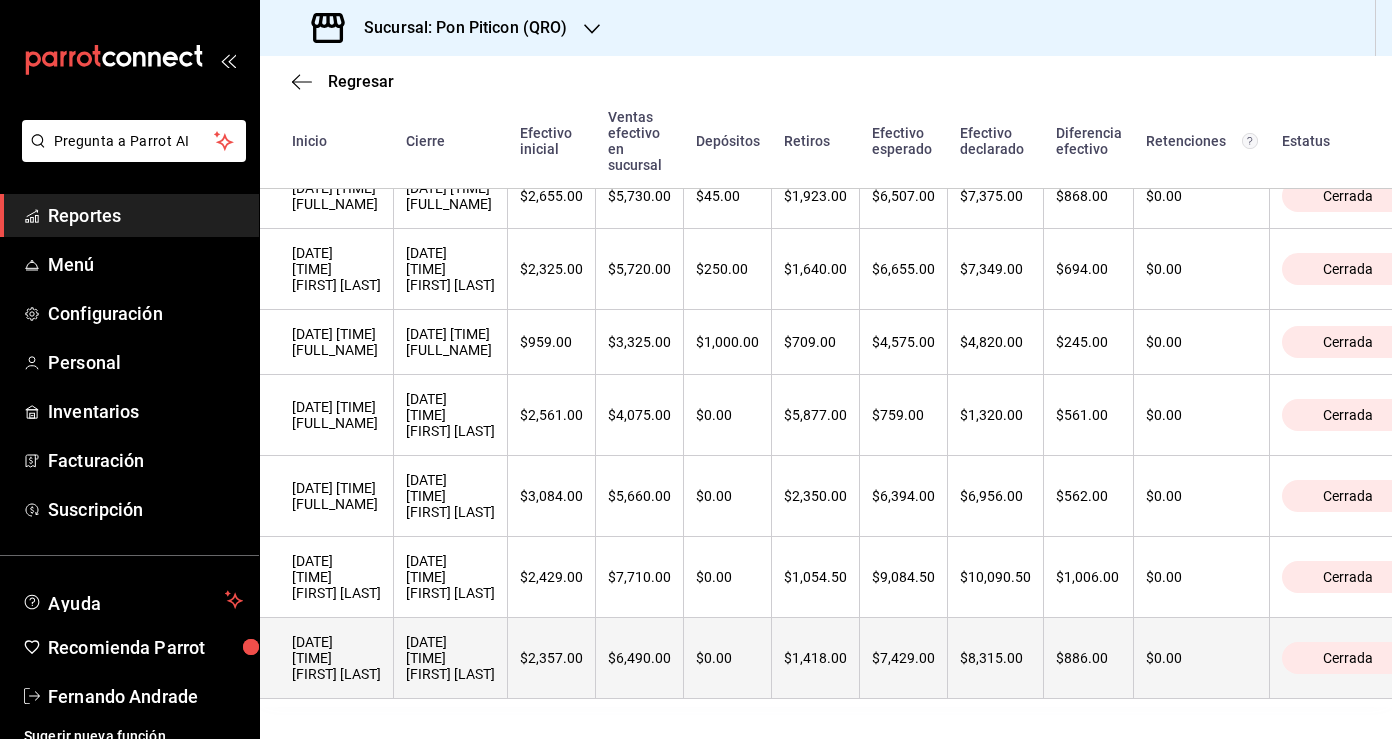 click on "01/05/2025
16:07:59
Bruno Torres" at bounding box center [327, 658] 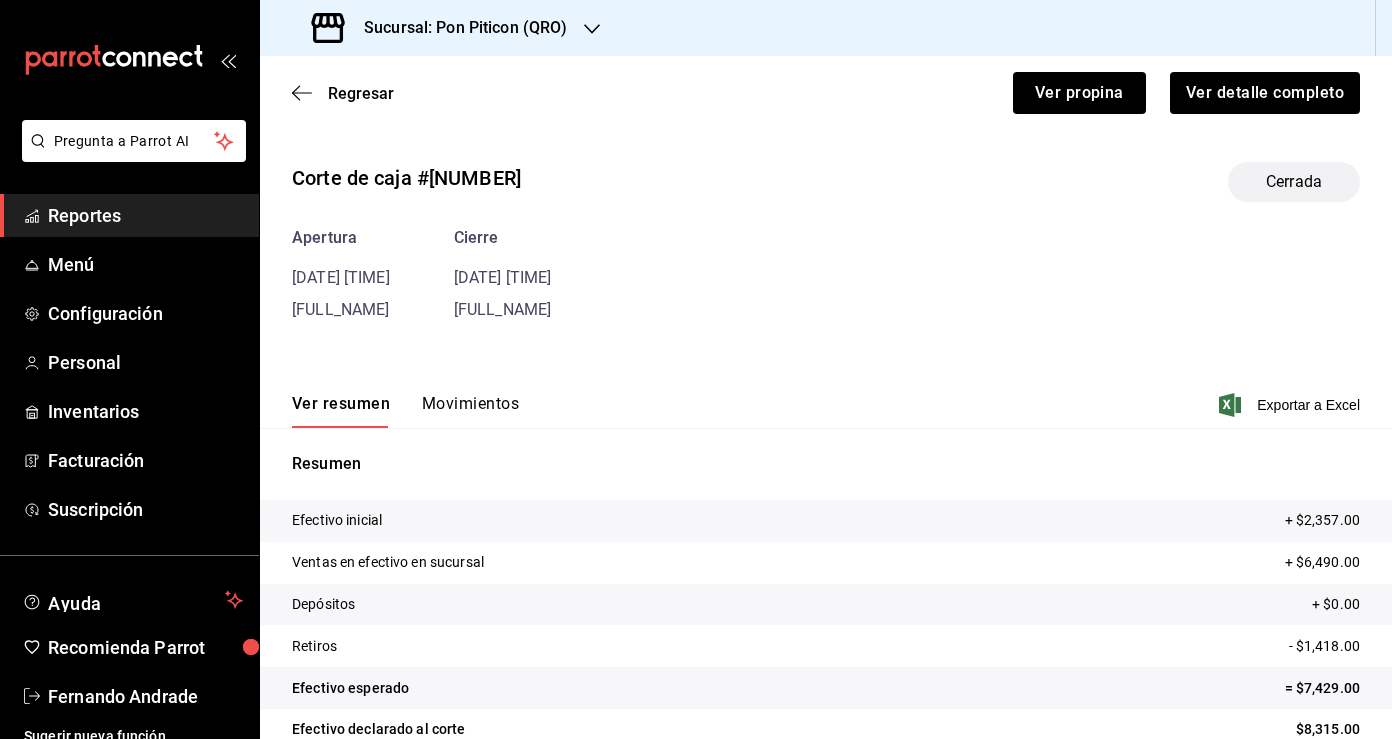 scroll, scrollTop: 77, scrollLeft: 0, axis: vertical 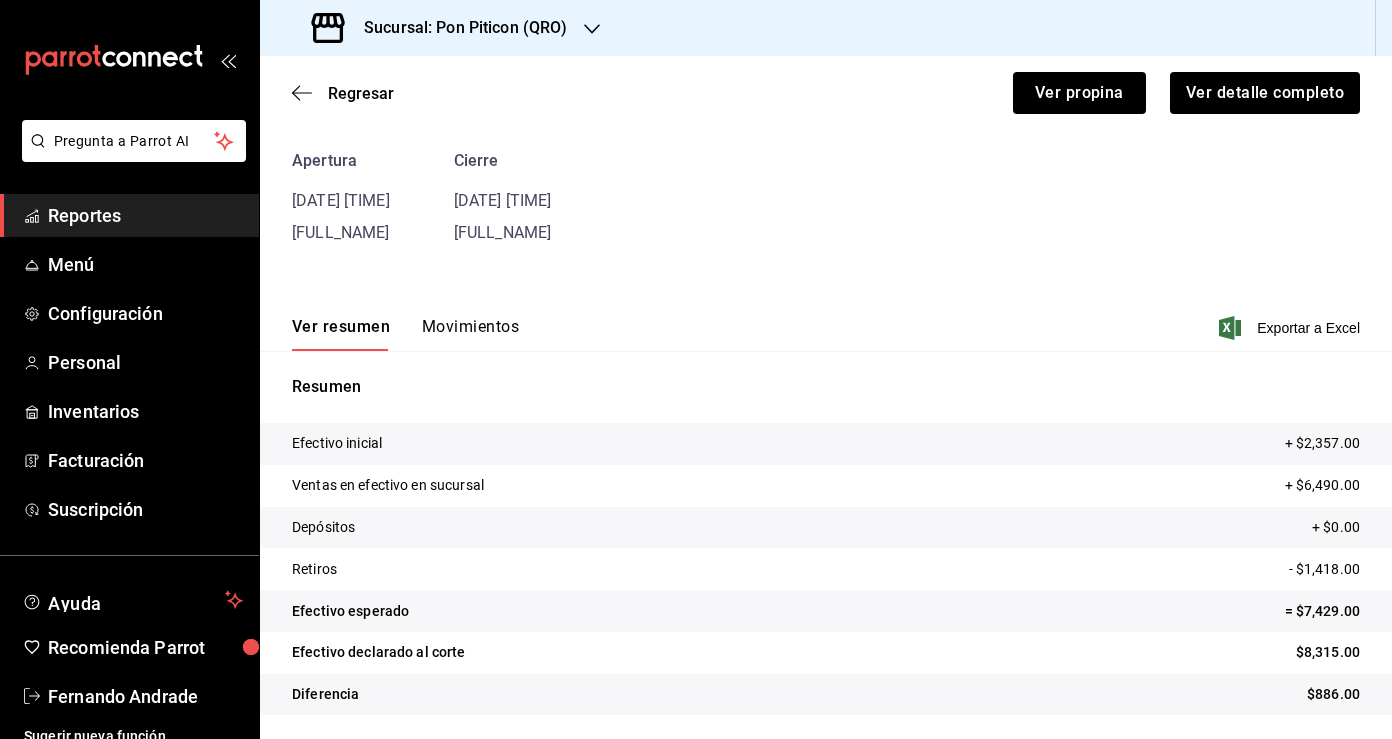 click on "Reportes" at bounding box center [129, 215] 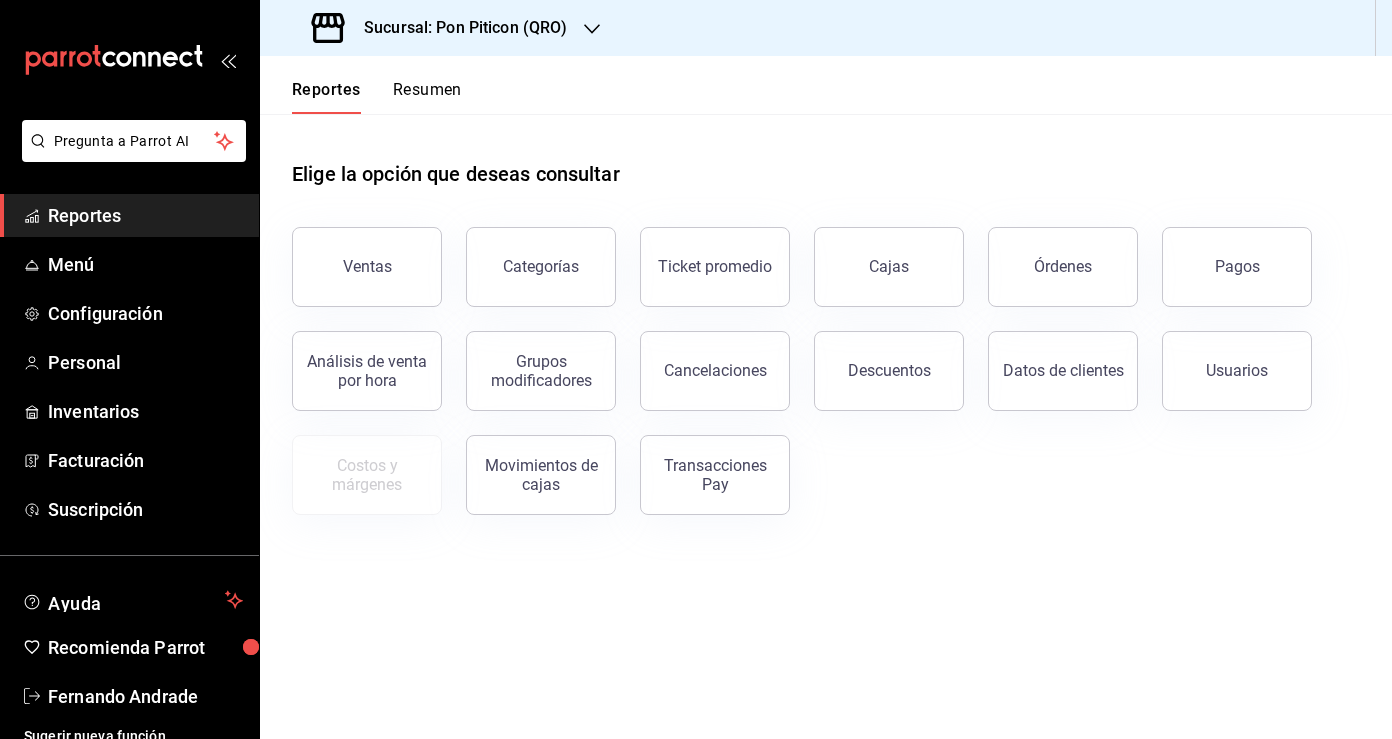 click on "Resumen" at bounding box center (427, 97) 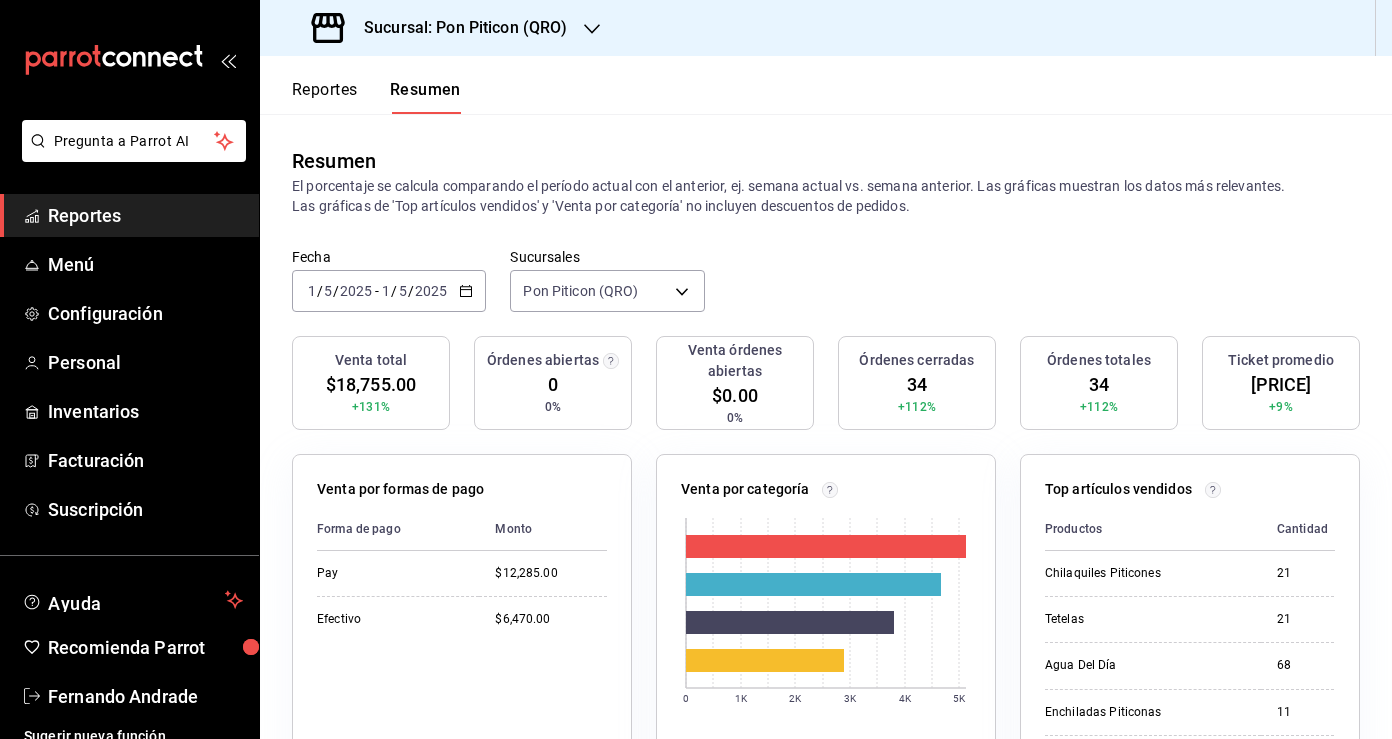 click 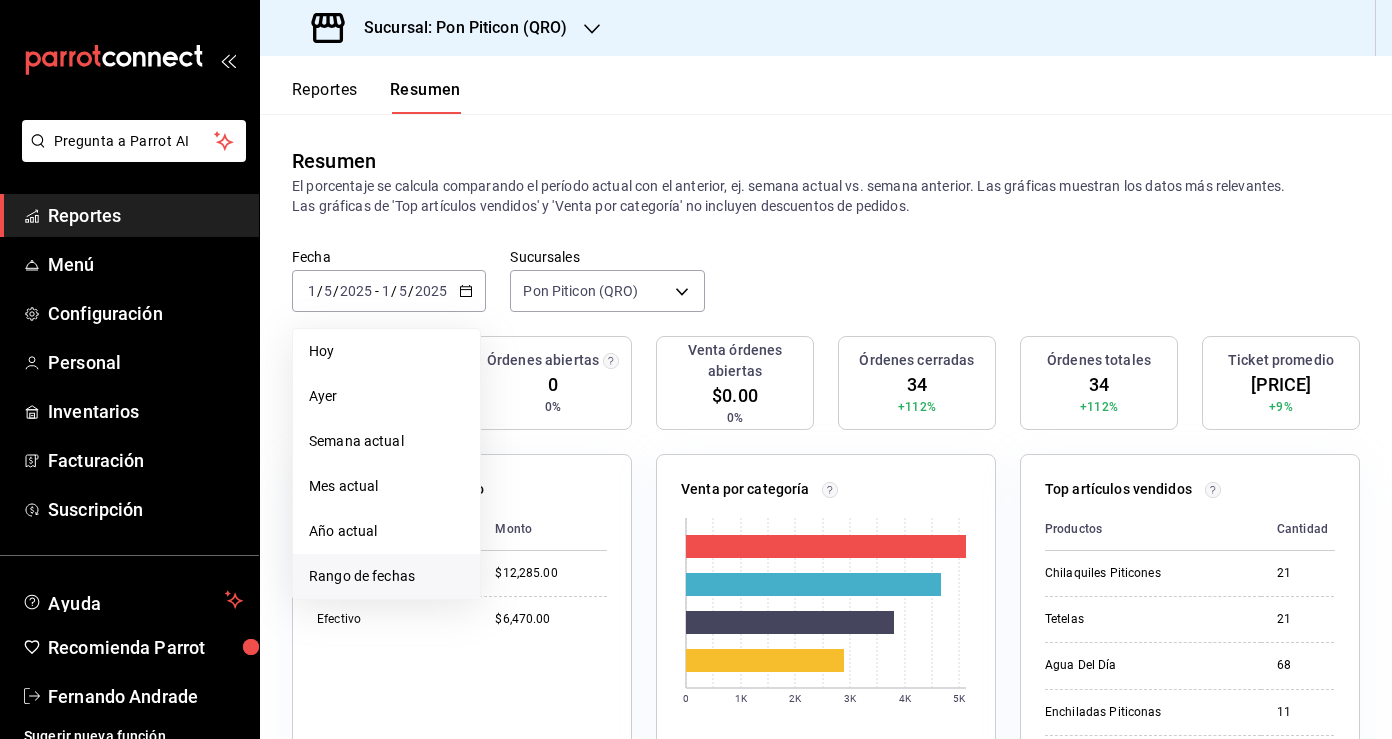 click on "Rango de fechas" at bounding box center (386, 576) 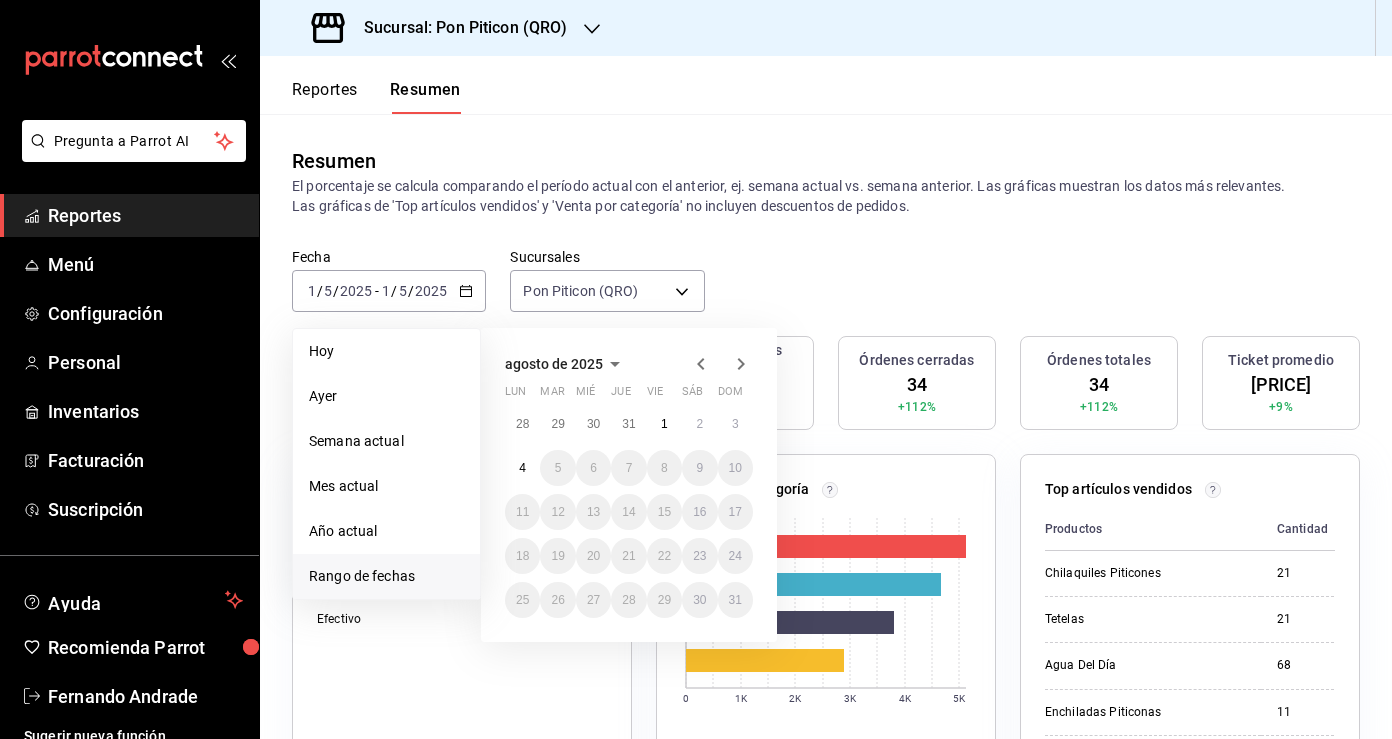 click 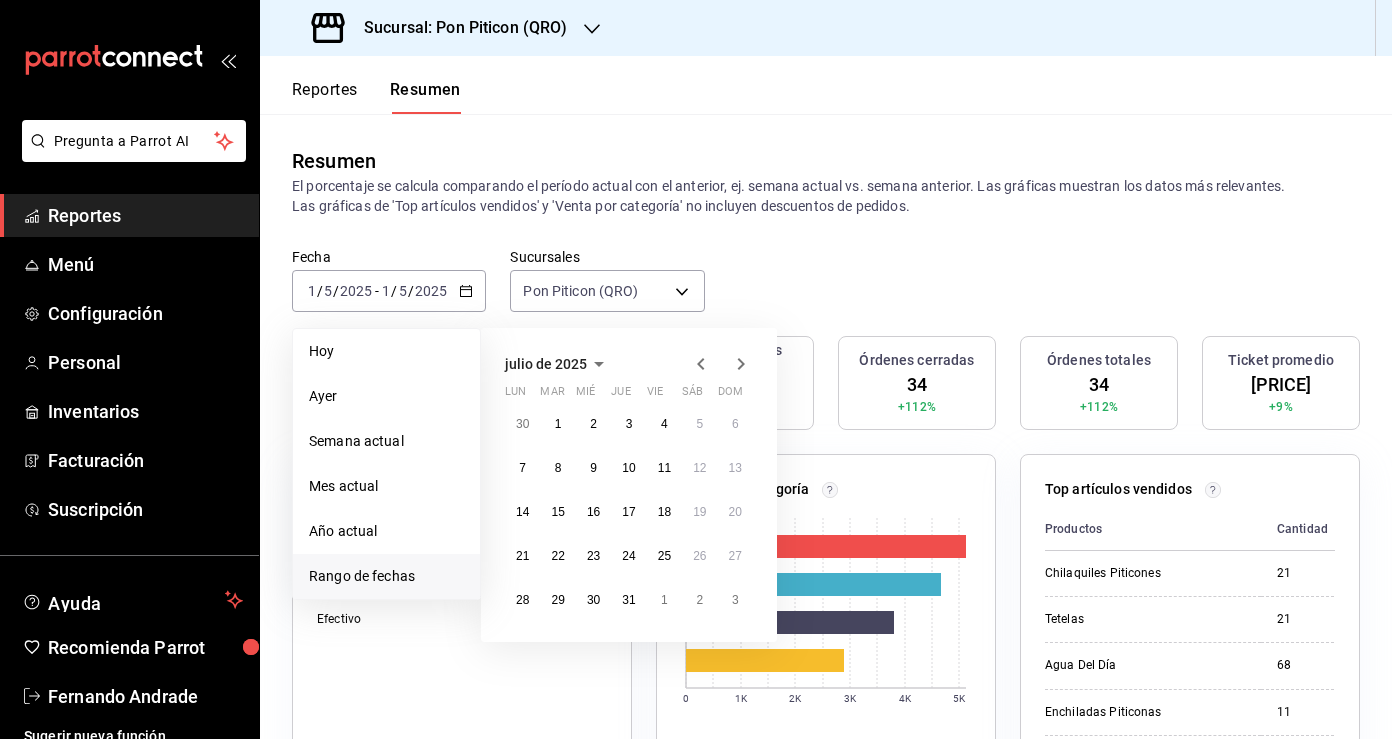 click 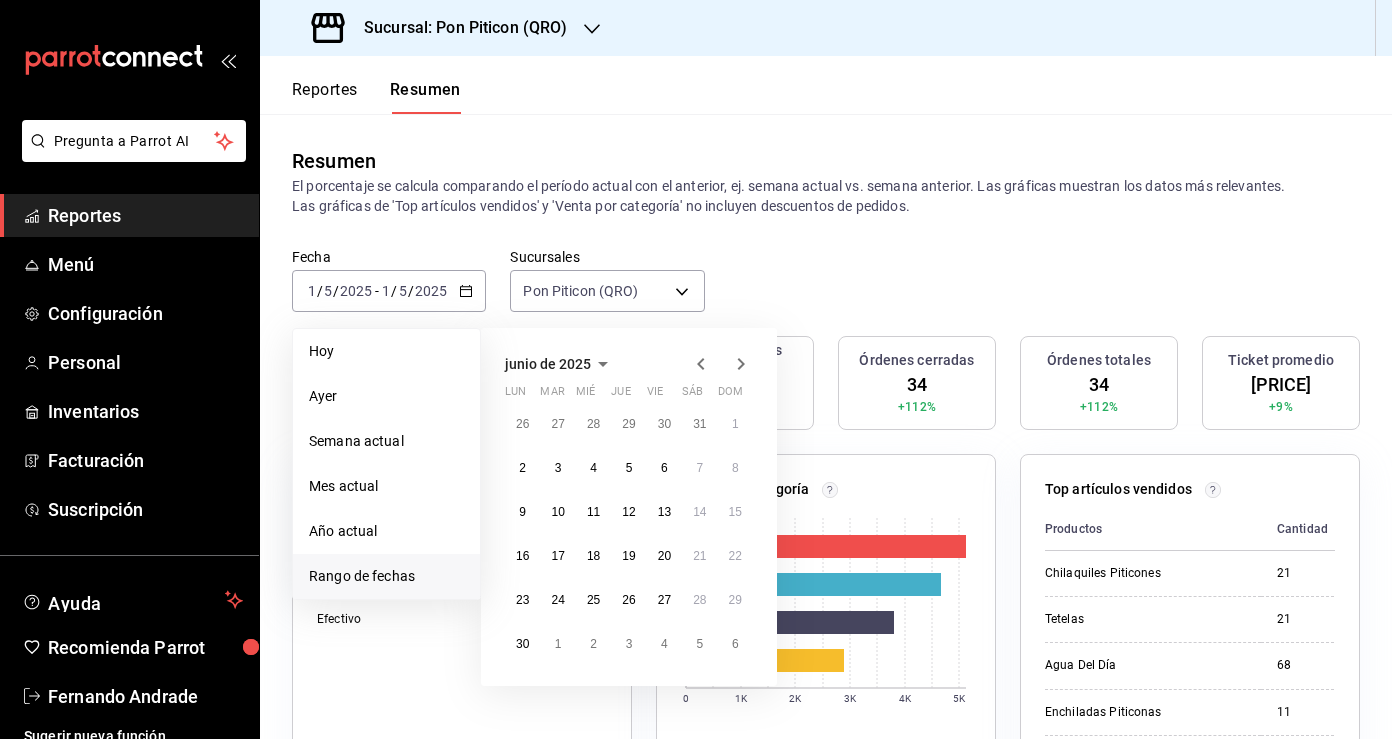 click 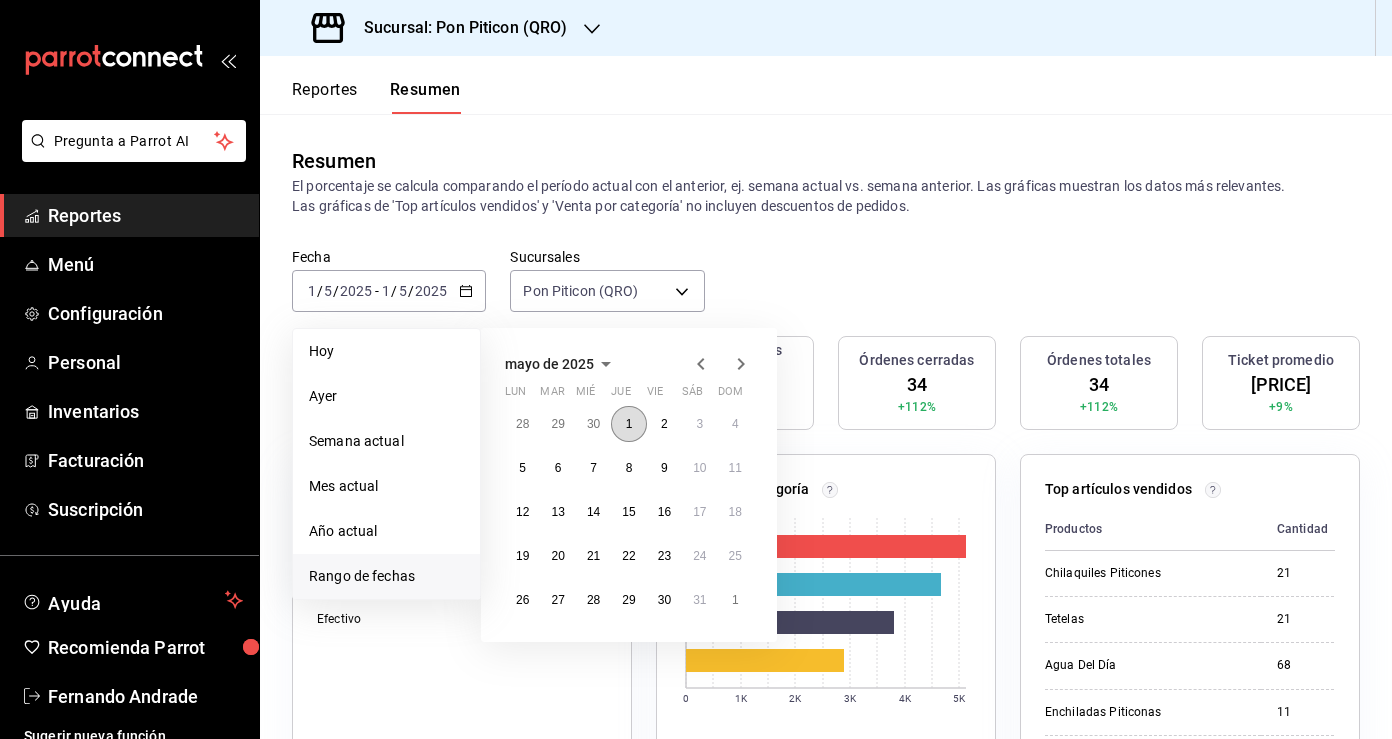 click on "1" at bounding box center [628, 424] 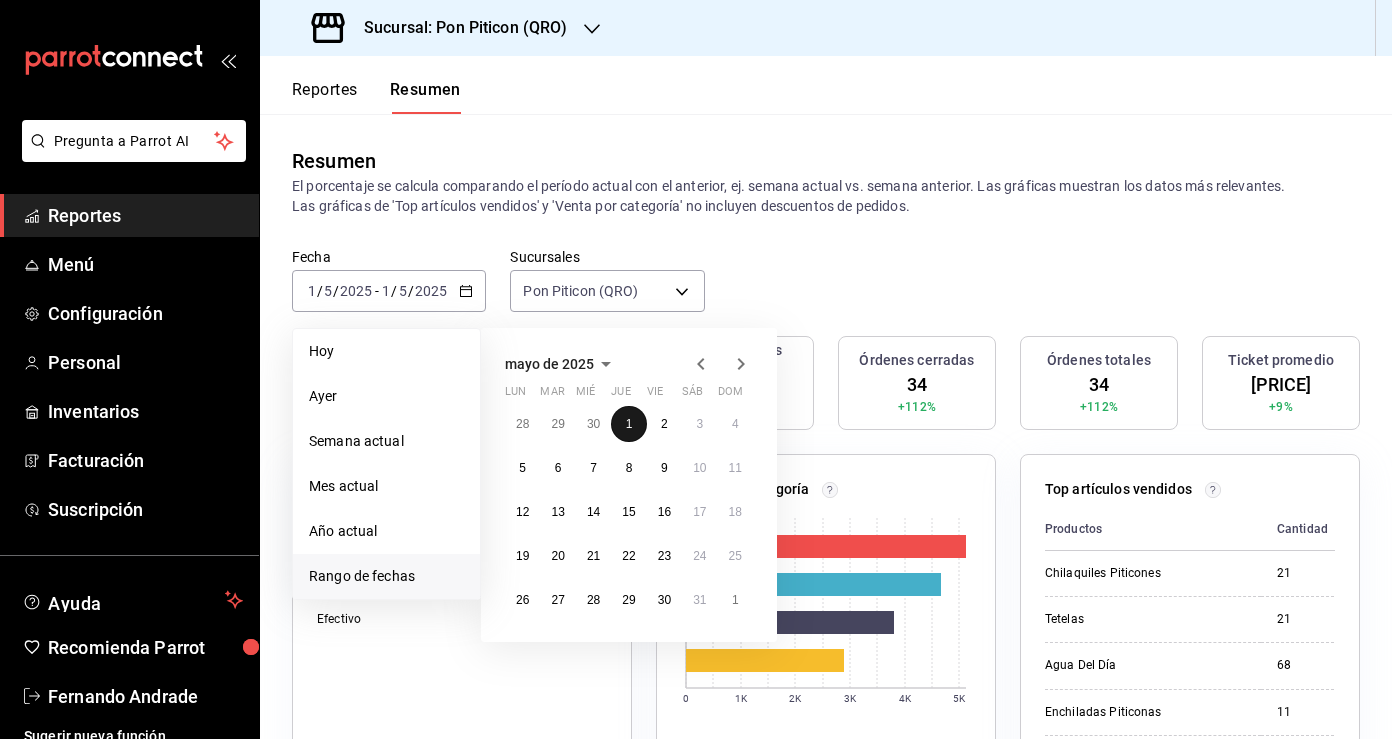 click on "1" at bounding box center [629, 424] 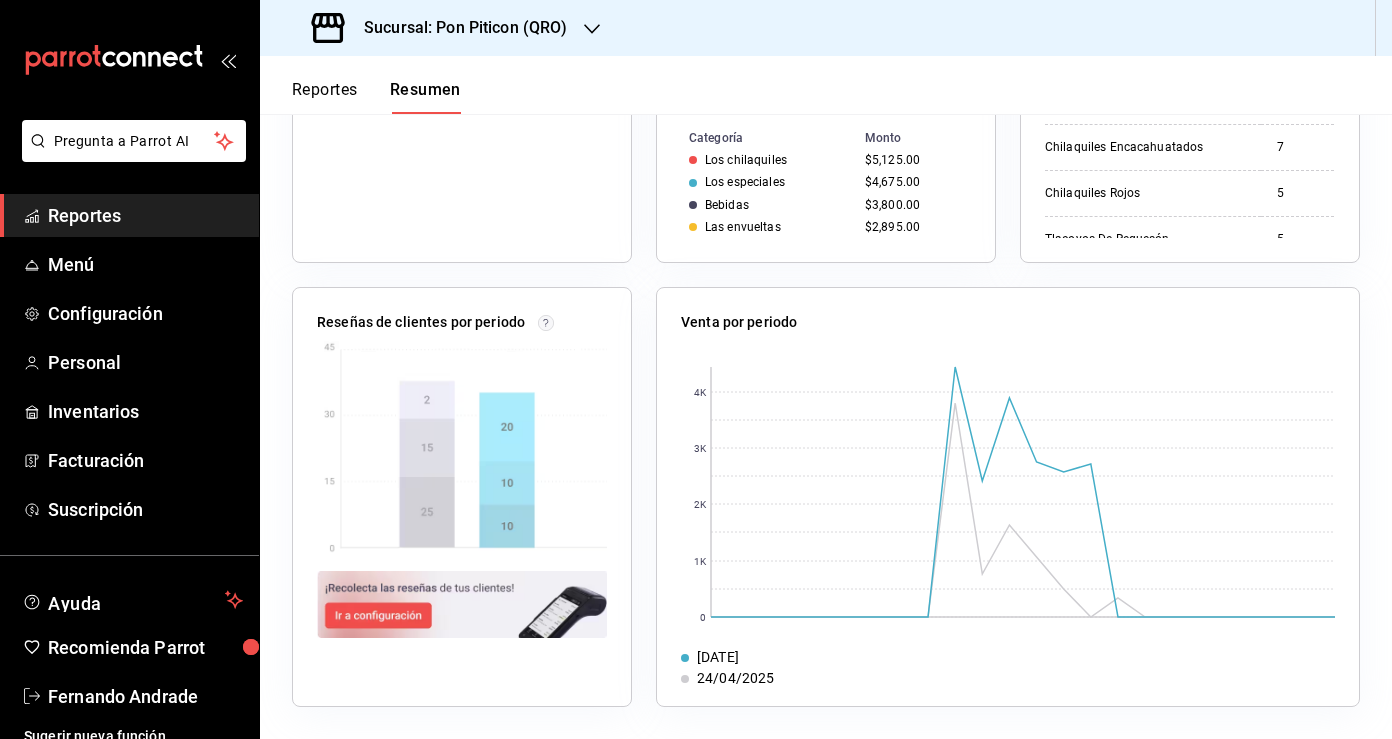 scroll, scrollTop: 0, scrollLeft: 0, axis: both 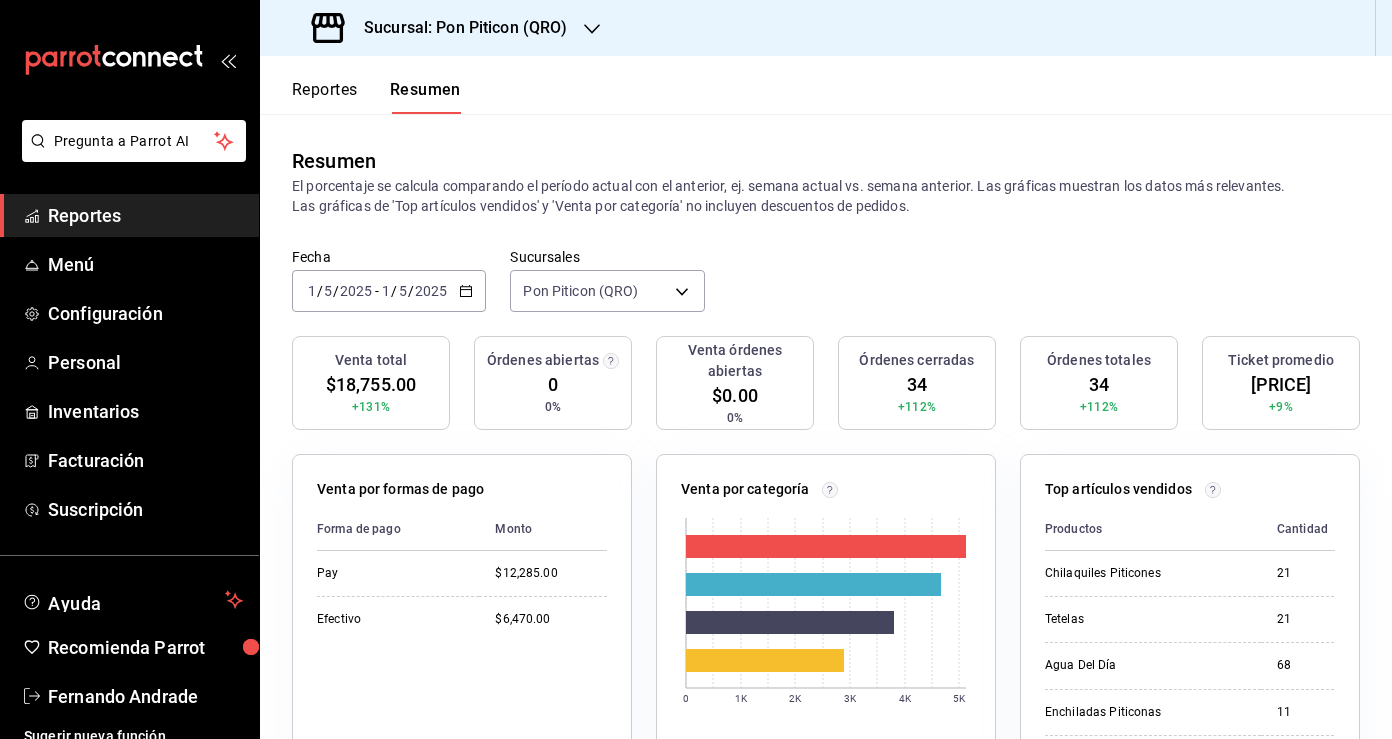 click on "2025-05-01 1 / 5 / 2025 - 2025-05-01 1 / 5 / 2025" at bounding box center [389, 291] 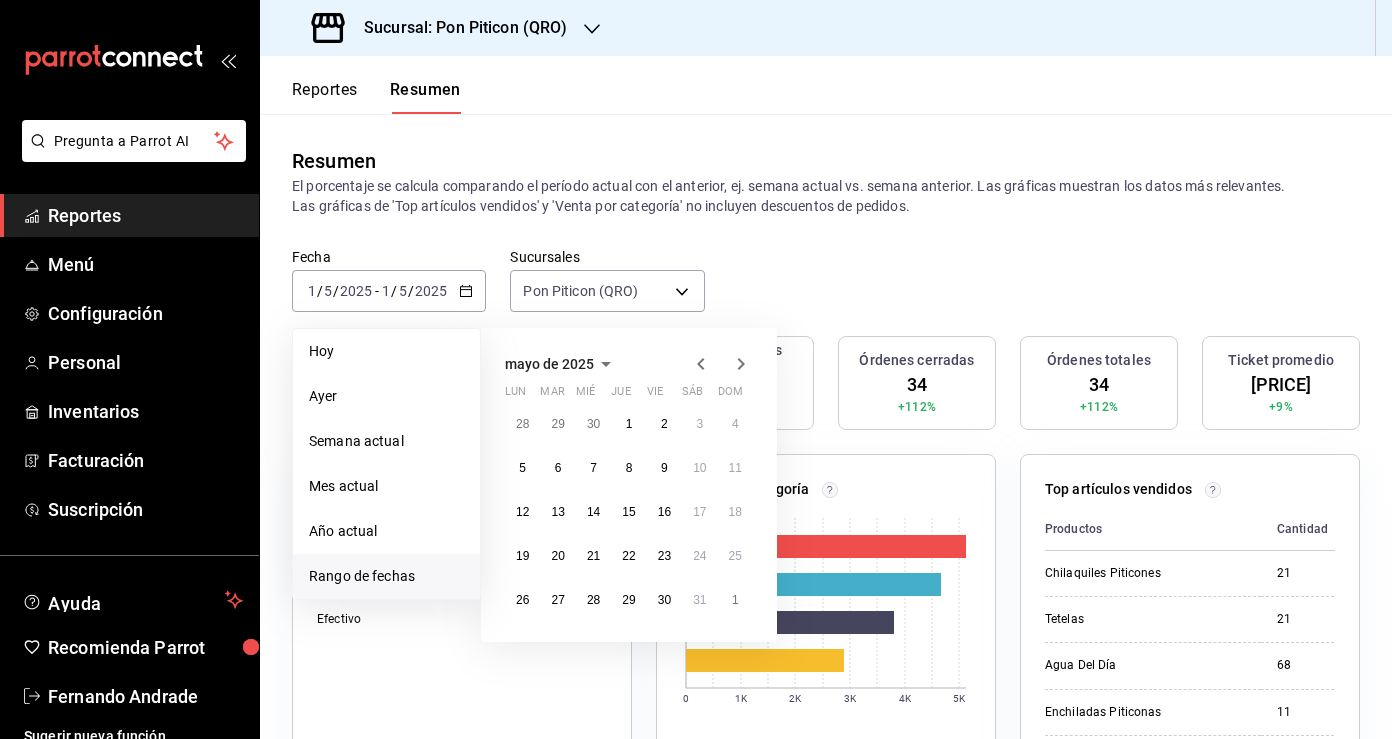 click 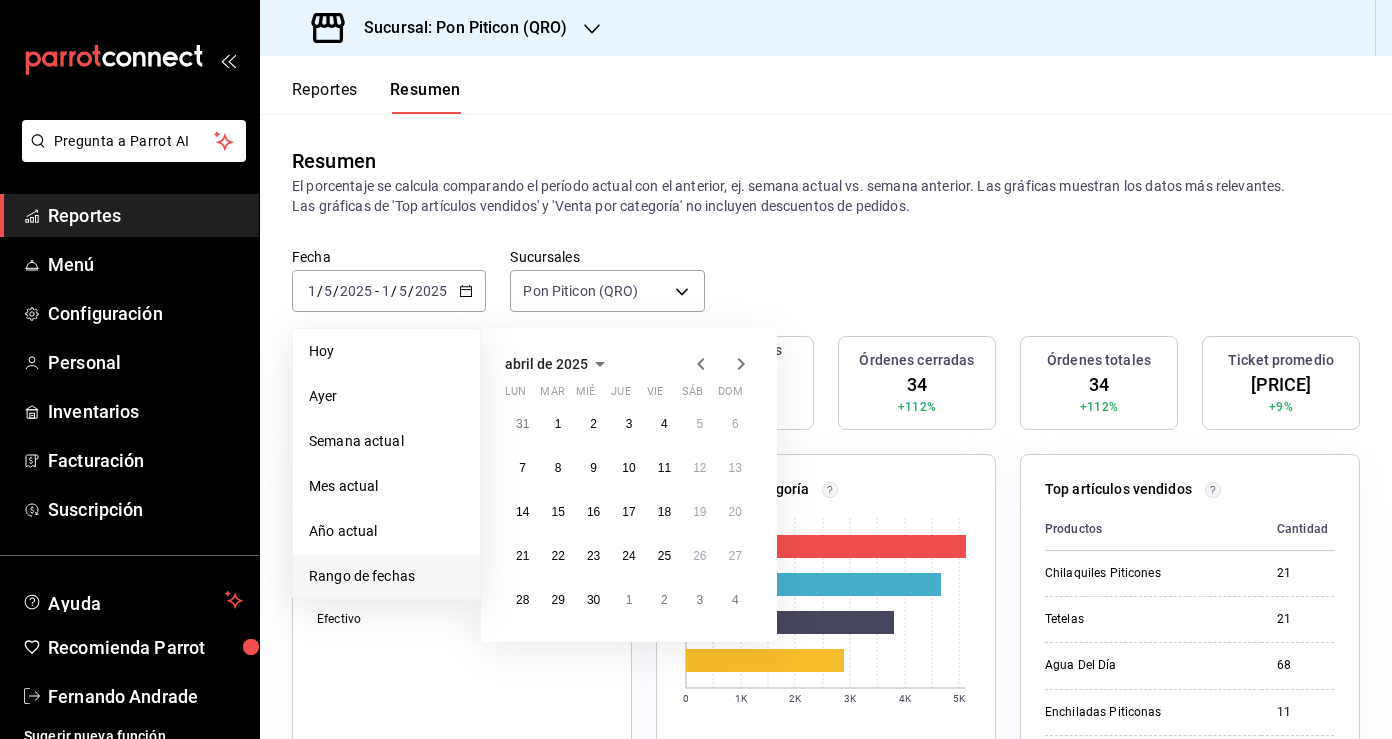 click 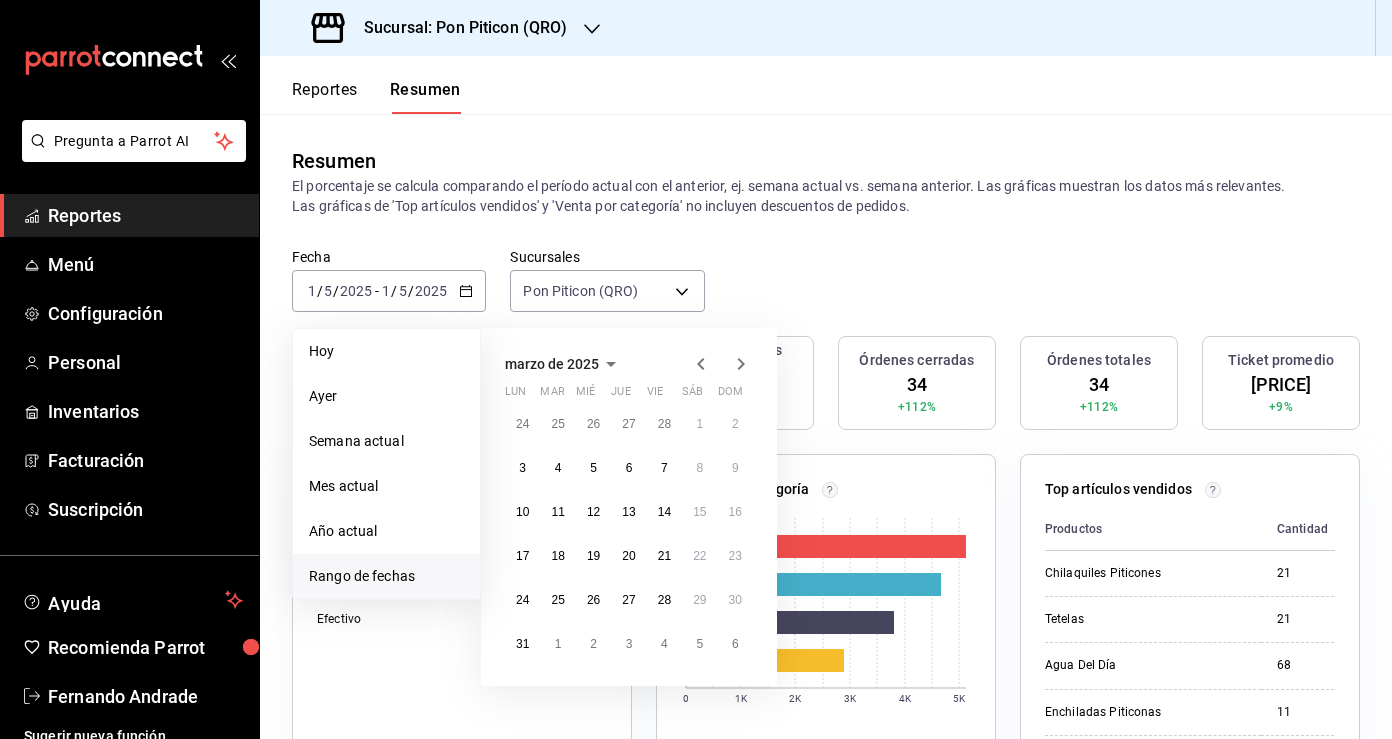 click on "marzo de 2025 lun mar mié jue vie sáb dom 24 25 26 27 28 1 2 3 4 5 6 7 8 9 10 11 12 13 14 15 16 17 18 19 20 21 22 23 24 25 26 27 28 29 30 31 1 2 3 4 5 6" at bounding box center [629, 507] 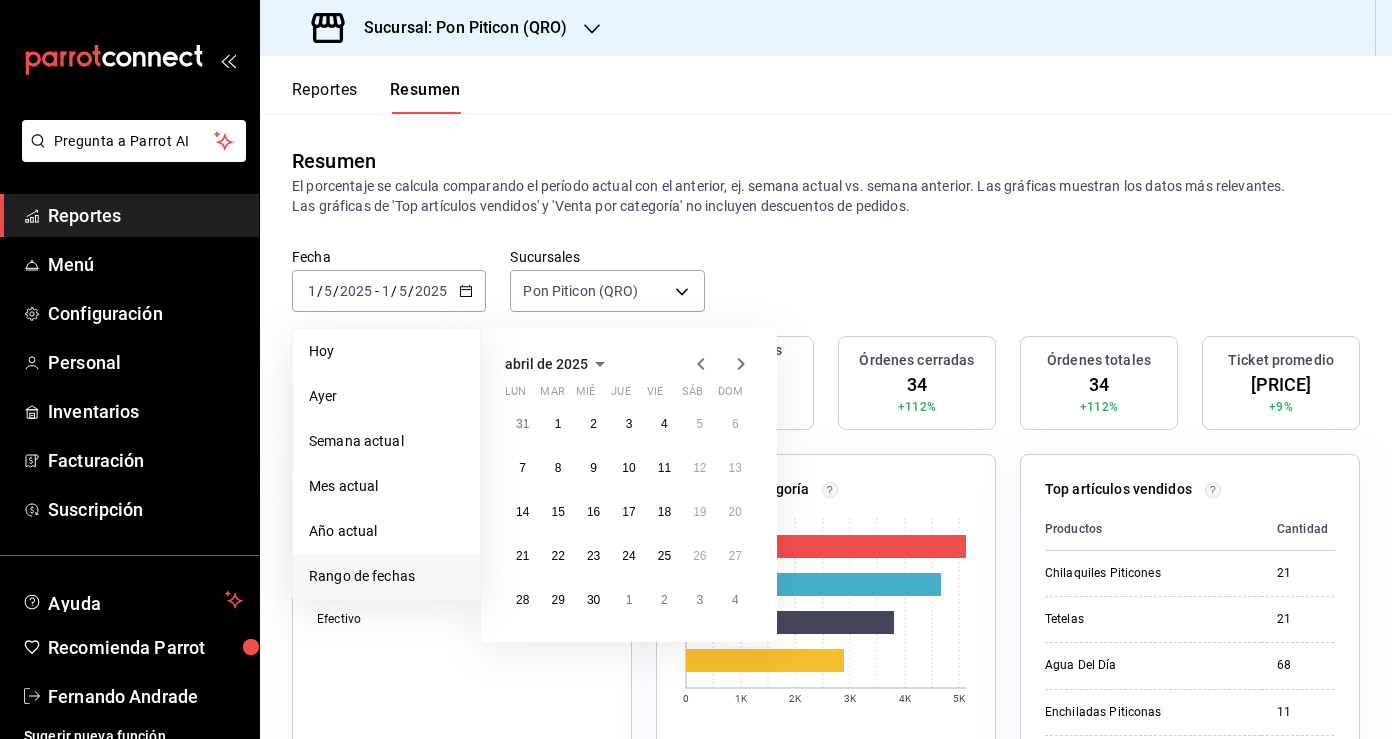 click 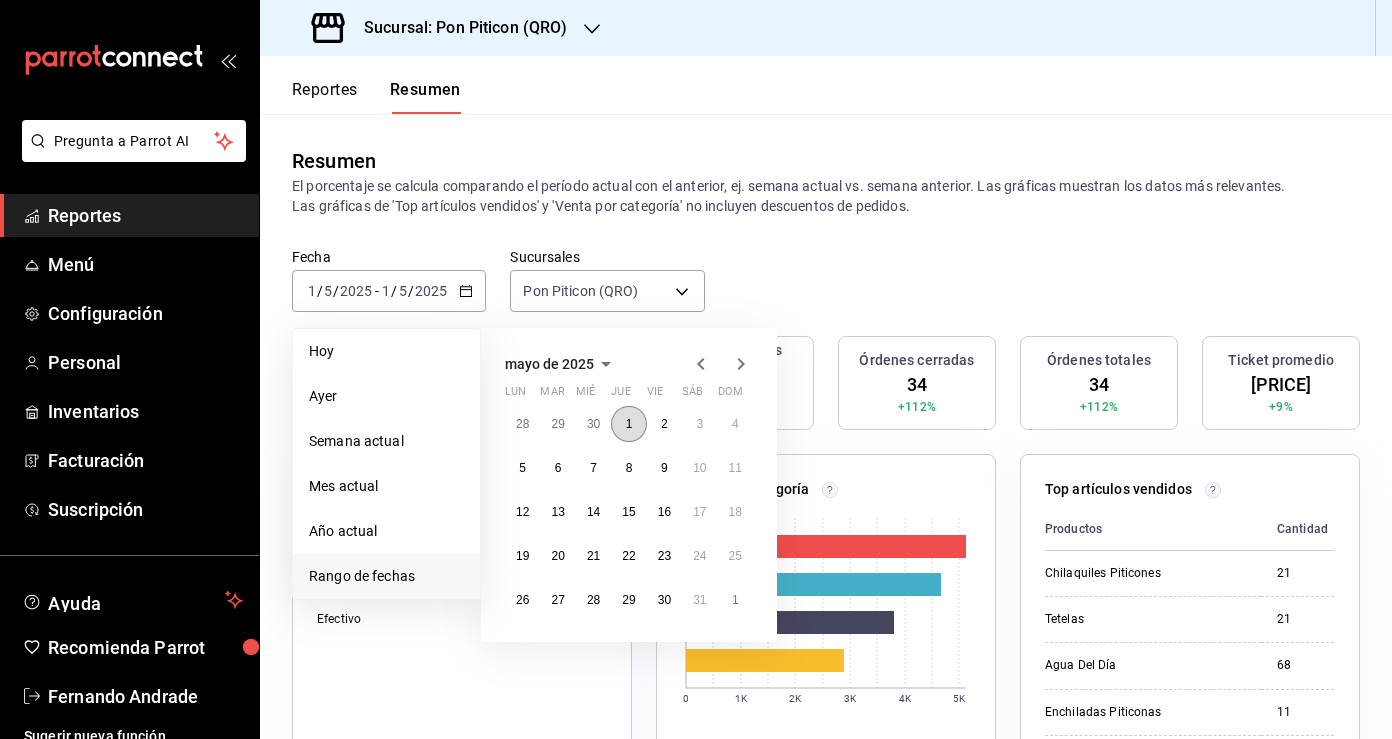 click on "1" at bounding box center (628, 424) 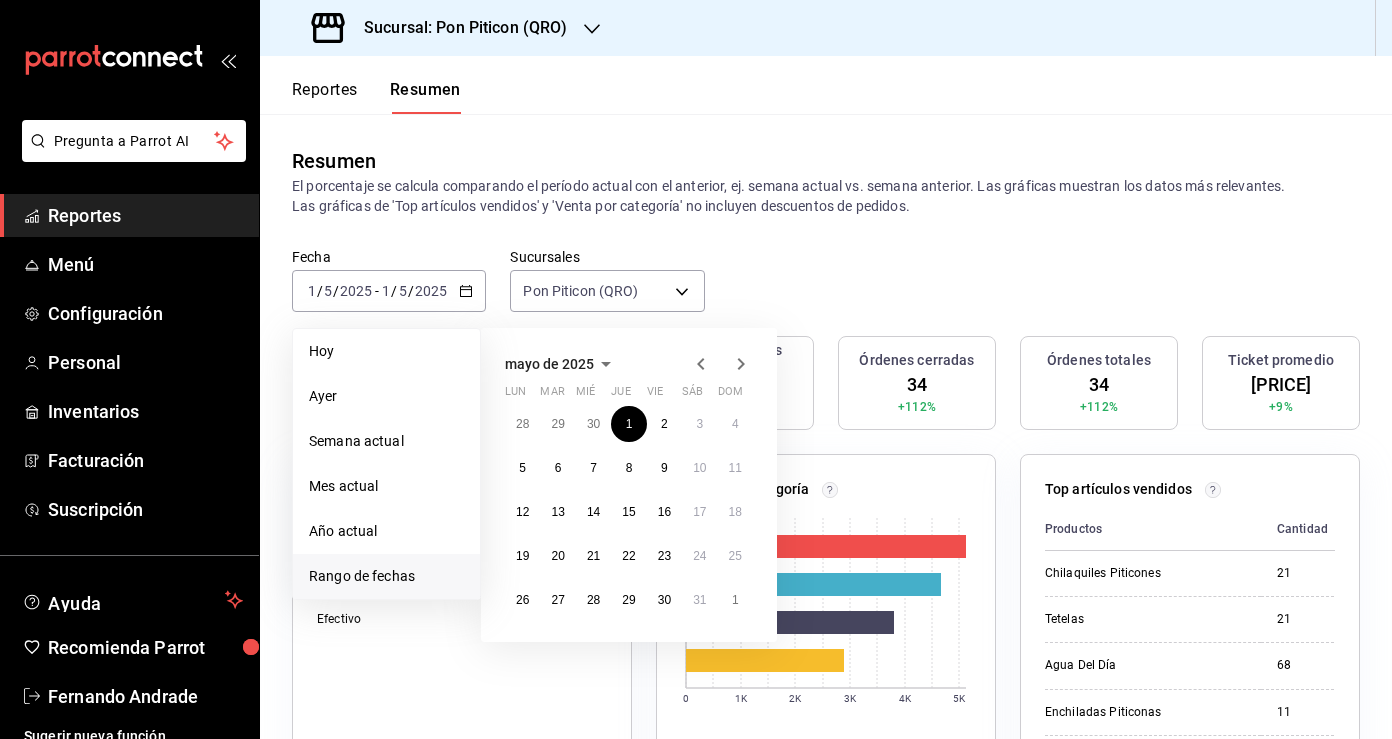 click 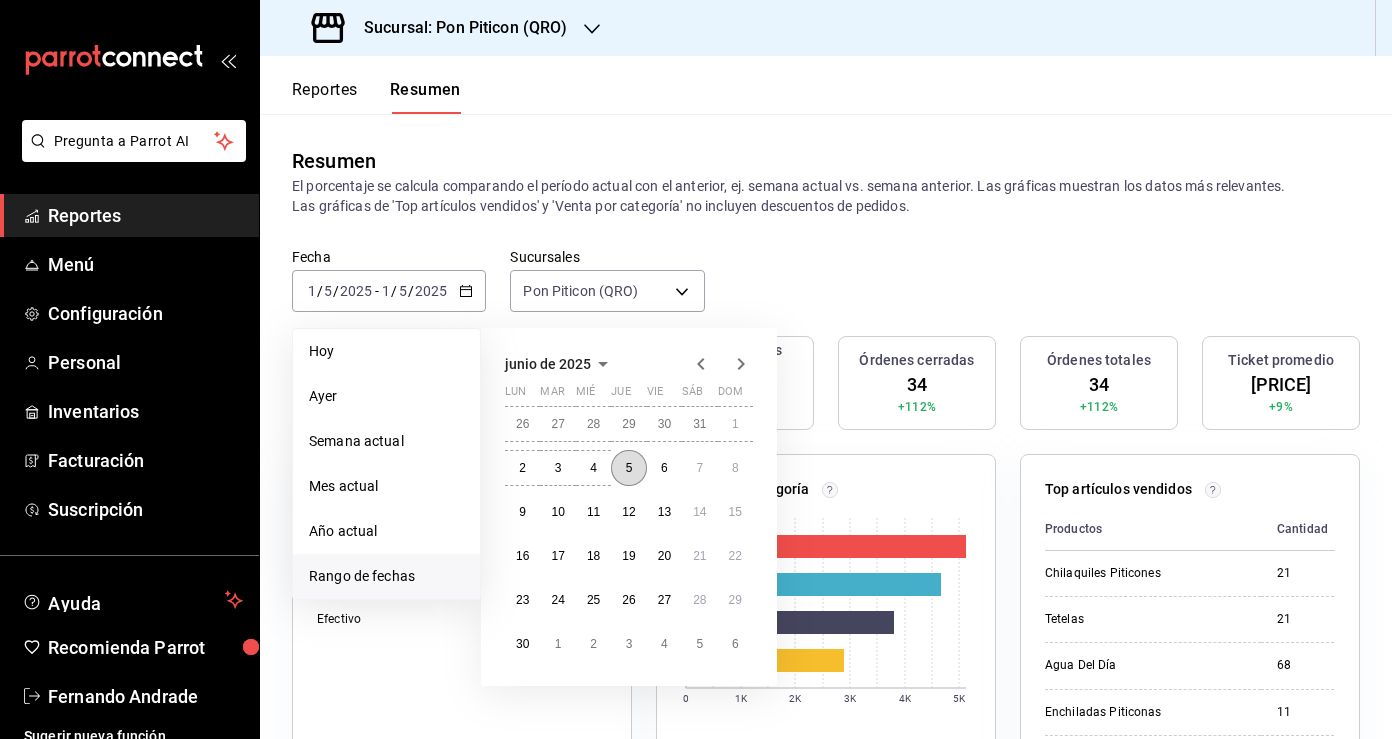 click on "5" at bounding box center (629, 468) 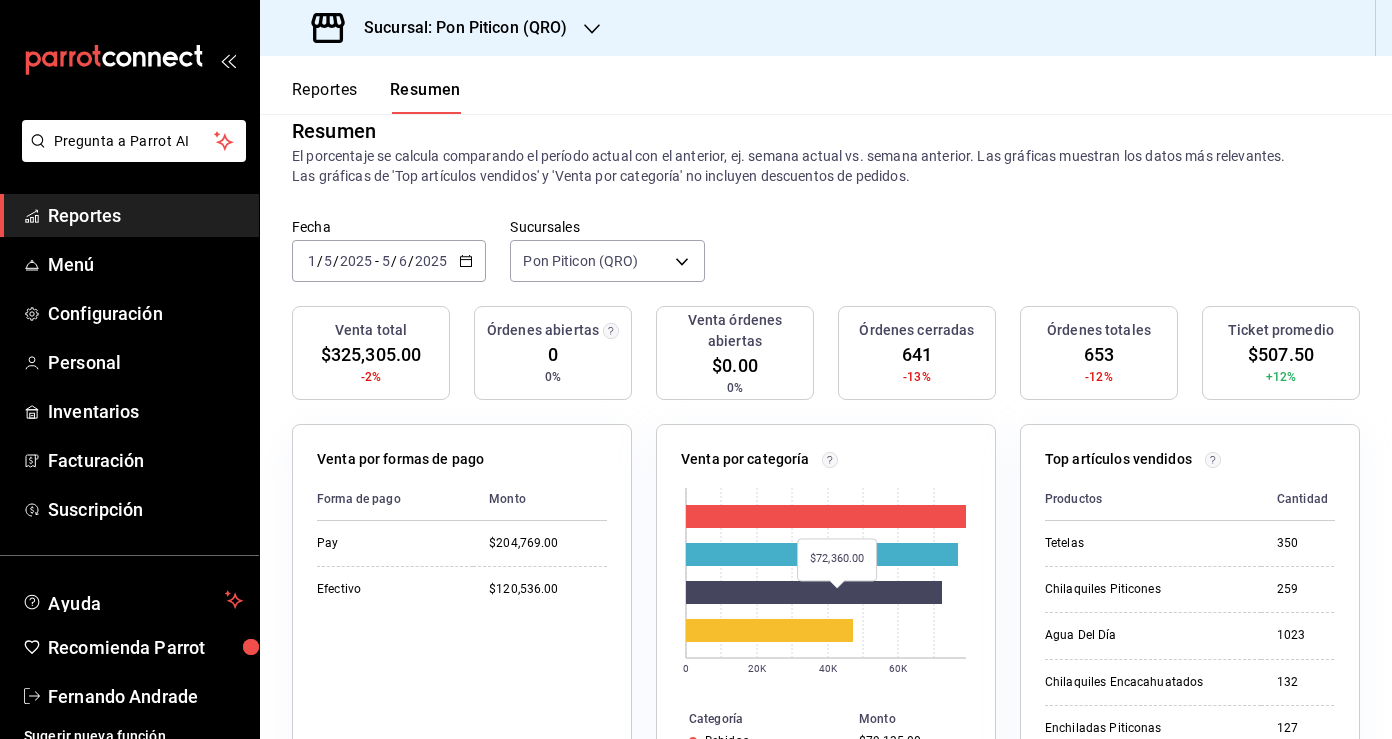 scroll, scrollTop: 36, scrollLeft: 0, axis: vertical 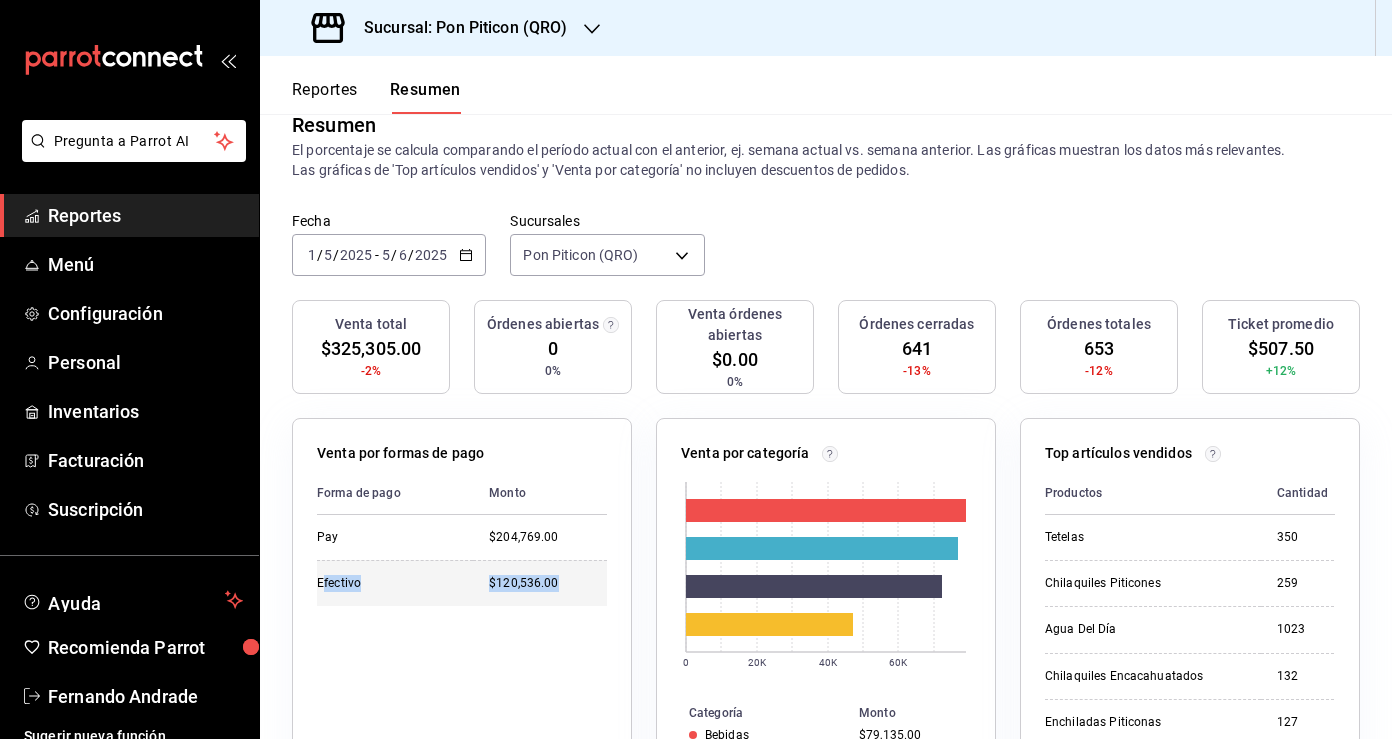 drag, startPoint x: 589, startPoint y: 582, endPoint x: 317, endPoint y: 587, distance: 272.04596 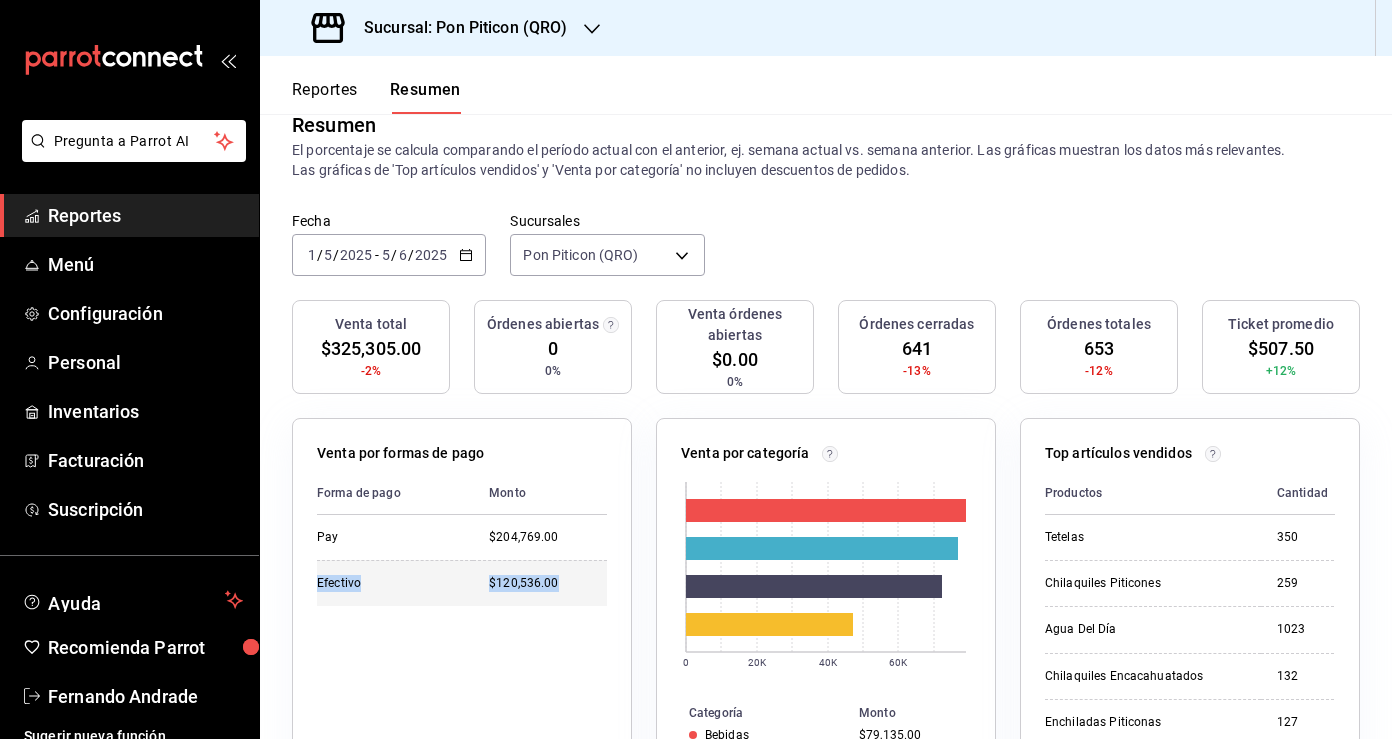 copy on "Efectivo $120,536.00" 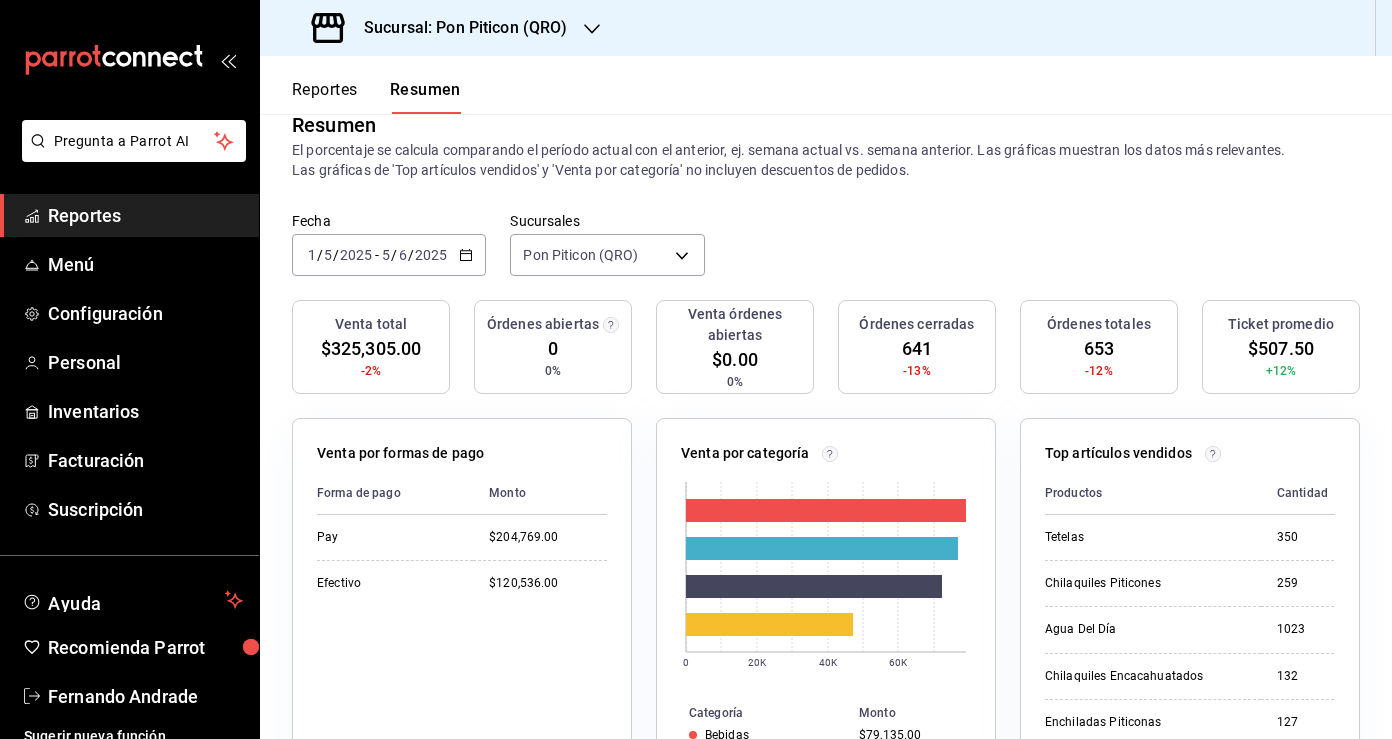 click on "Forma de pago Monto Pay $204,769.00 Efectivo $120,536.00" at bounding box center [462, 642] 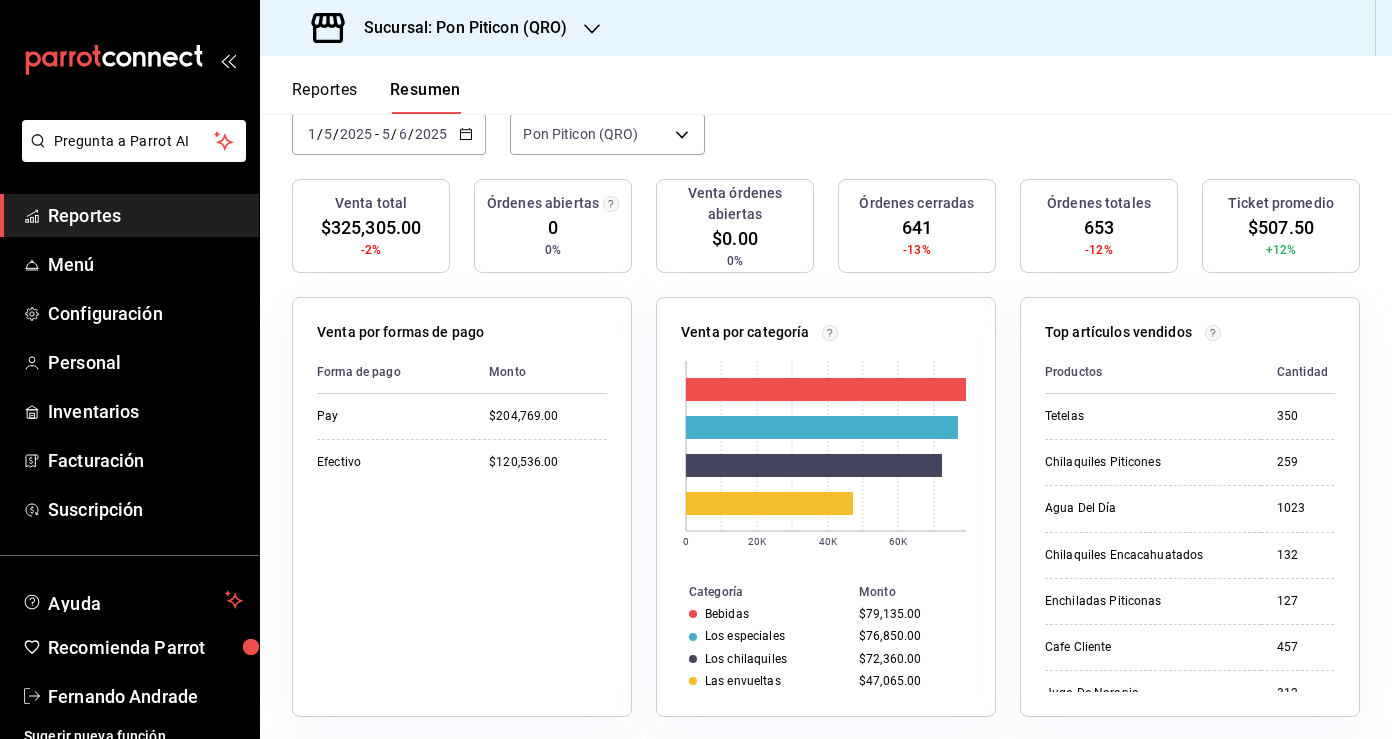 scroll, scrollTop: 0, scrollLeft: 0, axis: both 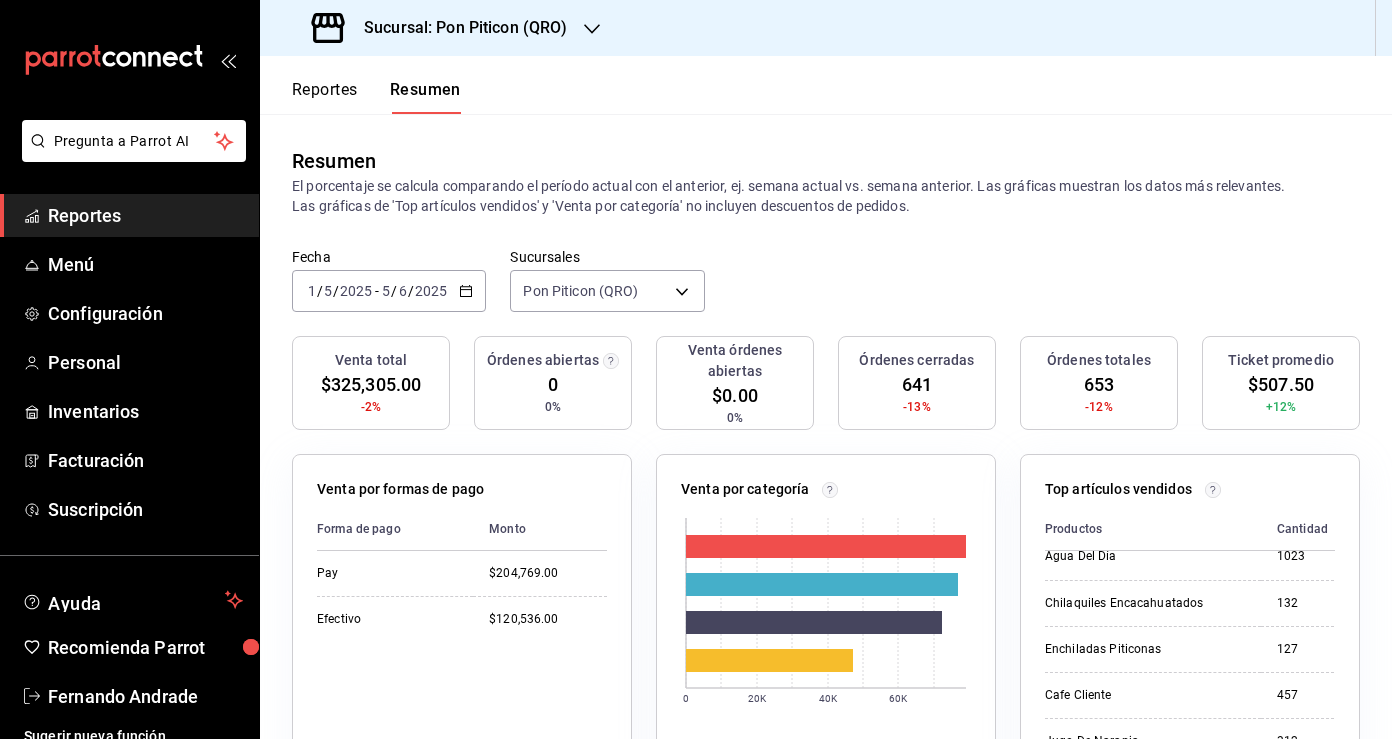 click on "Reportes" at bounding box center (325, 97) 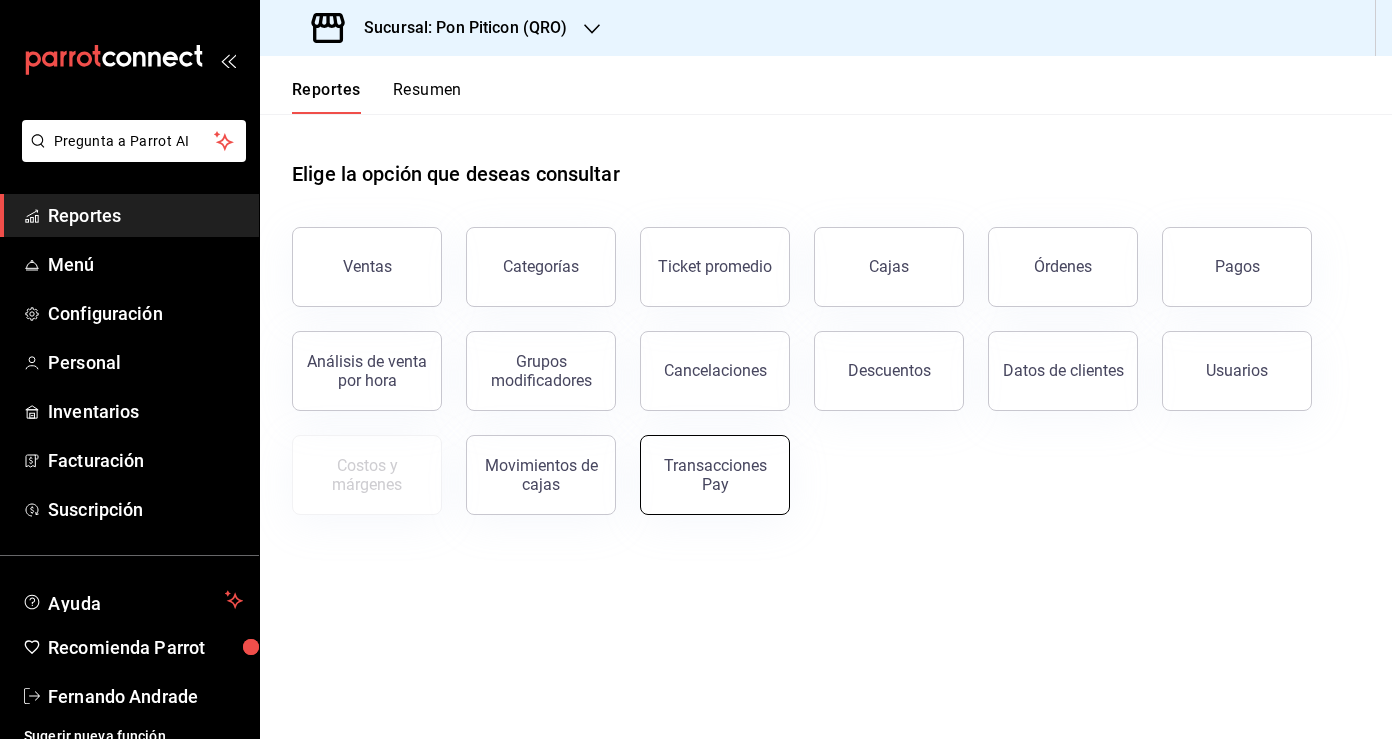 click on "Transacciones Pay" at bounding box center (715, 475) 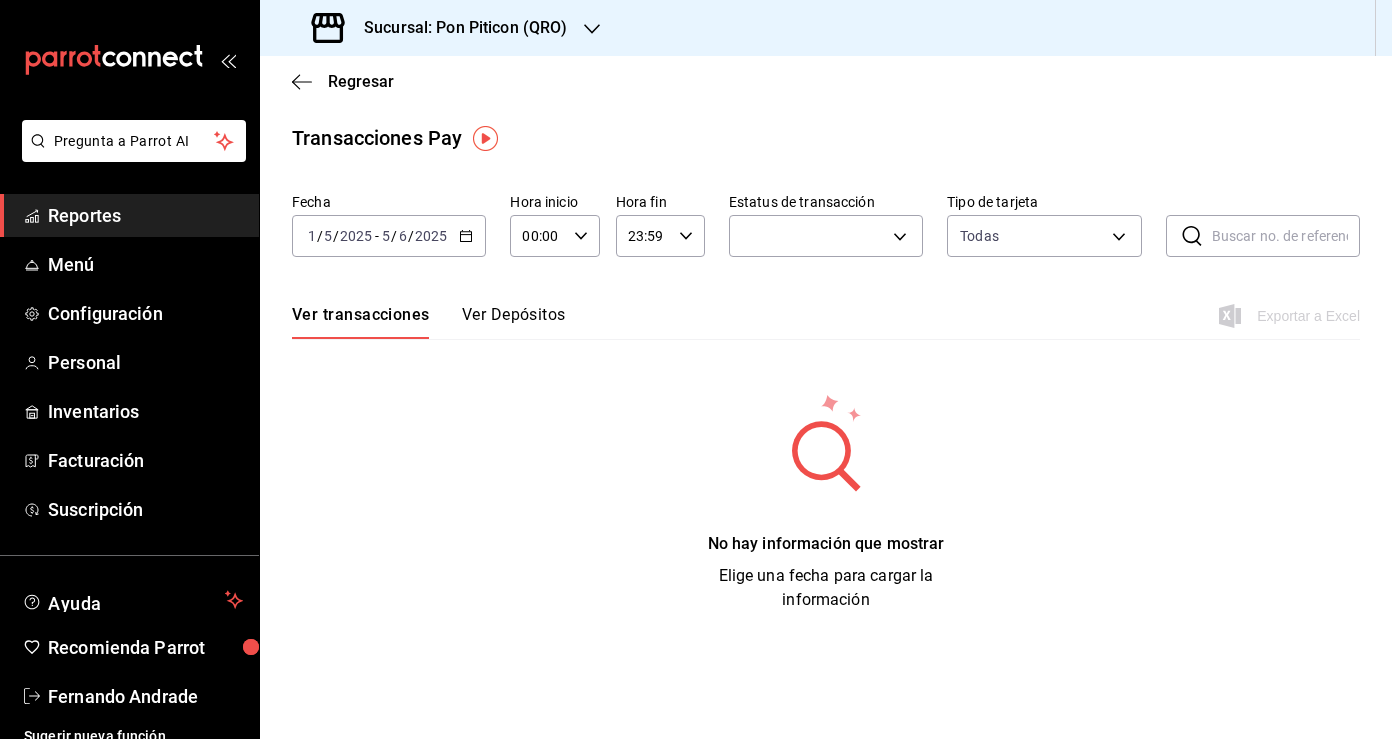 click on "2025-05-01 1 / 5 / 2025 - 2025-06-05 5 / 6 / 2025" at bounding box center [389, 236] 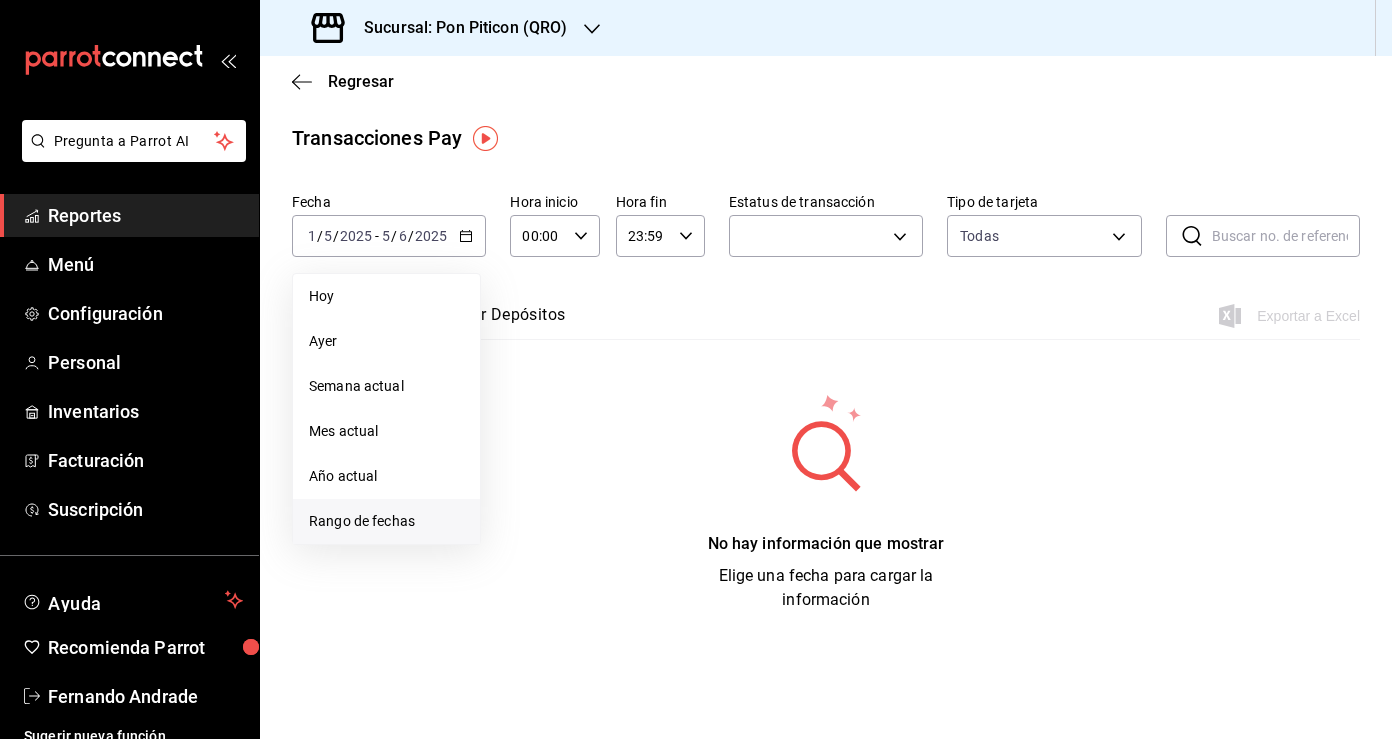 click on "Rango de fechas" at bounding box center [386, 521] 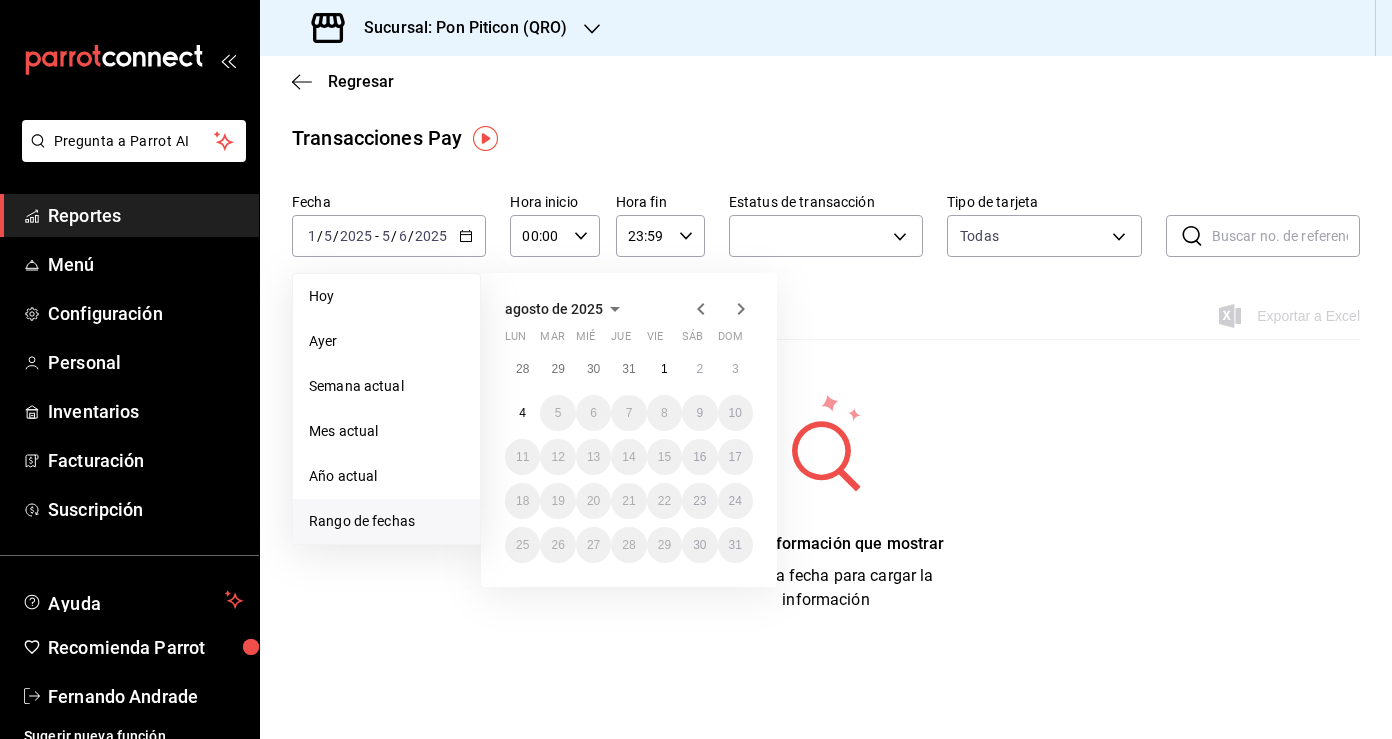 click 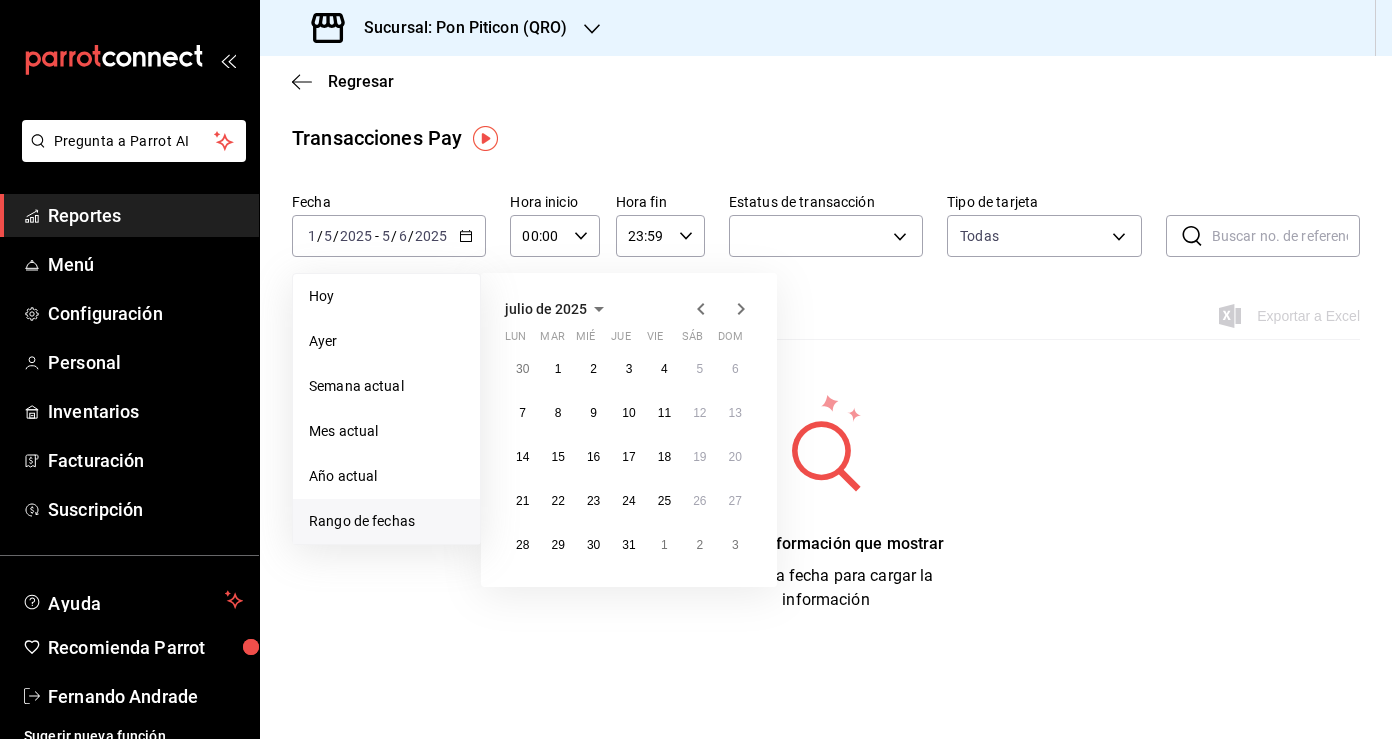 click 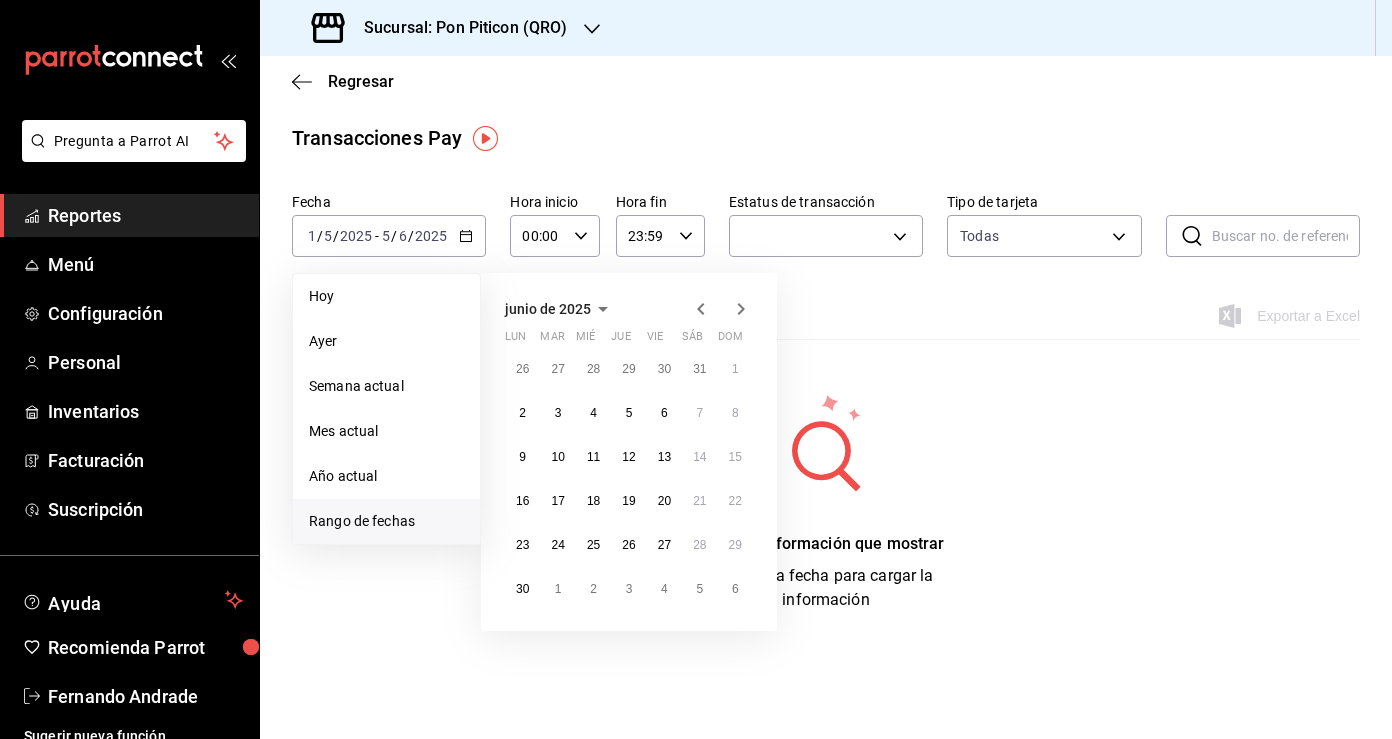 click 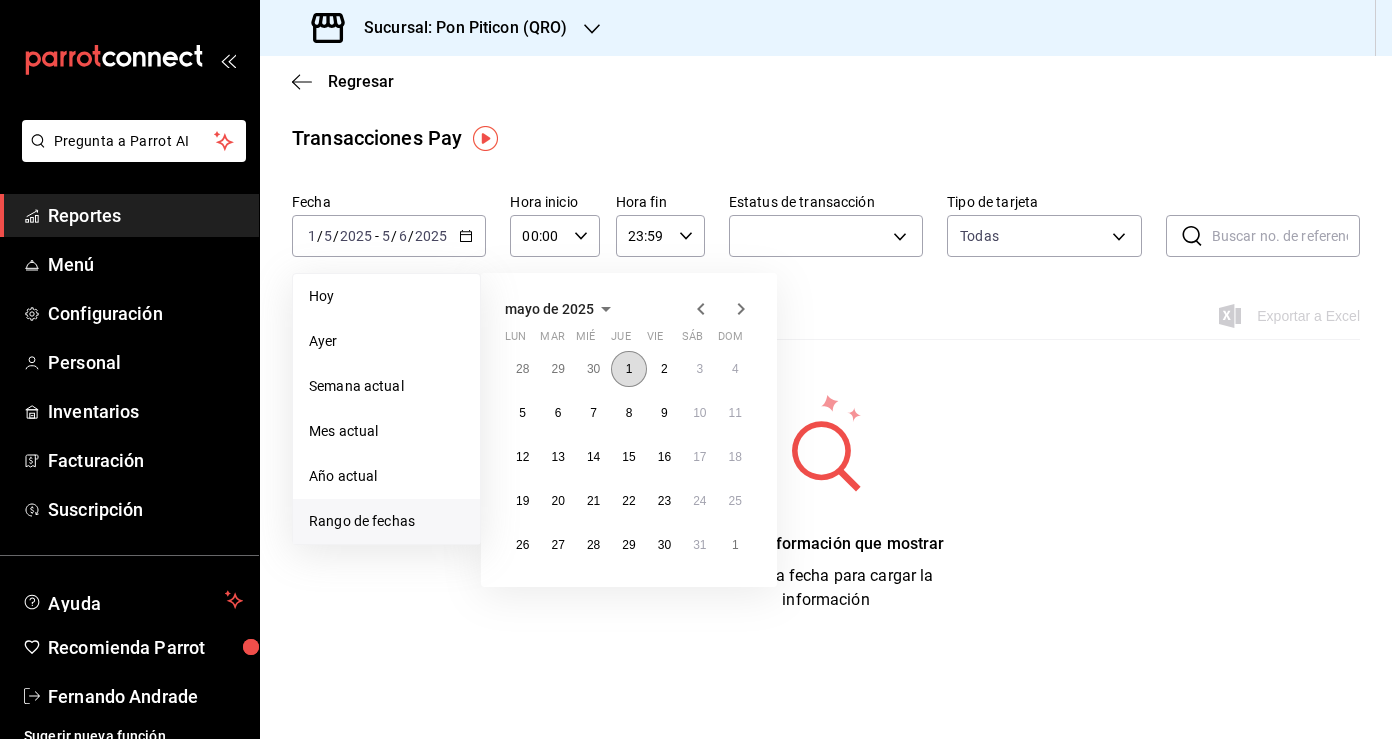 click on "1" at bounding box center (629, 369) 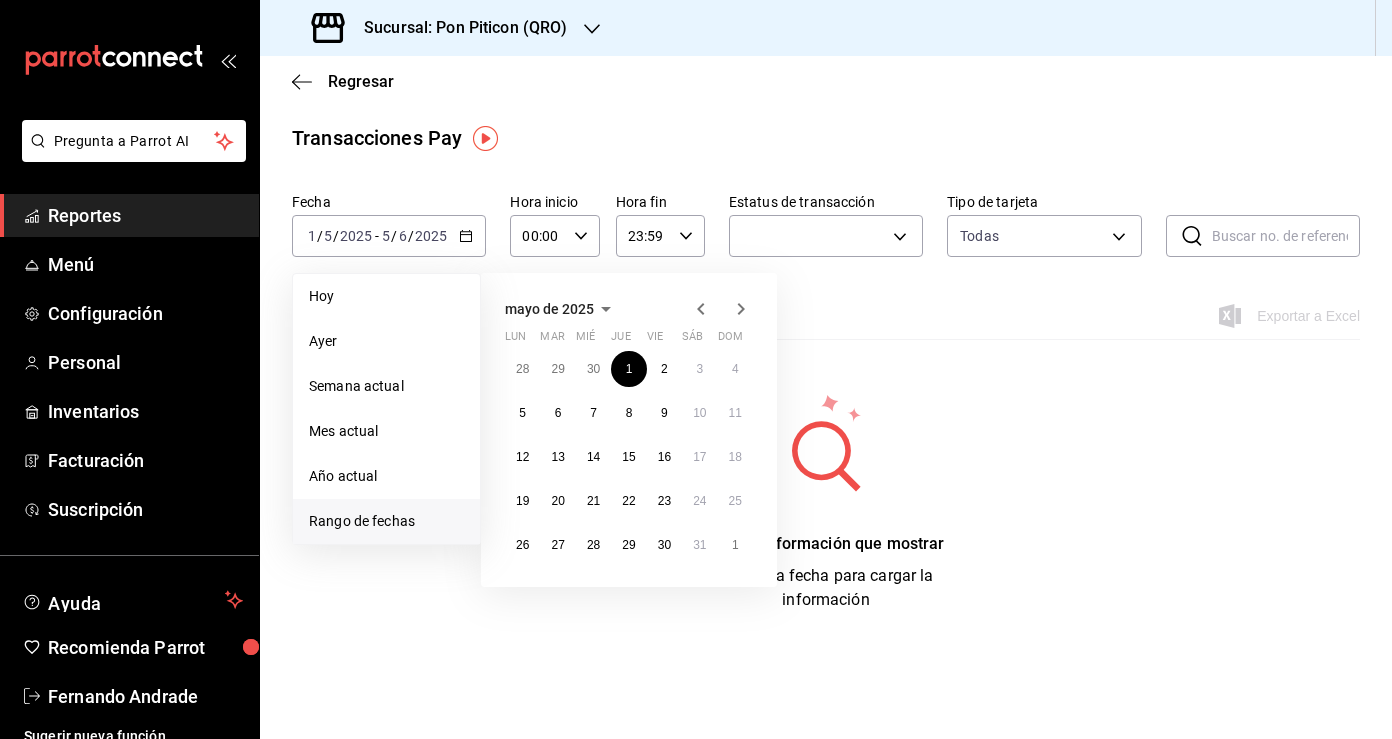 click 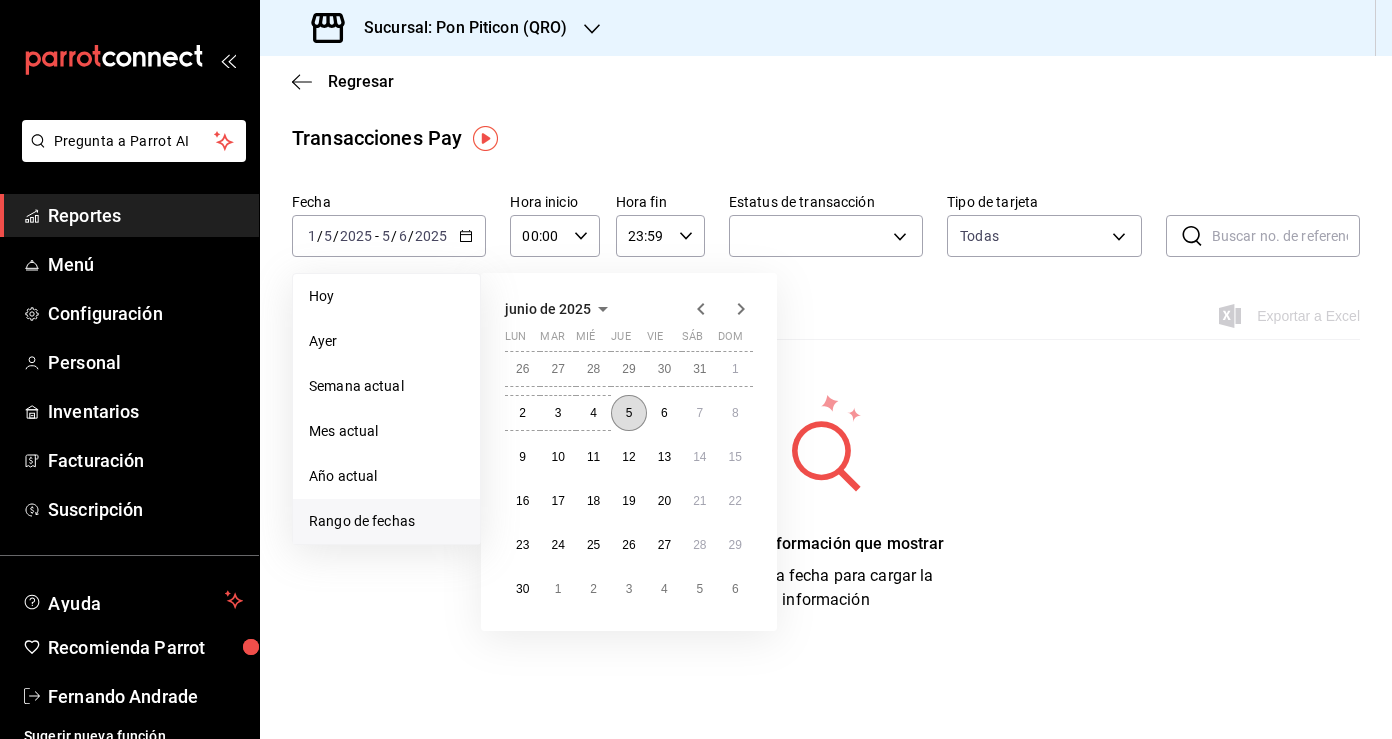click on "5" at bounding box center [628, 413] 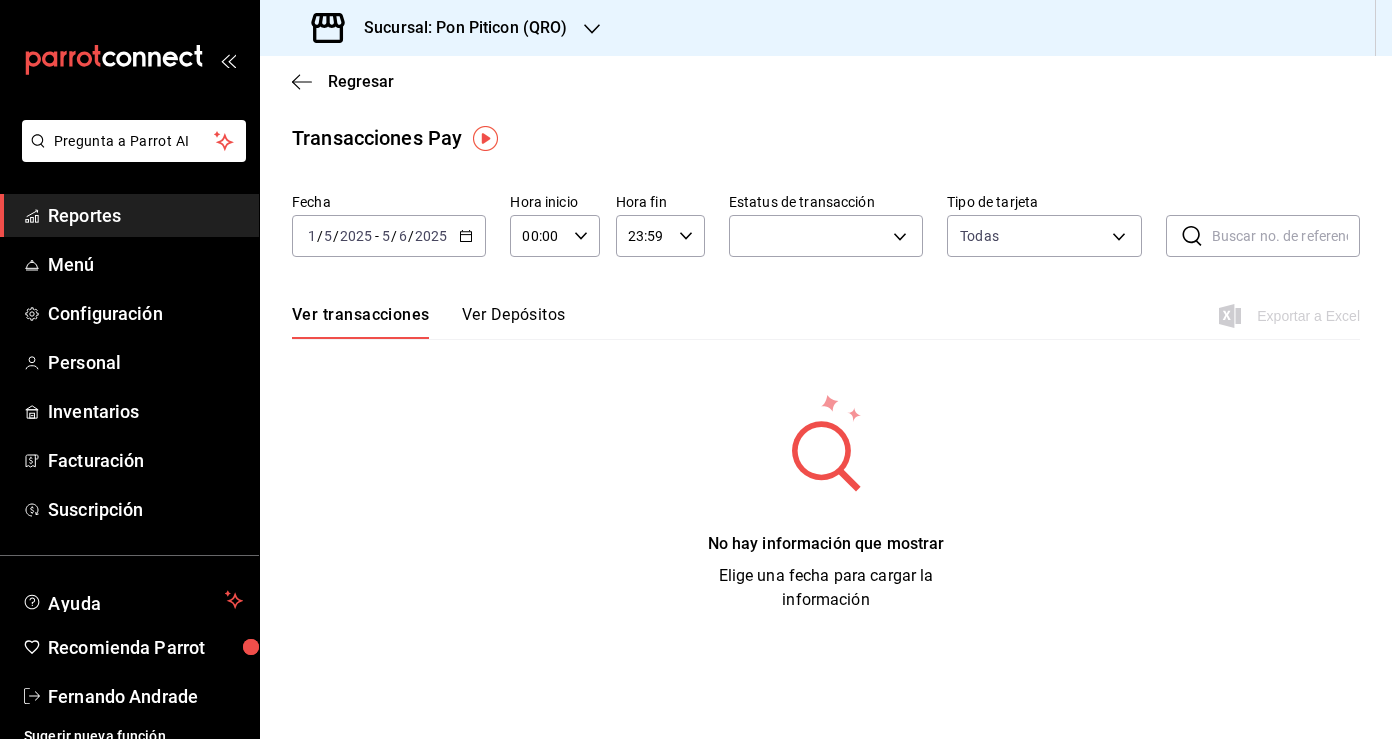 click 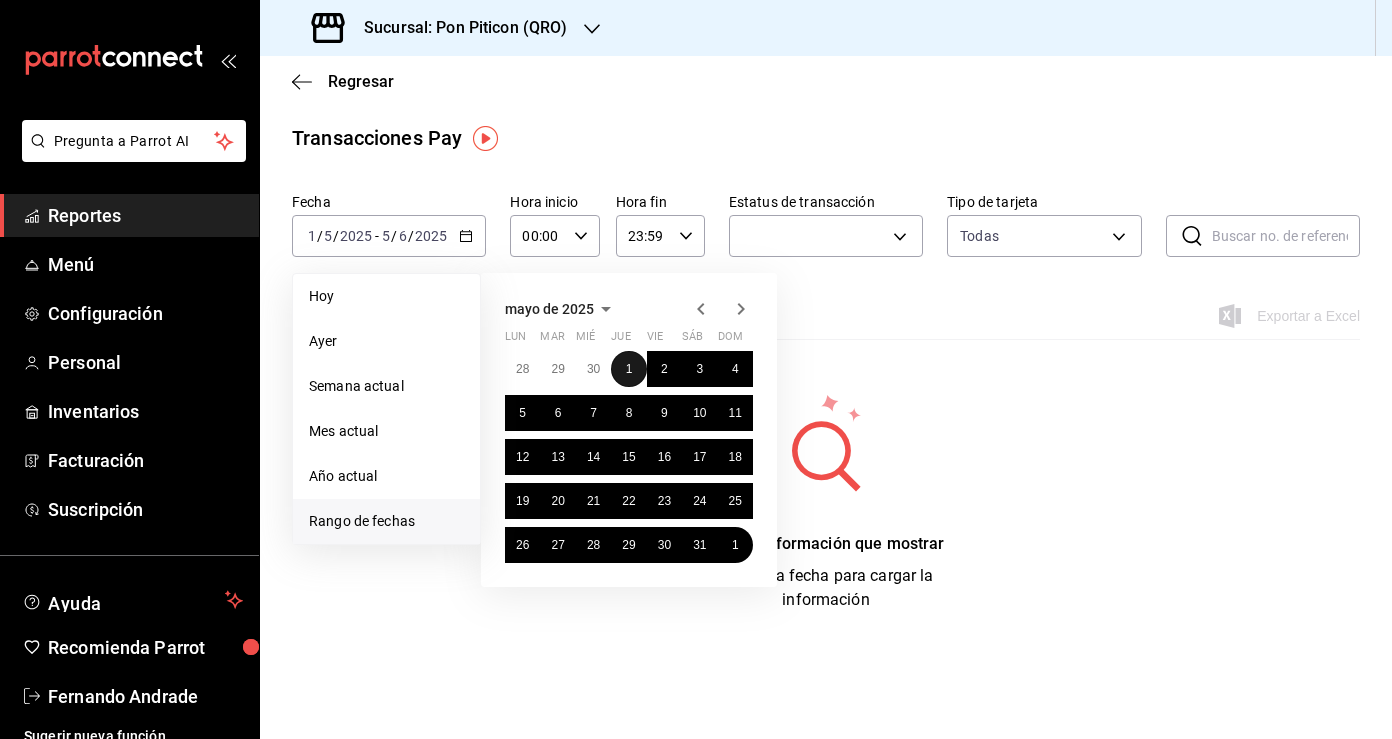 click on "1" at bounding box center (629, 369) 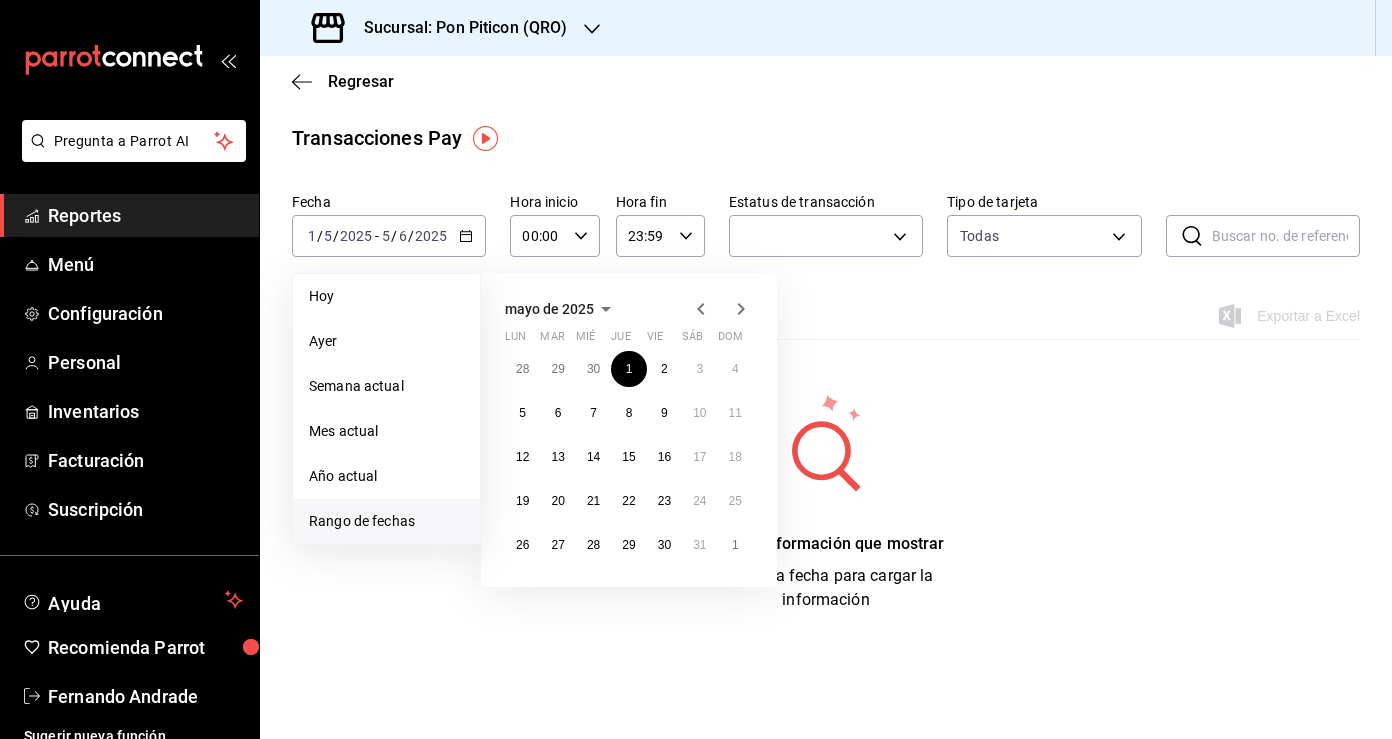 click 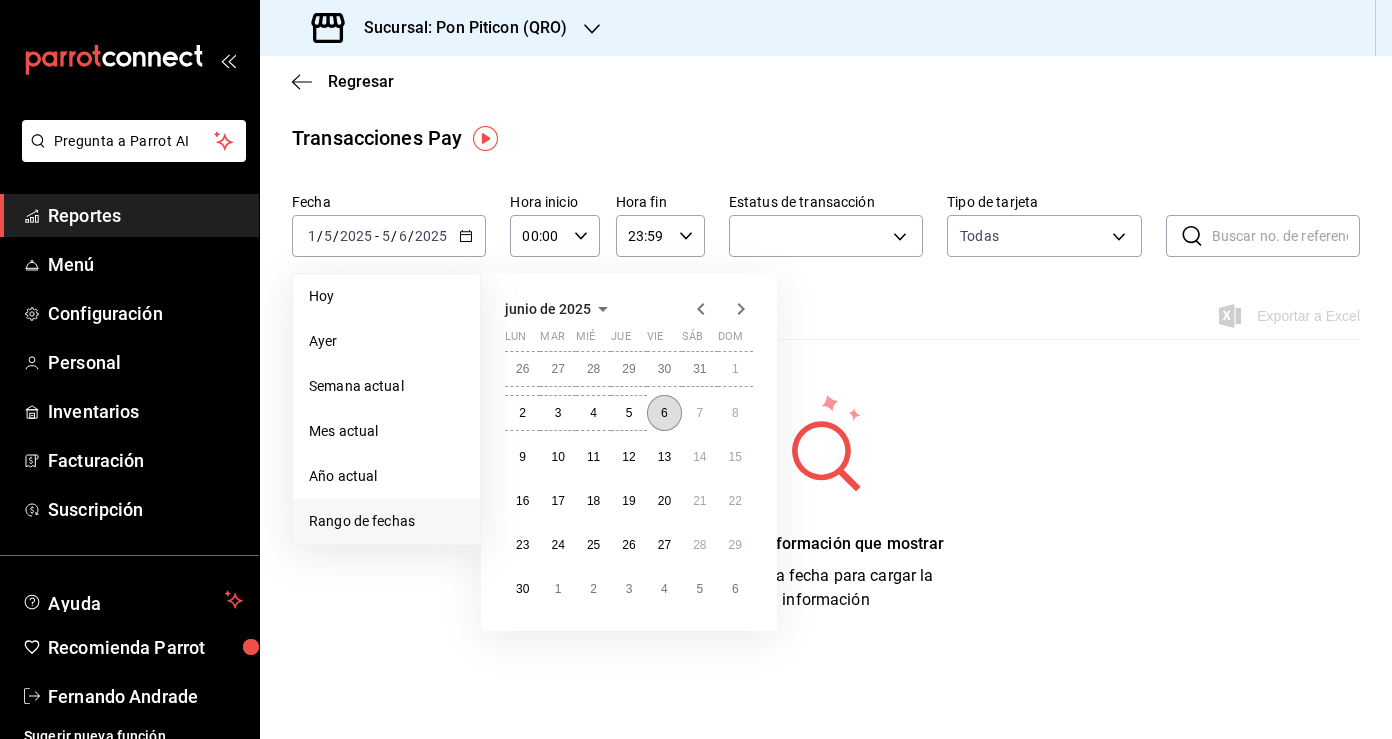click on "6" at bounding box center (664, 413) 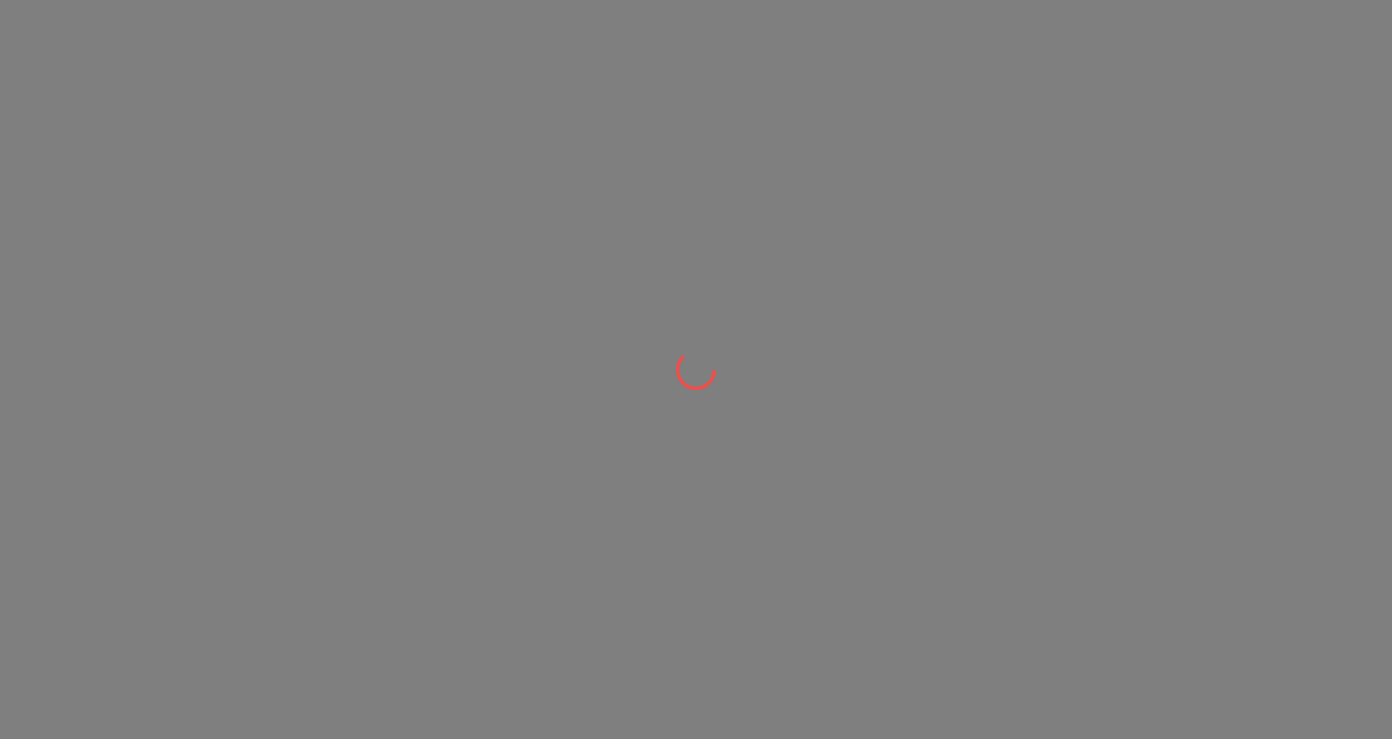 scroll, scrollTop: 0, scrollLeft: 0, axis: both 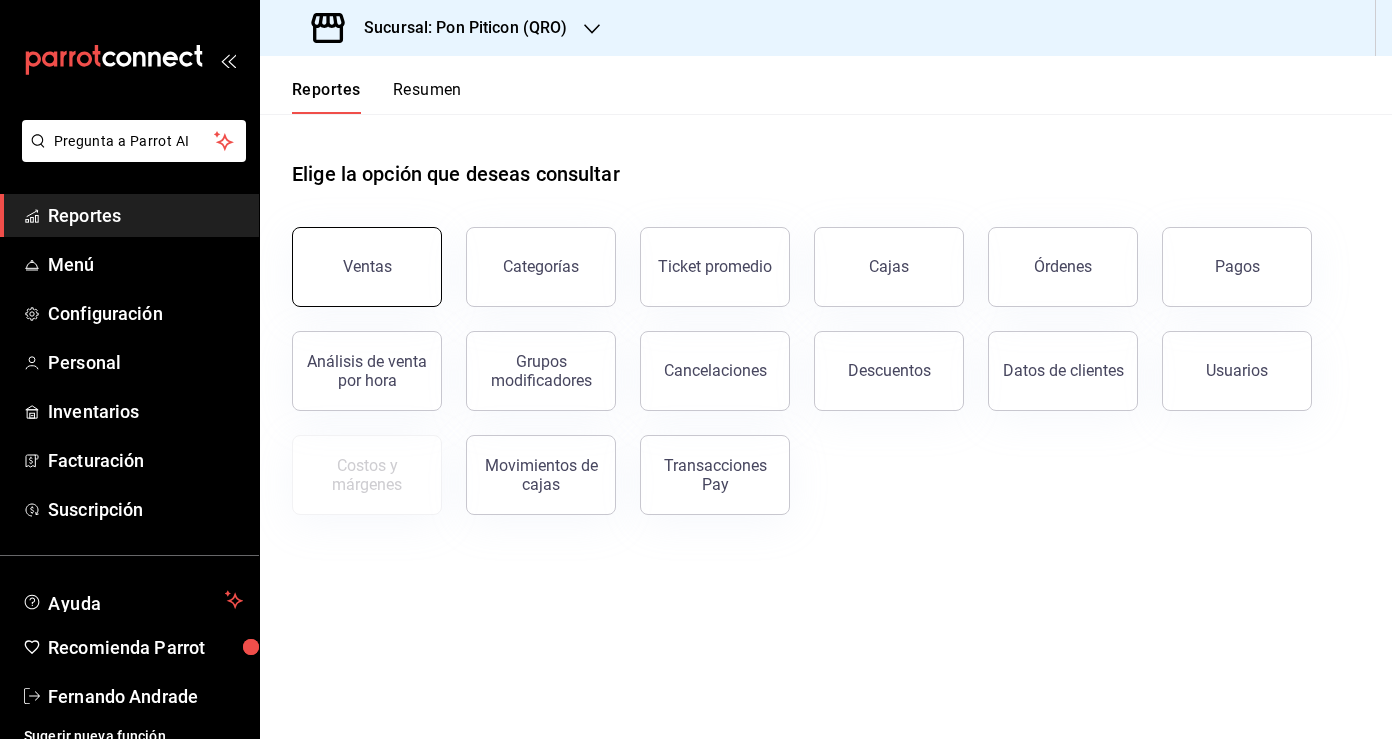 click on "Ventas" at bounding box center [367, 267] 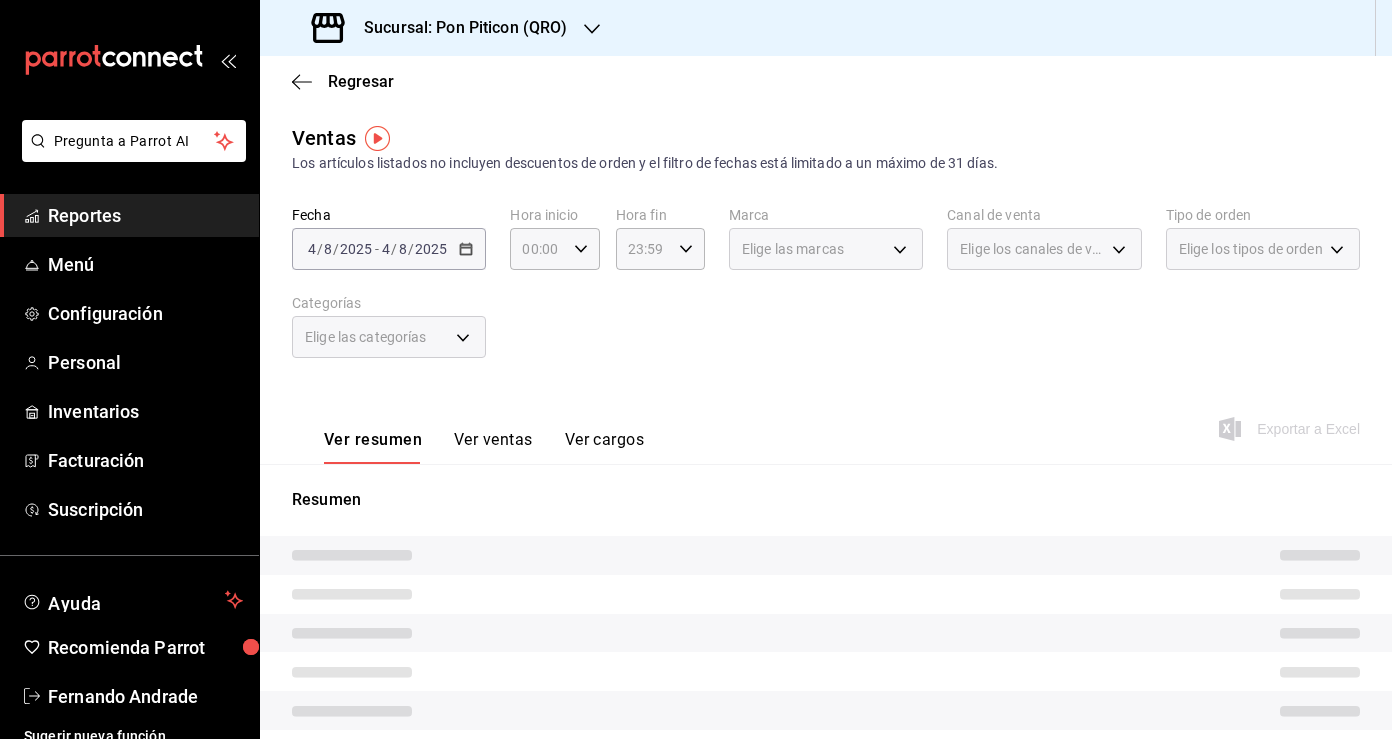 click on "2025-08-04 4 / 8 / 2025 - 2025-08-04 4 / 8 / 2025" at bounding box center (389, 249) 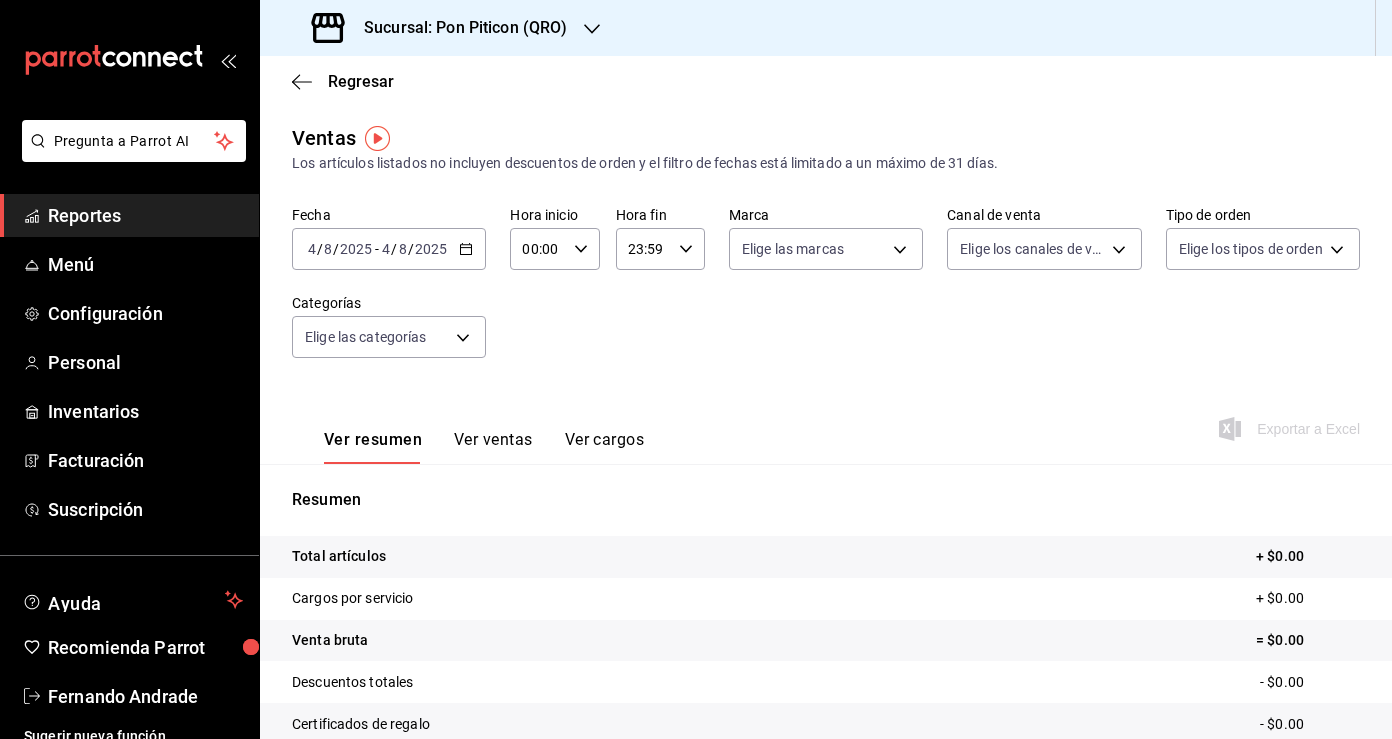 click on "2025-08-04 4 / 8 / 2025 - 2025-08-04 4 / 8 / 2025" at bounding box center [389, 249] 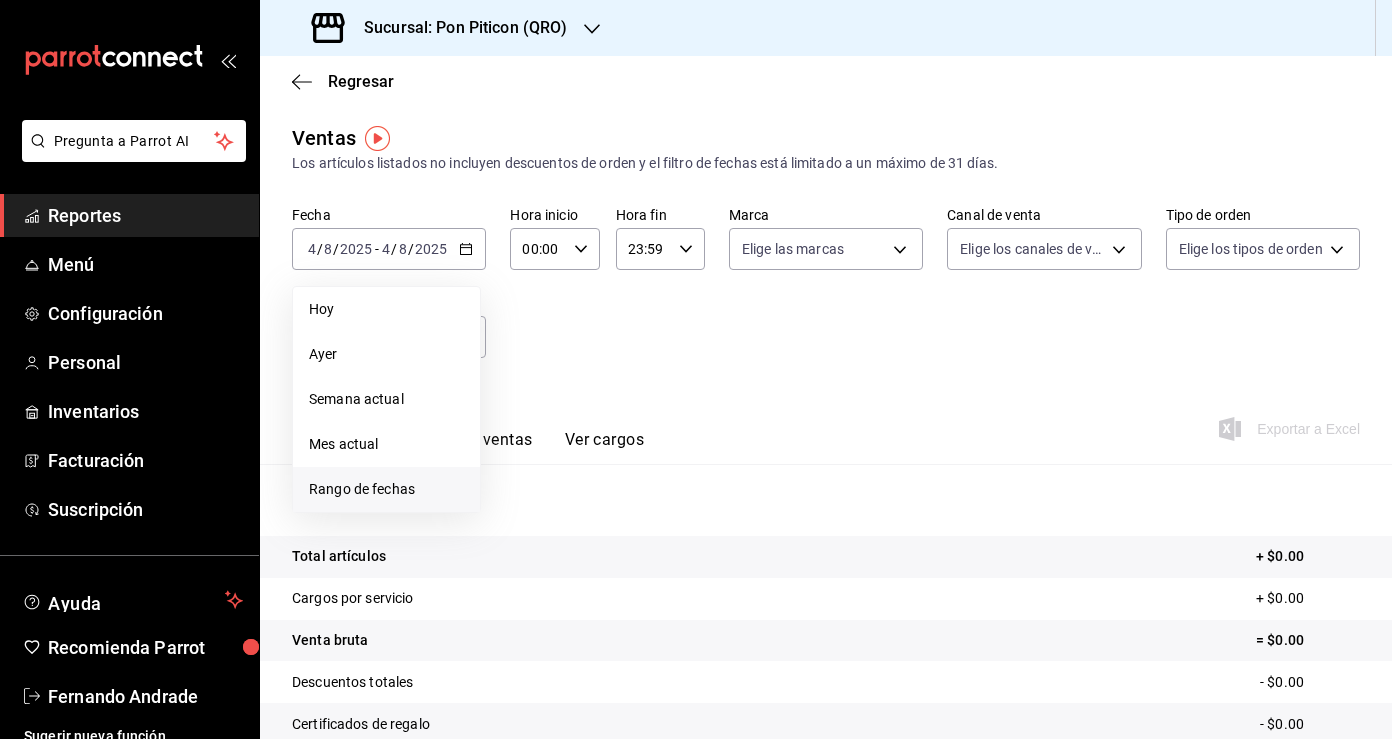 click on "Rango de fechas" at bounding box center [386, 489] 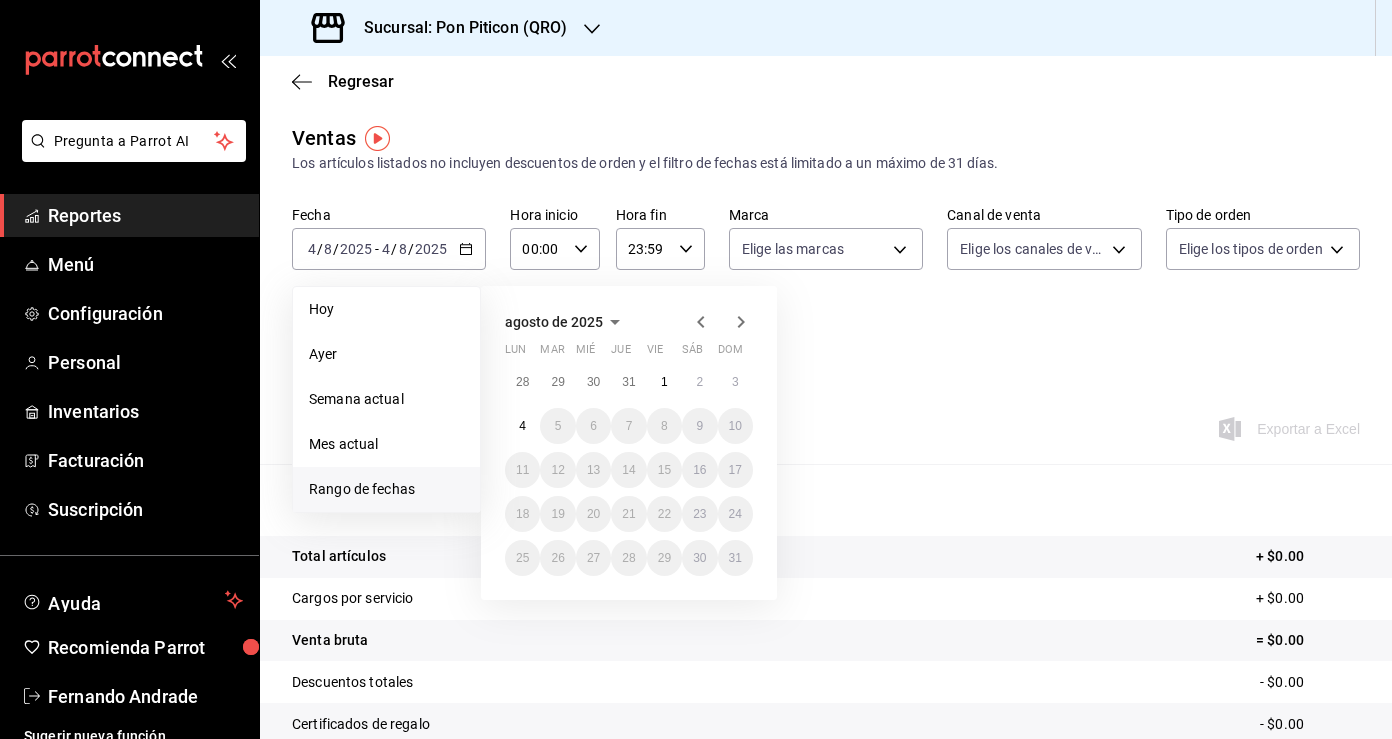click 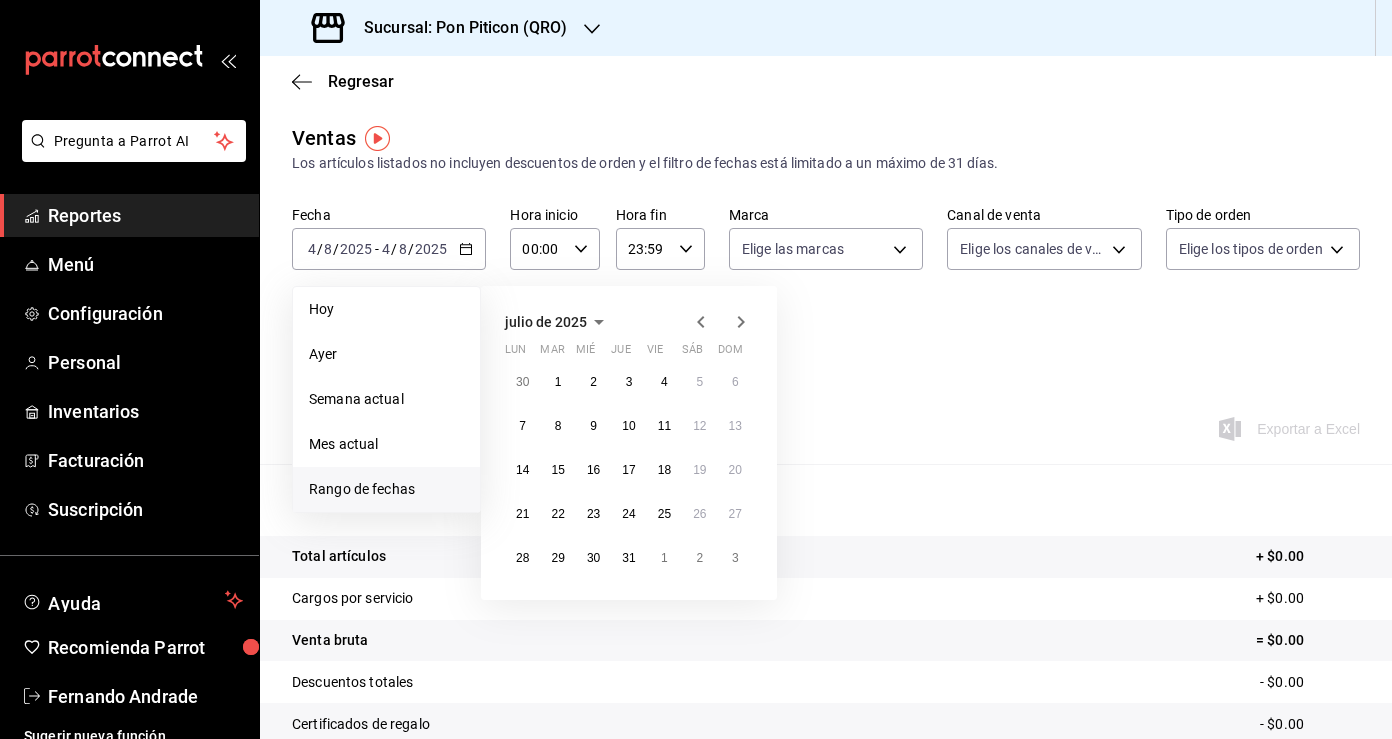 click 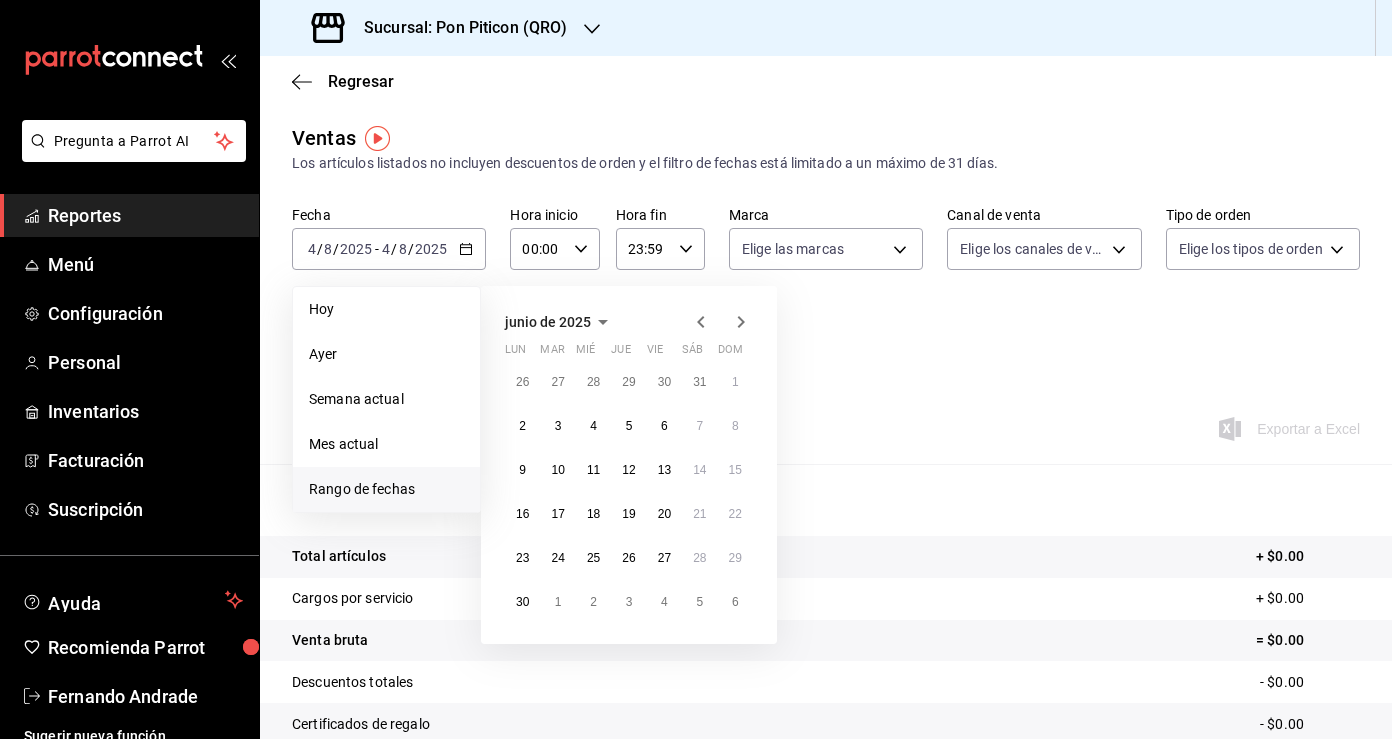click 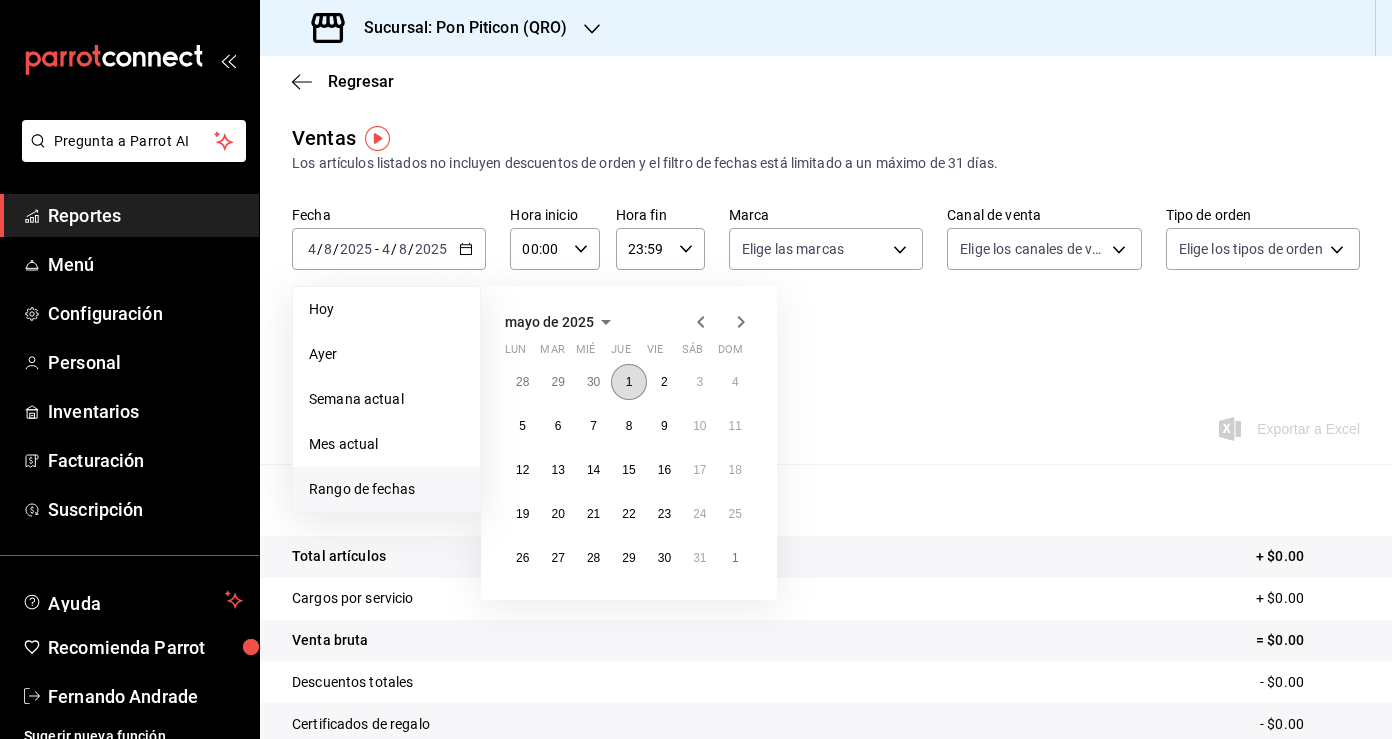 click on "1" at bounding box center [629, 382] 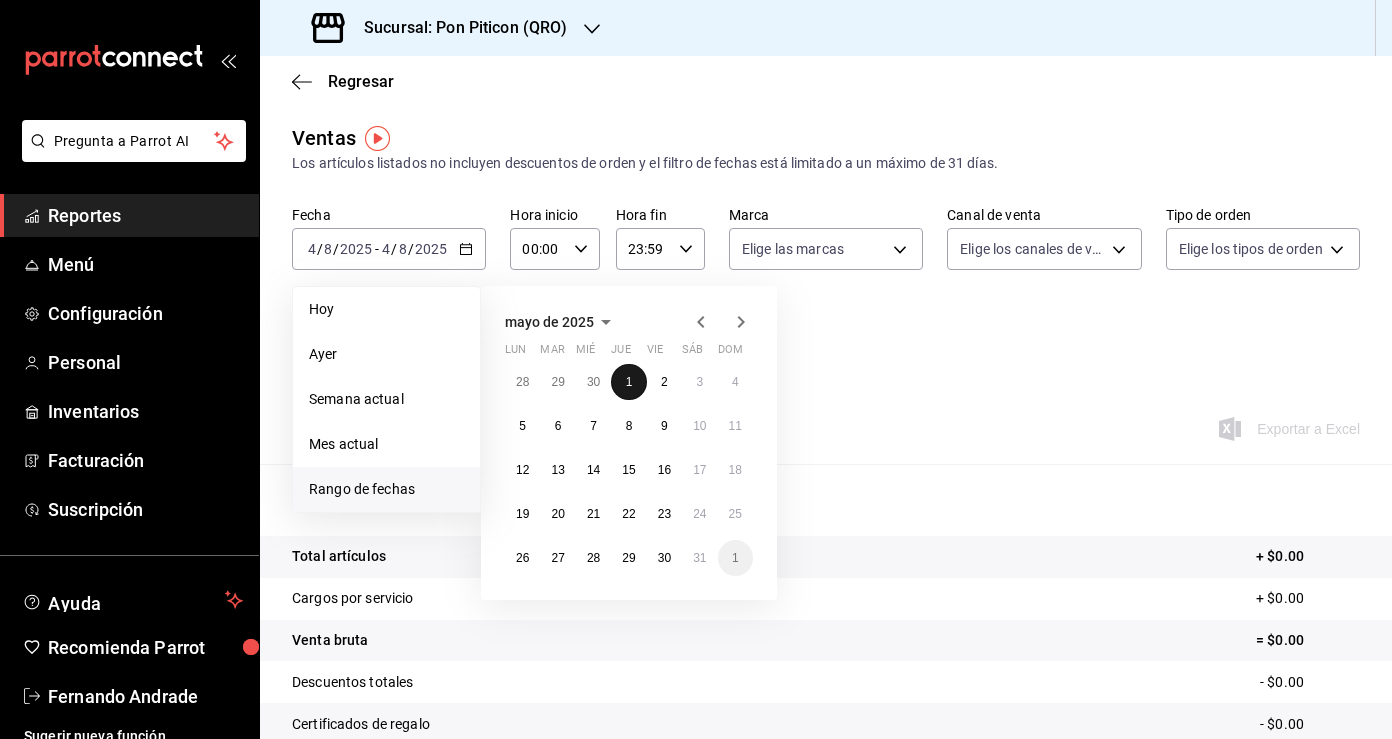 click on "1" at bounding box center [629, 382] 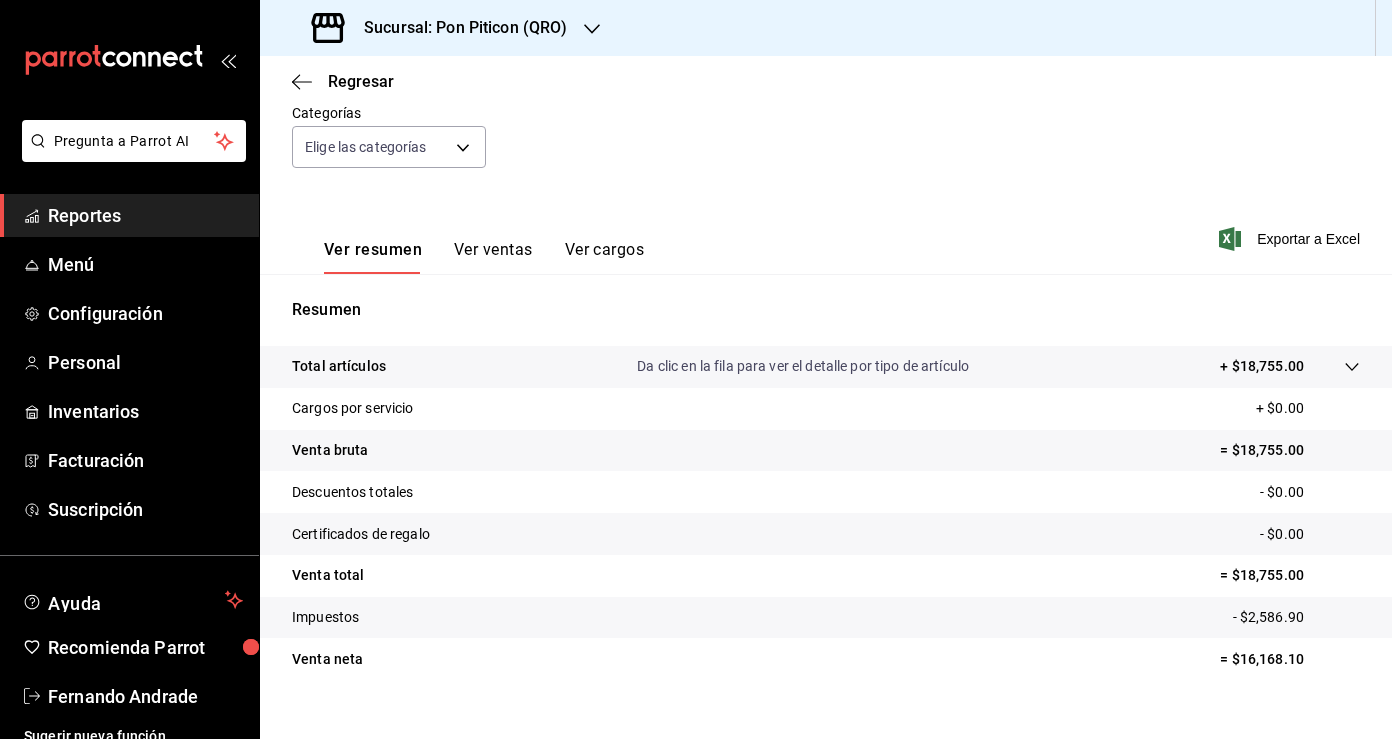 scroll, scrollTop: 199, scrollLeft: 0, axis: vertical 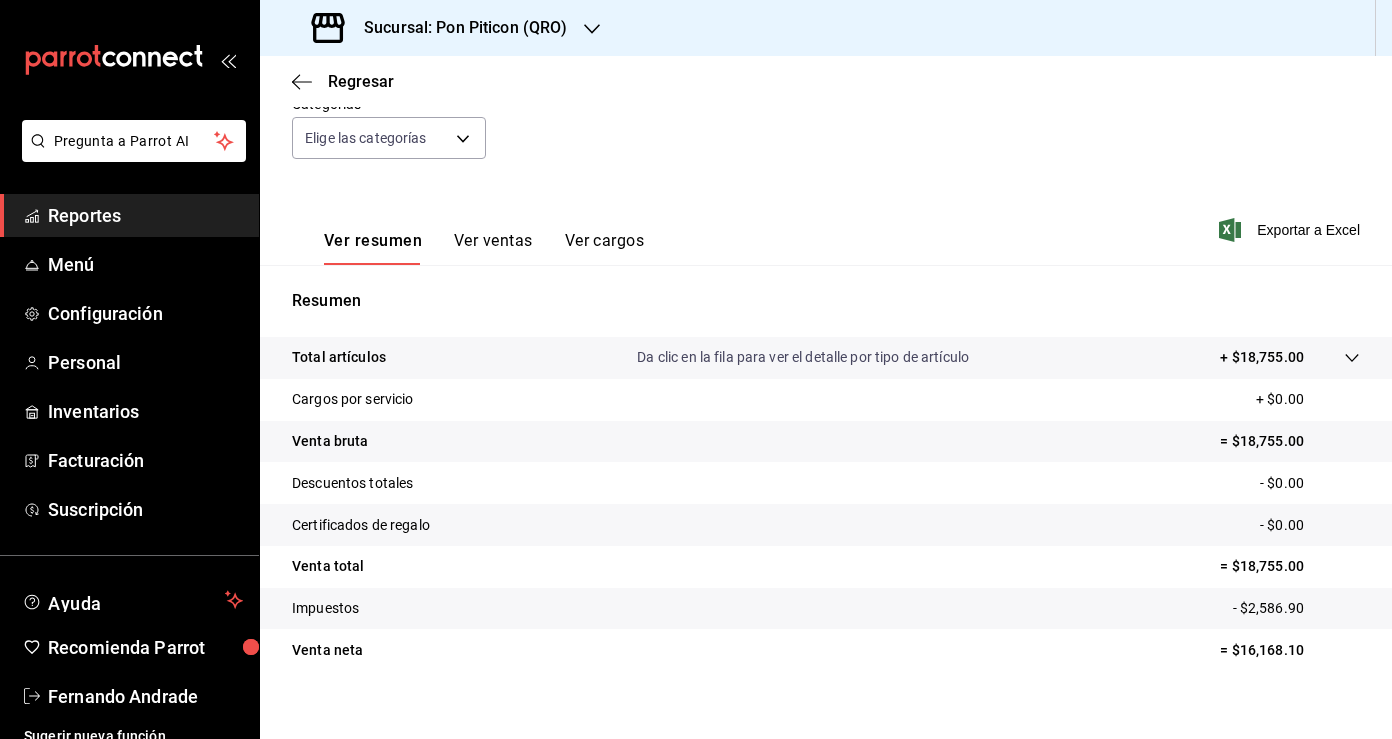 click on "Ver ventas" at bounding box center (493, 248) 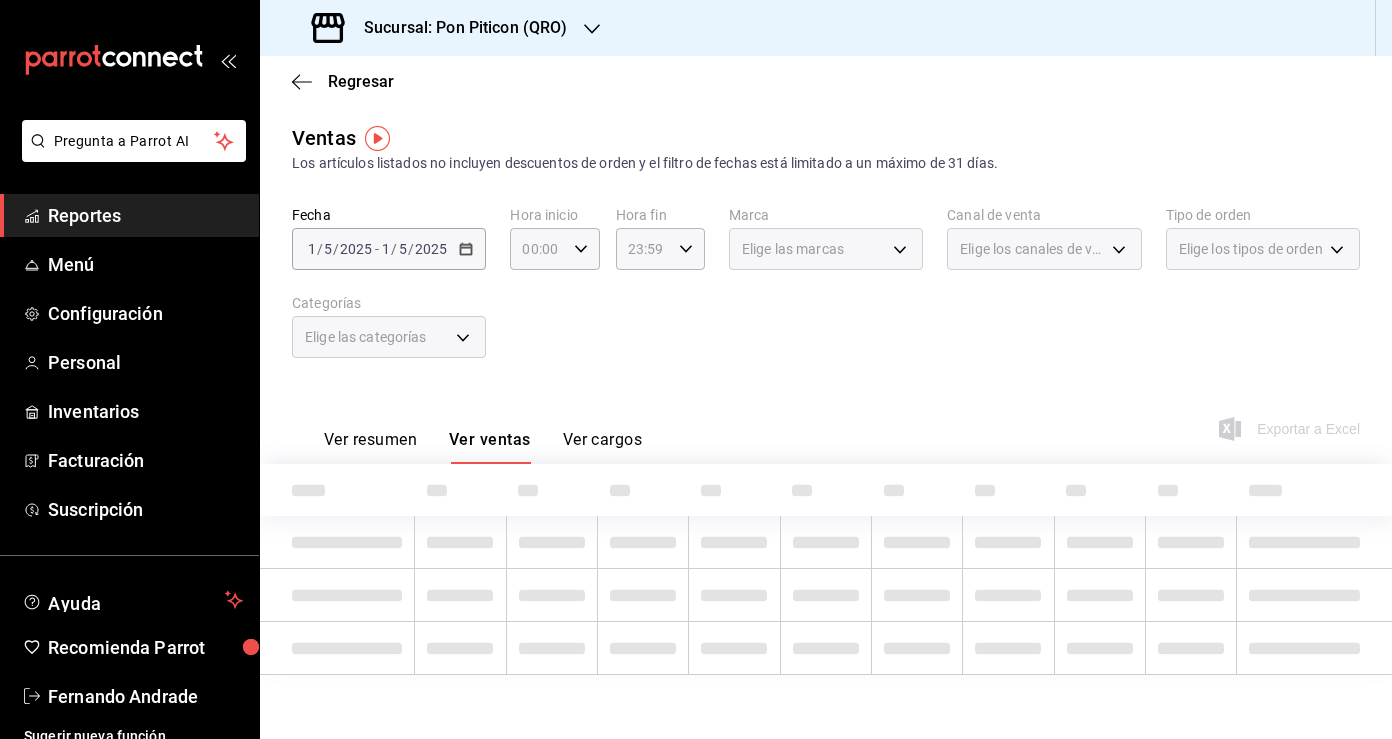 scroll, scrollTop: 0, scrollLeft: 0, axis: both 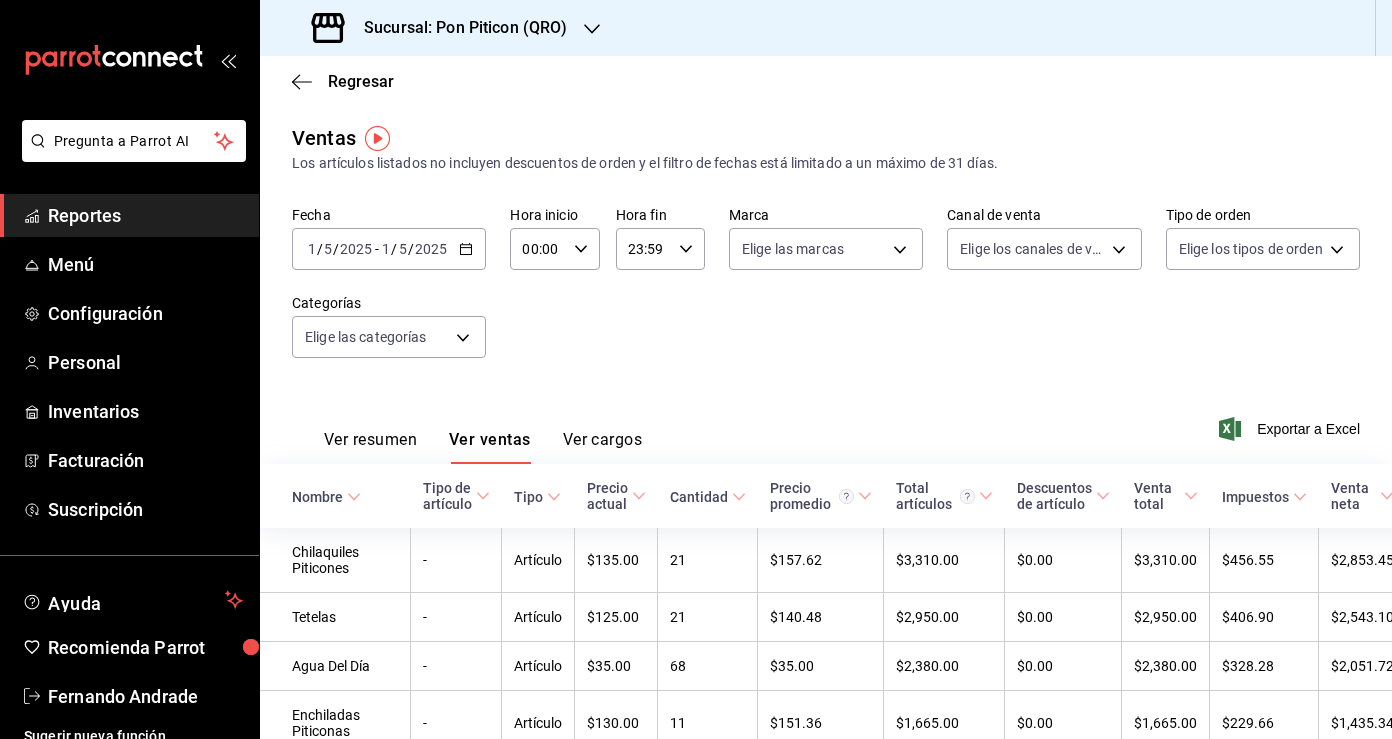click on "Ver cargos" at bounding box center (603, 447) 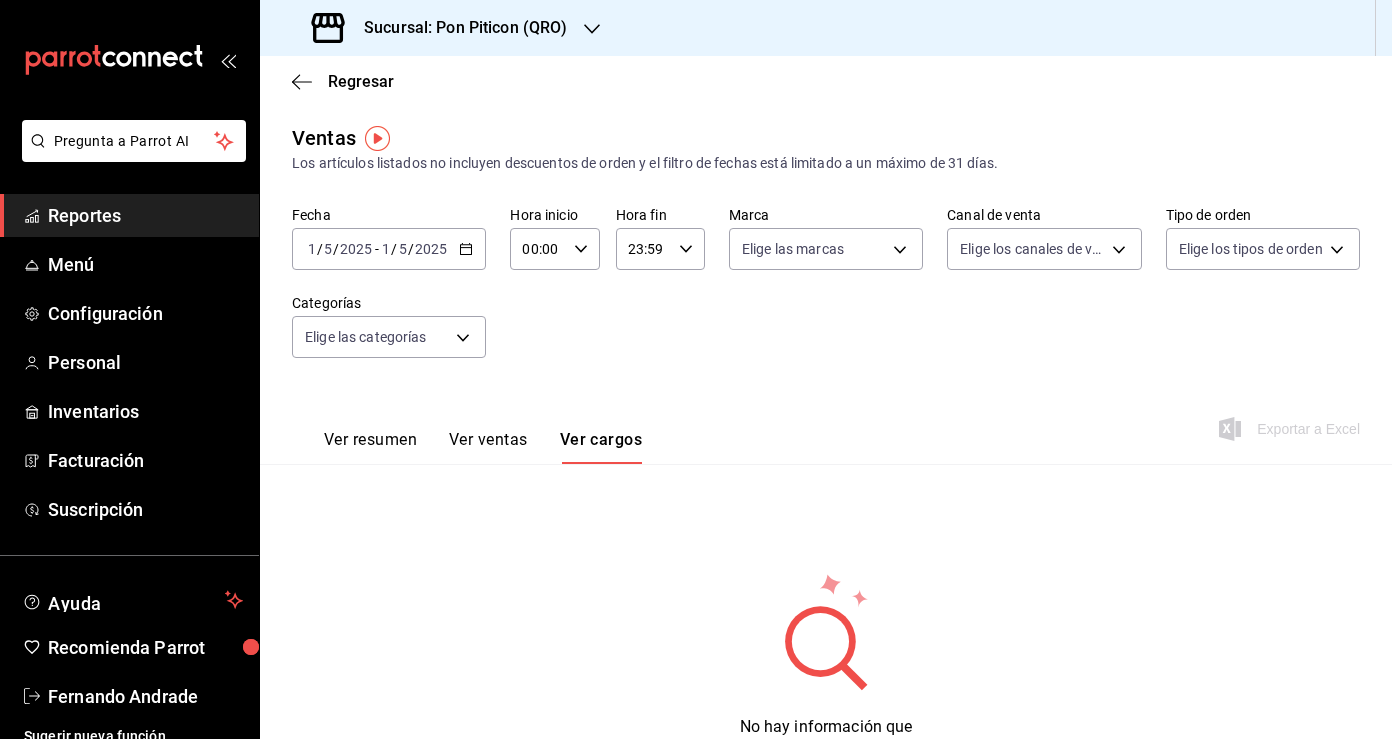 click on "Ver resumen" at bounding box center [370, 447] 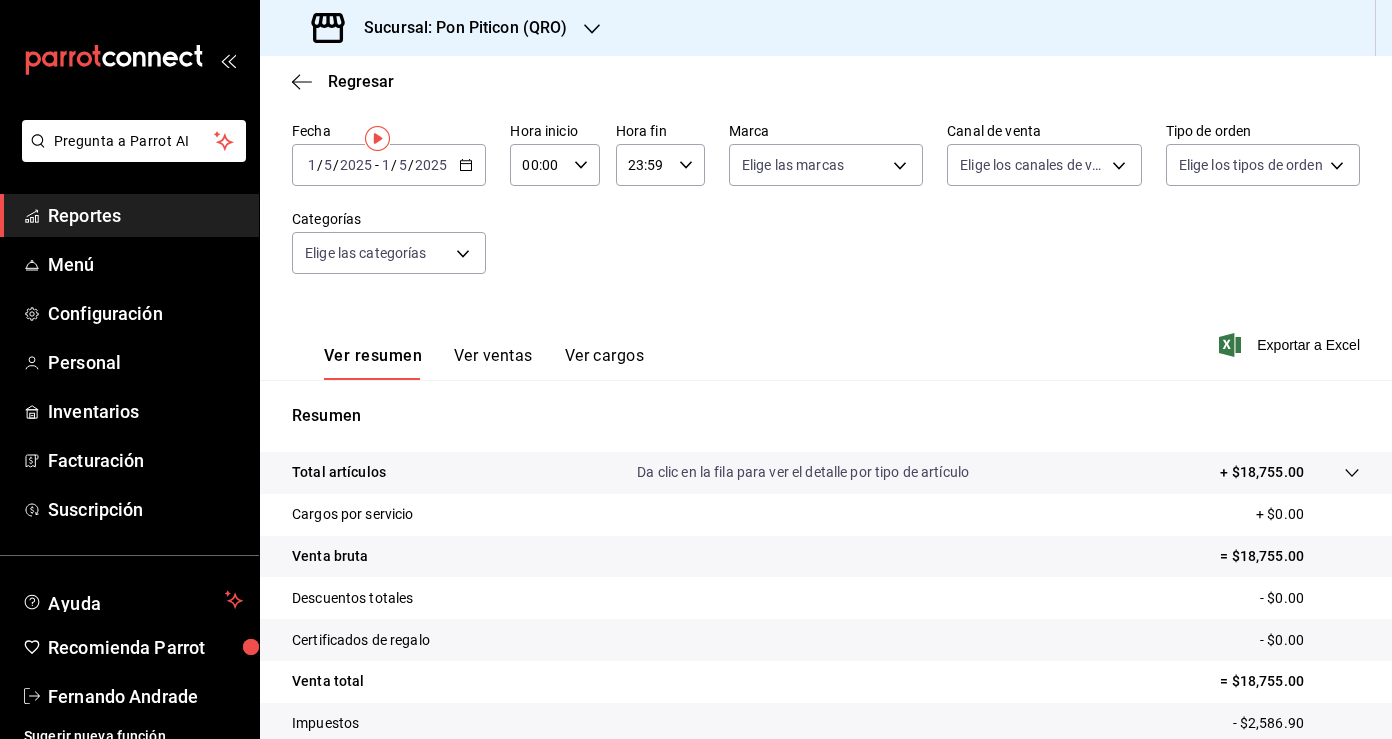 scroll, scrollTop: 0, scrollLeft: 0, axis: both 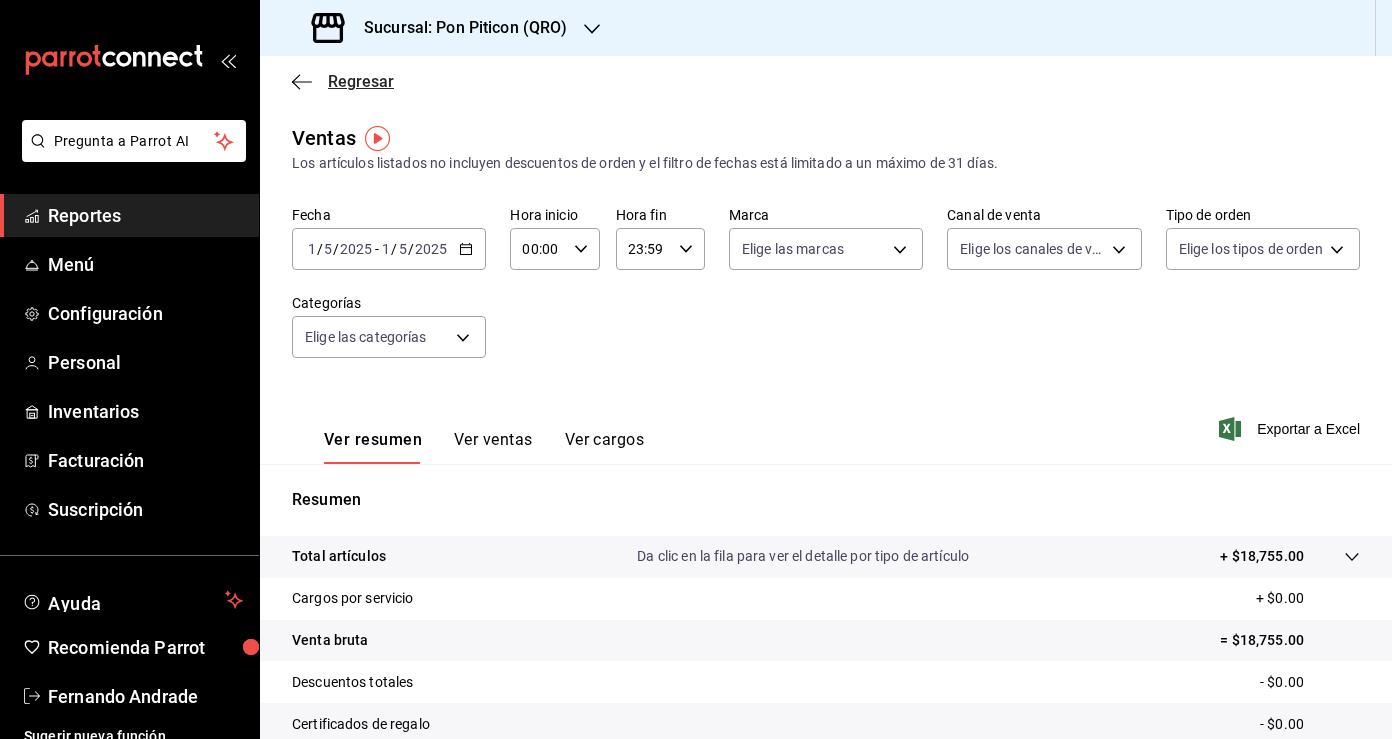 click 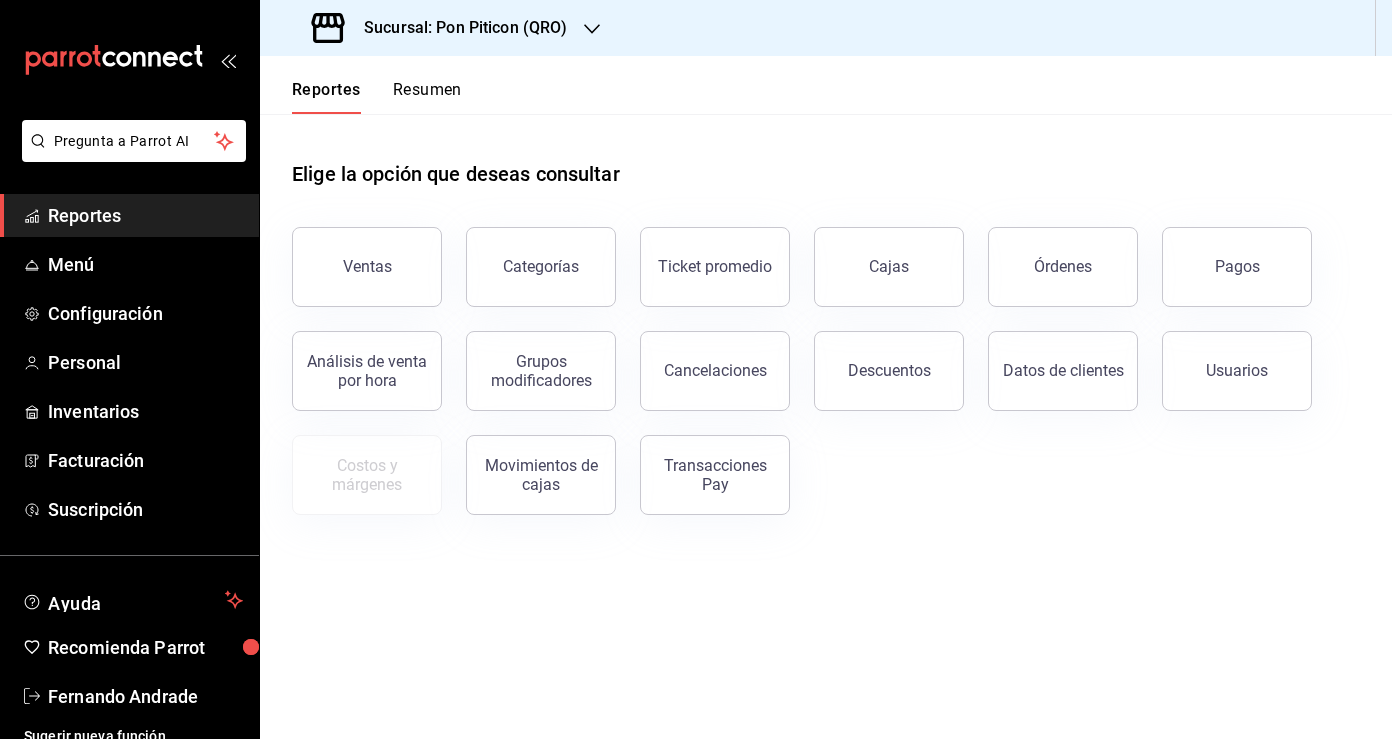 click on "Resumen" at bounding box center [427, 97] 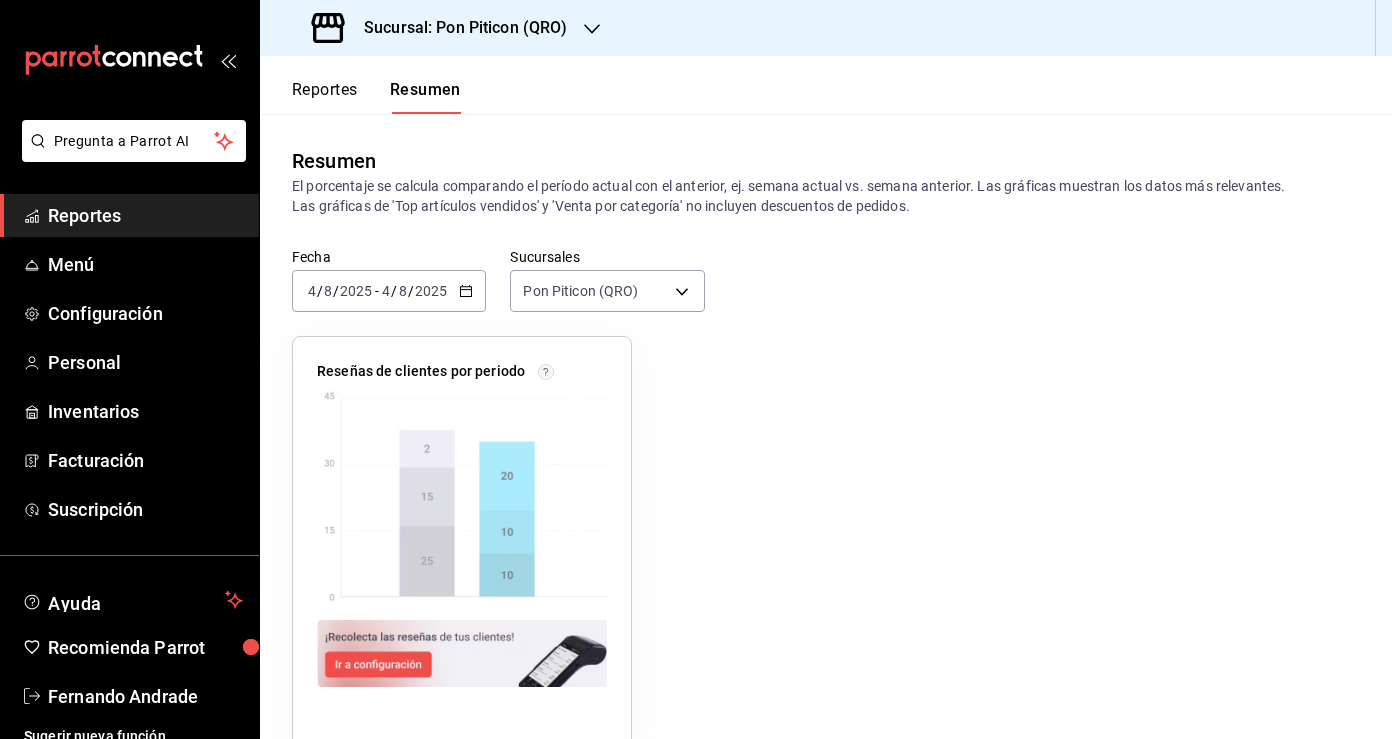 click on "2025-08-04 4 / 8 / 2025 - 2025-08-04 4 / 8 / 2025" at bounding box center (389, 291) 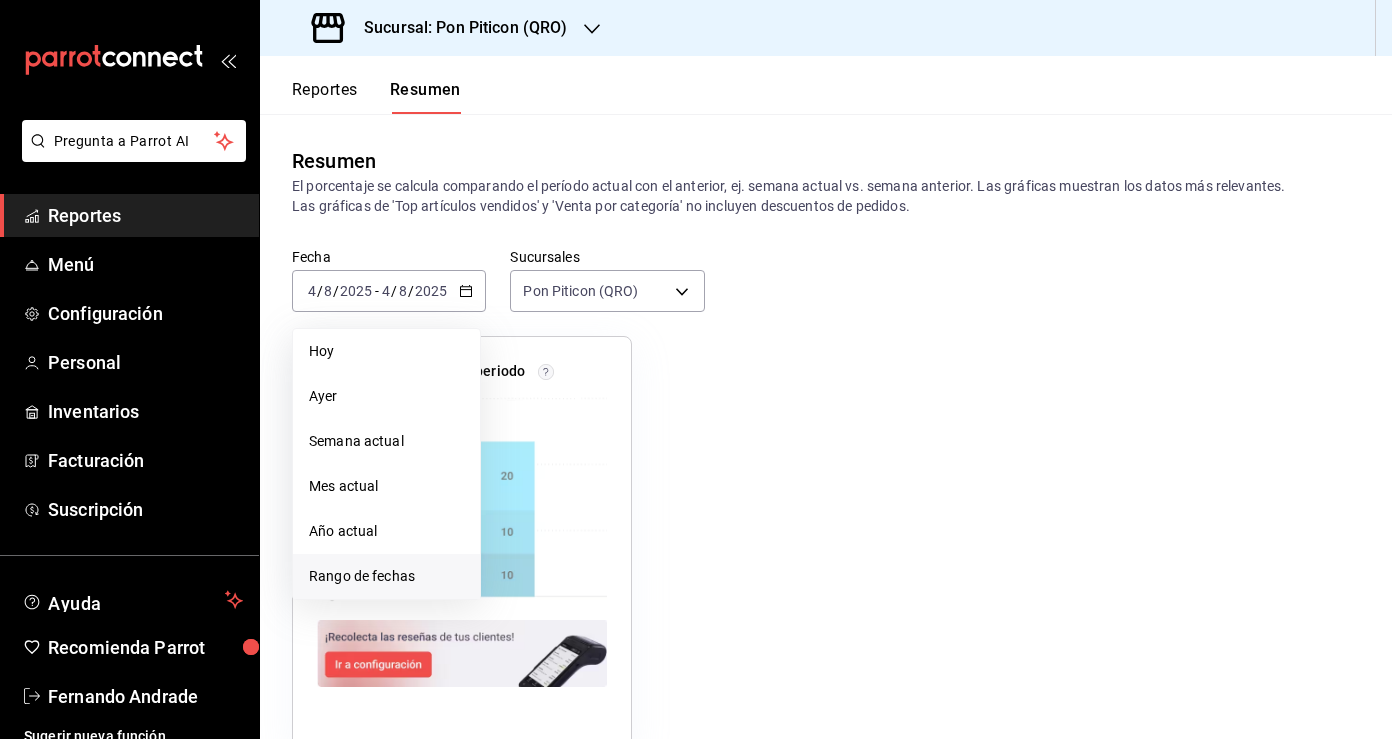 click on "Rango de fechas" at bounding box center [386, 576] 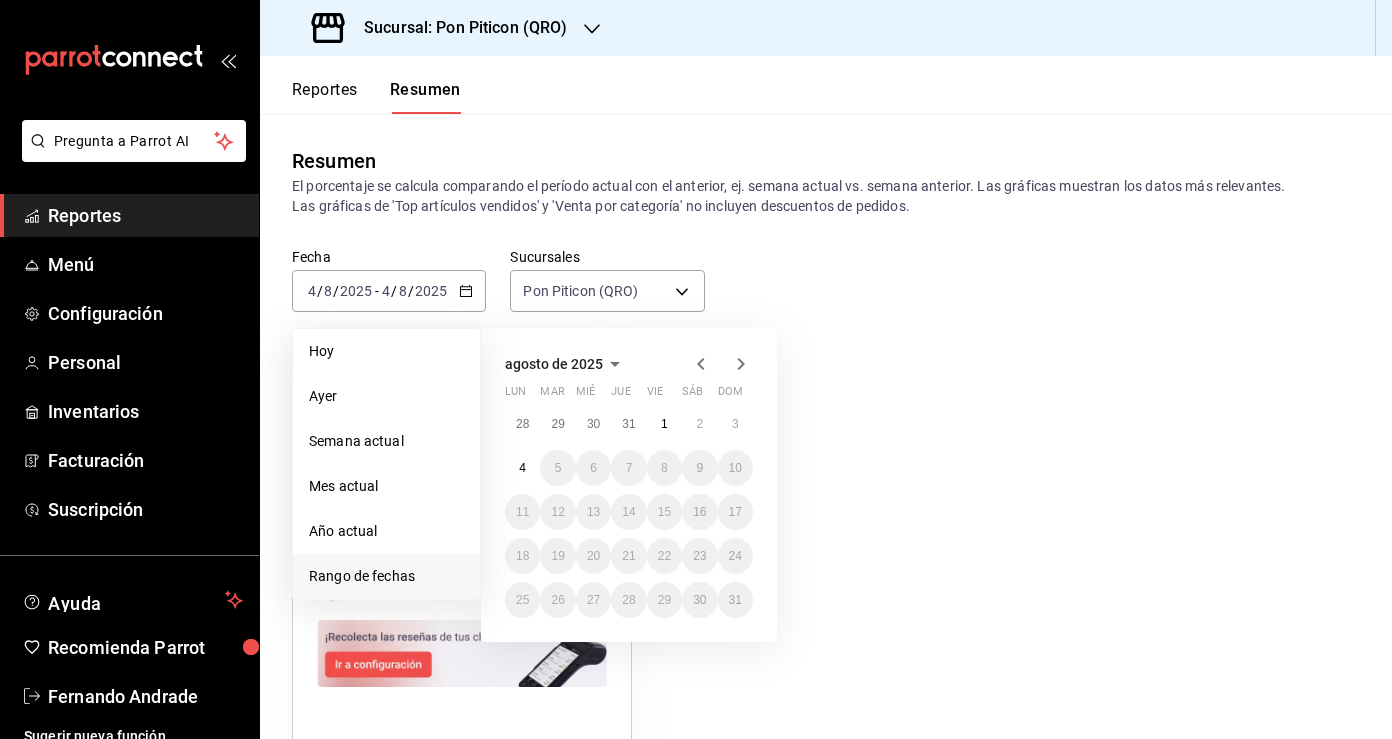 click 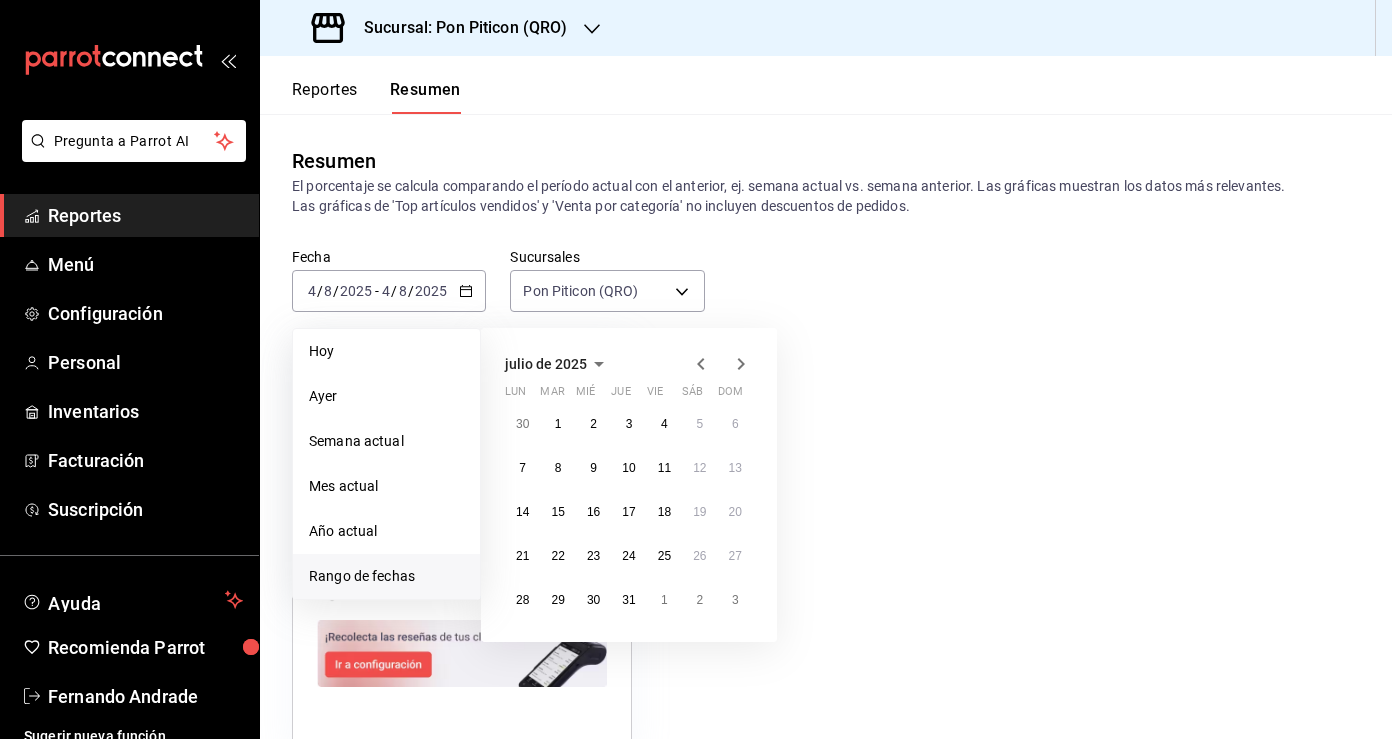 click 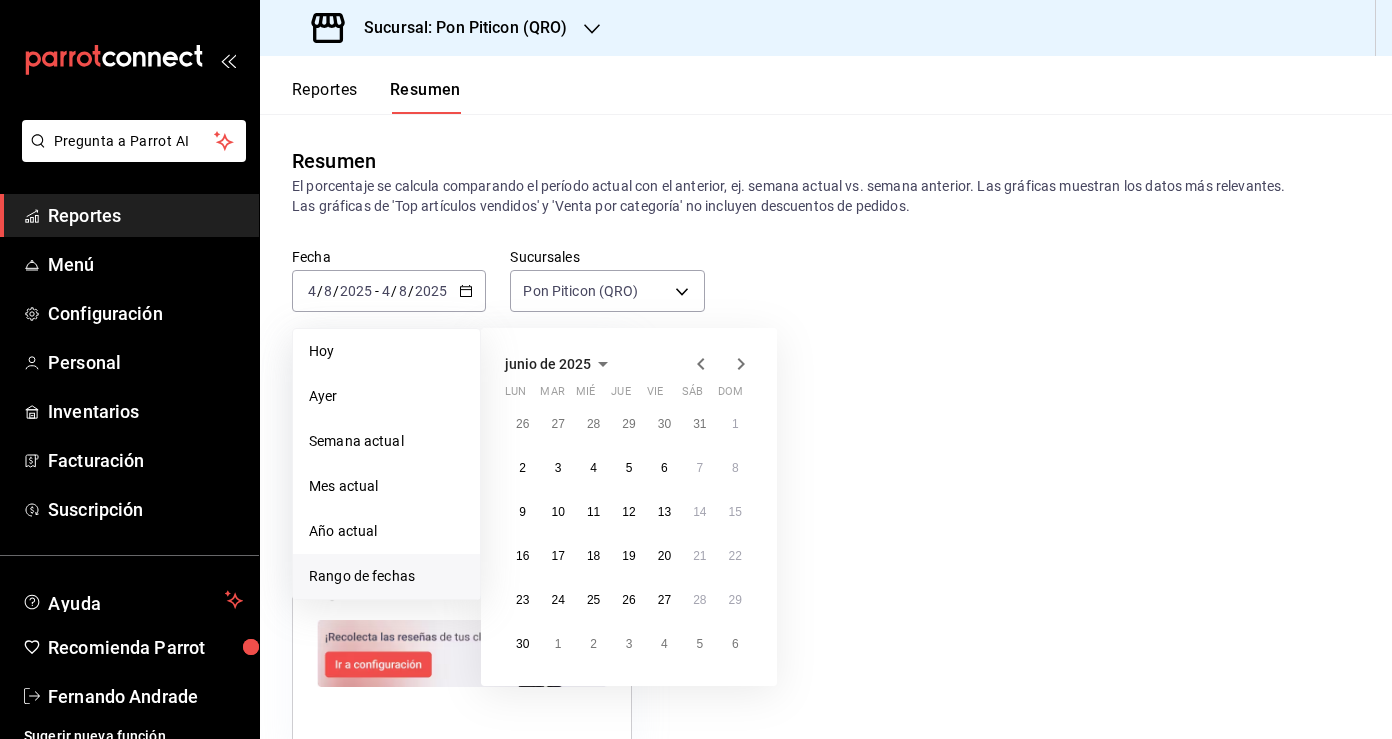click 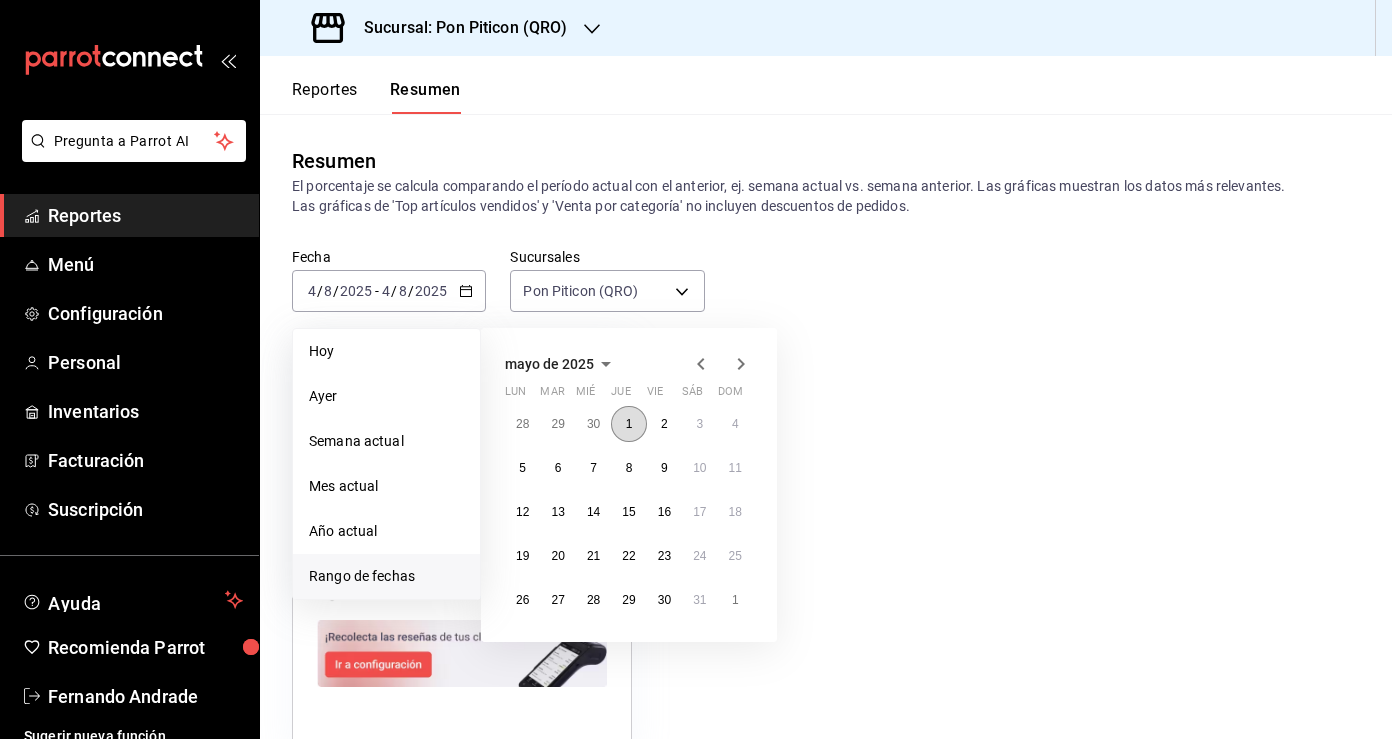 click on "1" at bounding box center [629, 424] 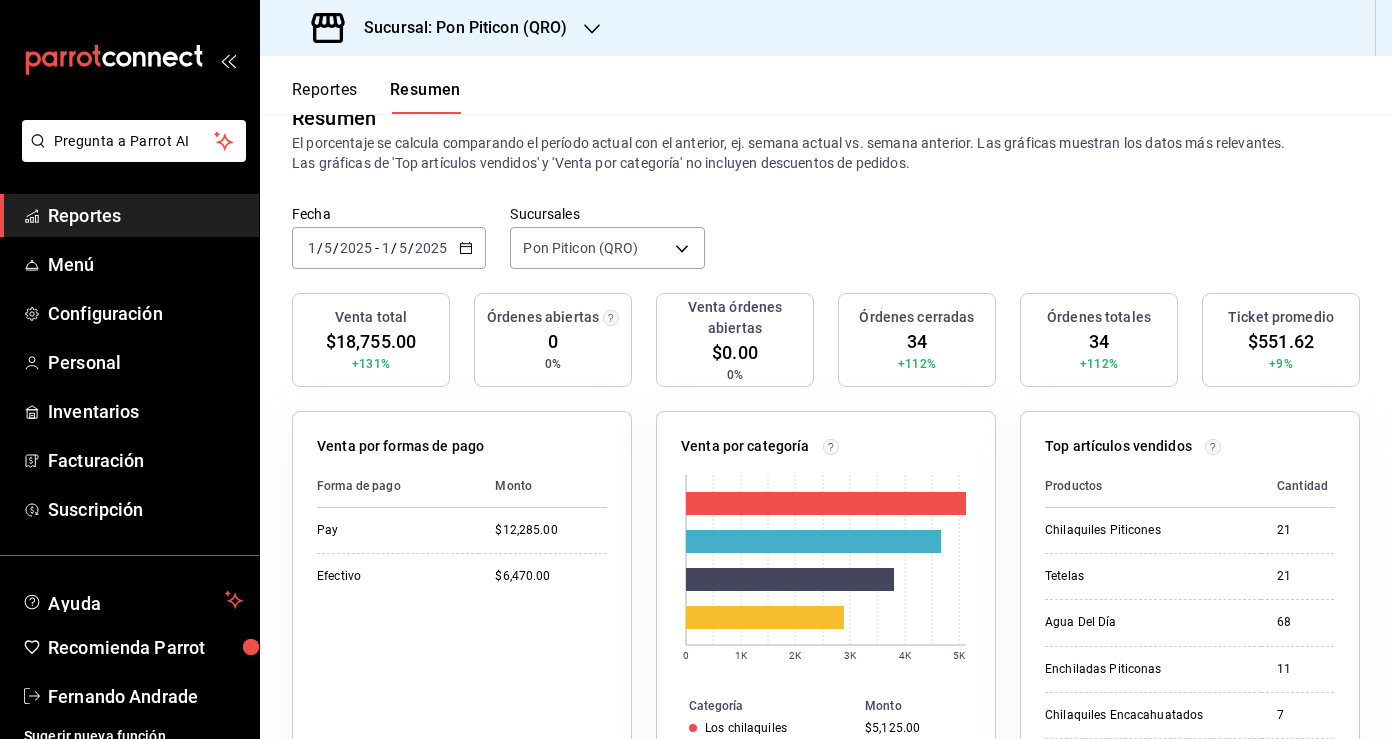 scroll, scrollTop: 92, scrollLeft: 0, axis: vertical 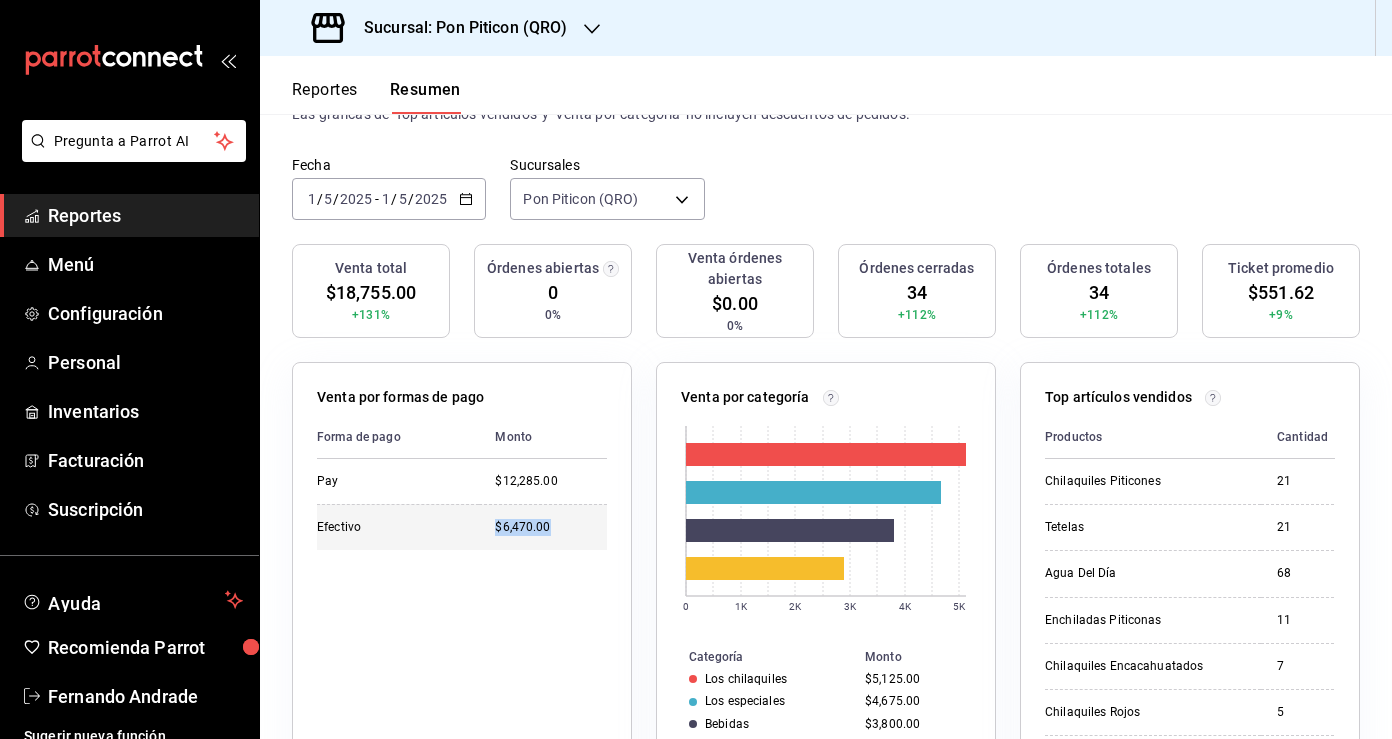 drag, startPoint x: 565, startPoint y: 530, endPoint x: 467, endPoint y: 526, distance: 98.0816 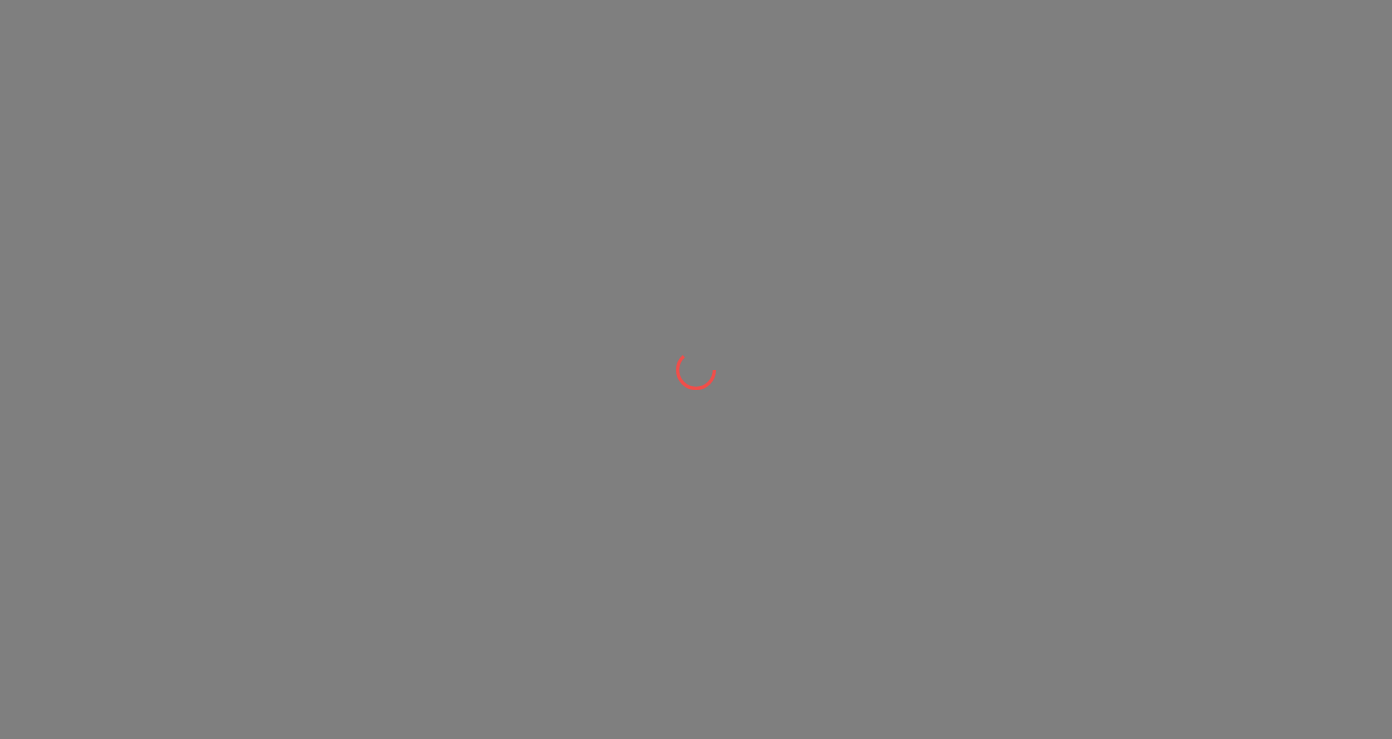 scroll, scrollTop: 0, scrollLeft: 0, axis: both 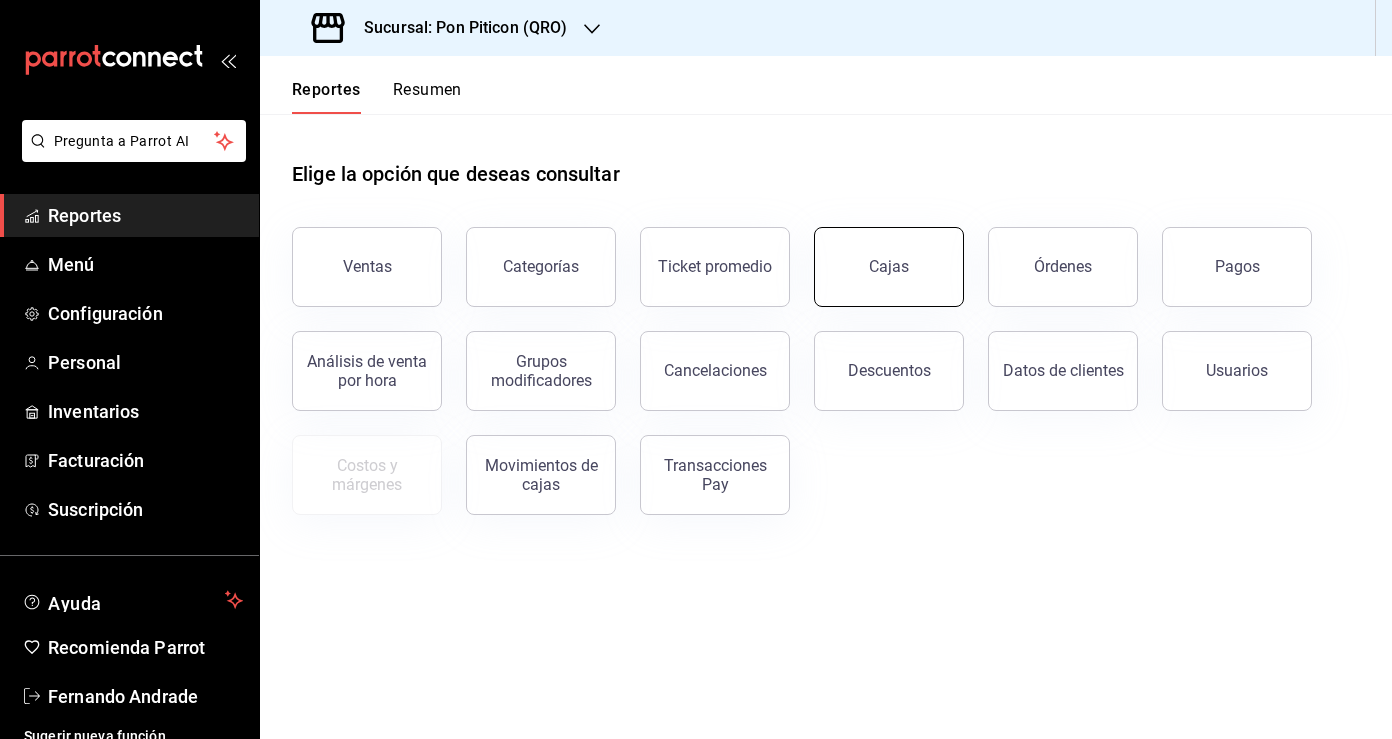 click on "Cajas" at bounding box center (889, 267) 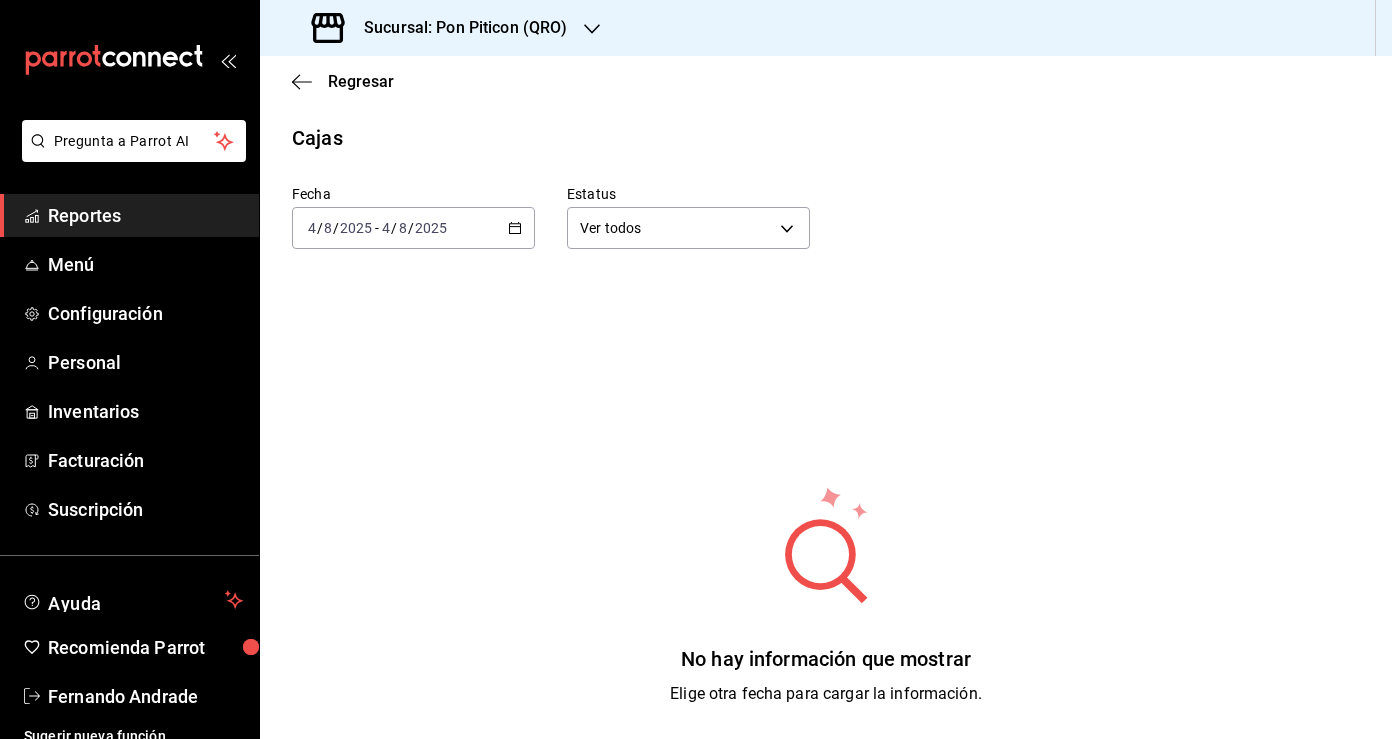 click on "2025-08-04 4 / 8 / 2025 - 2025-08-04 4 / 8 / 2025" at bounding box center (413, 228) 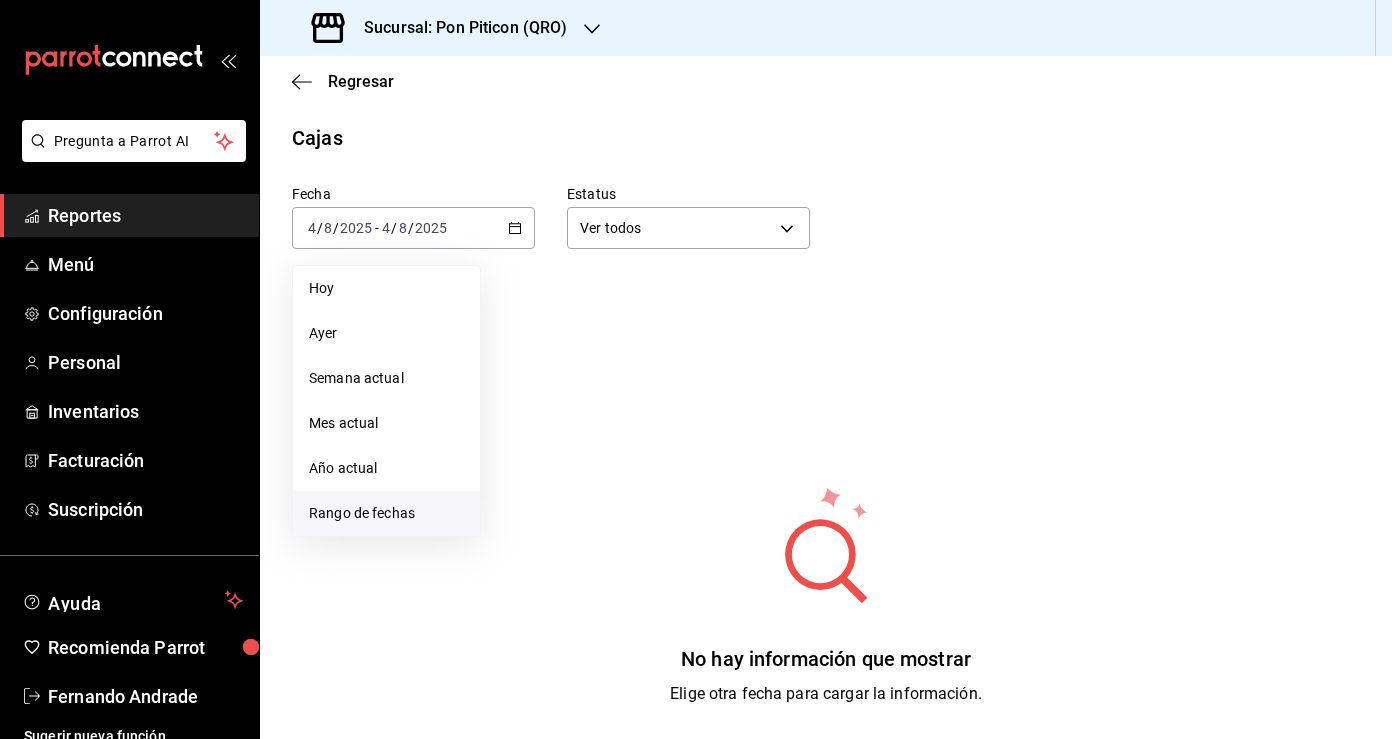 click on "Rango de fechas" at bounding box center (386, 513) 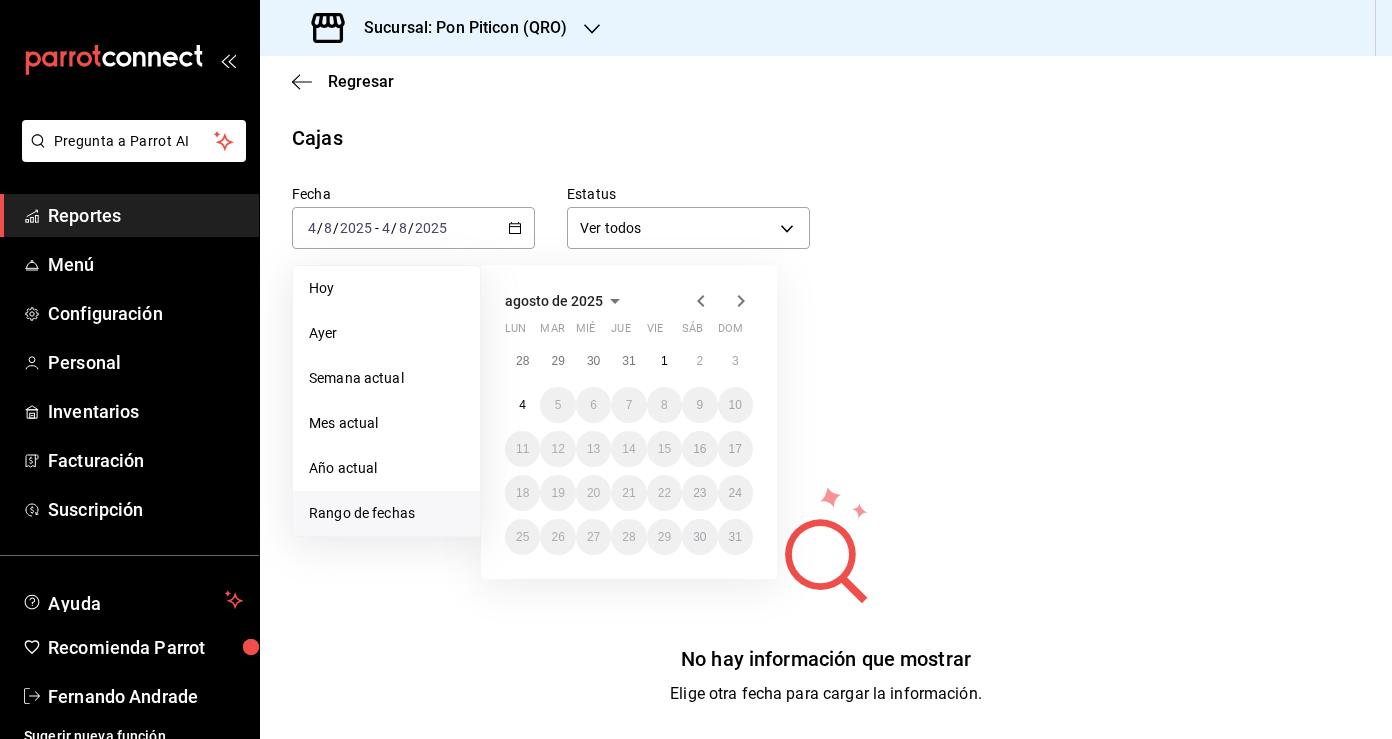 click 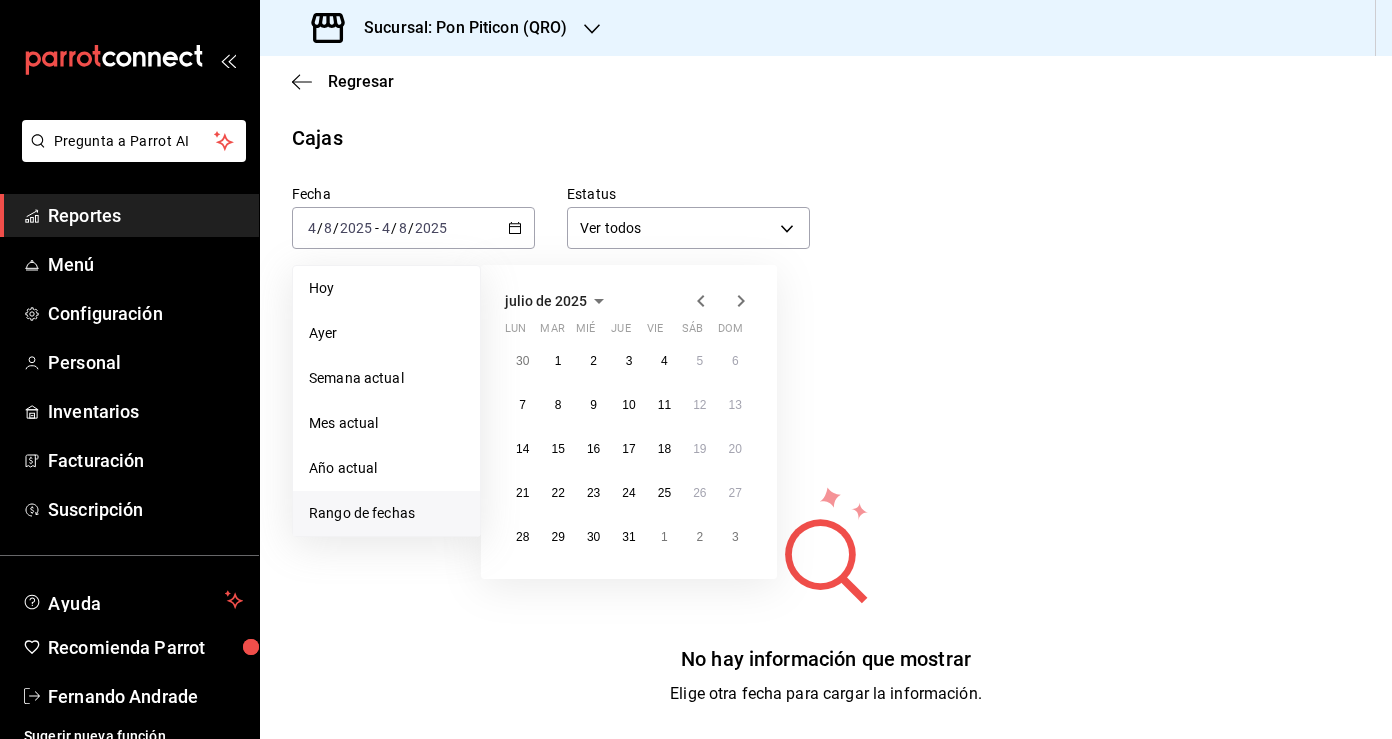 click 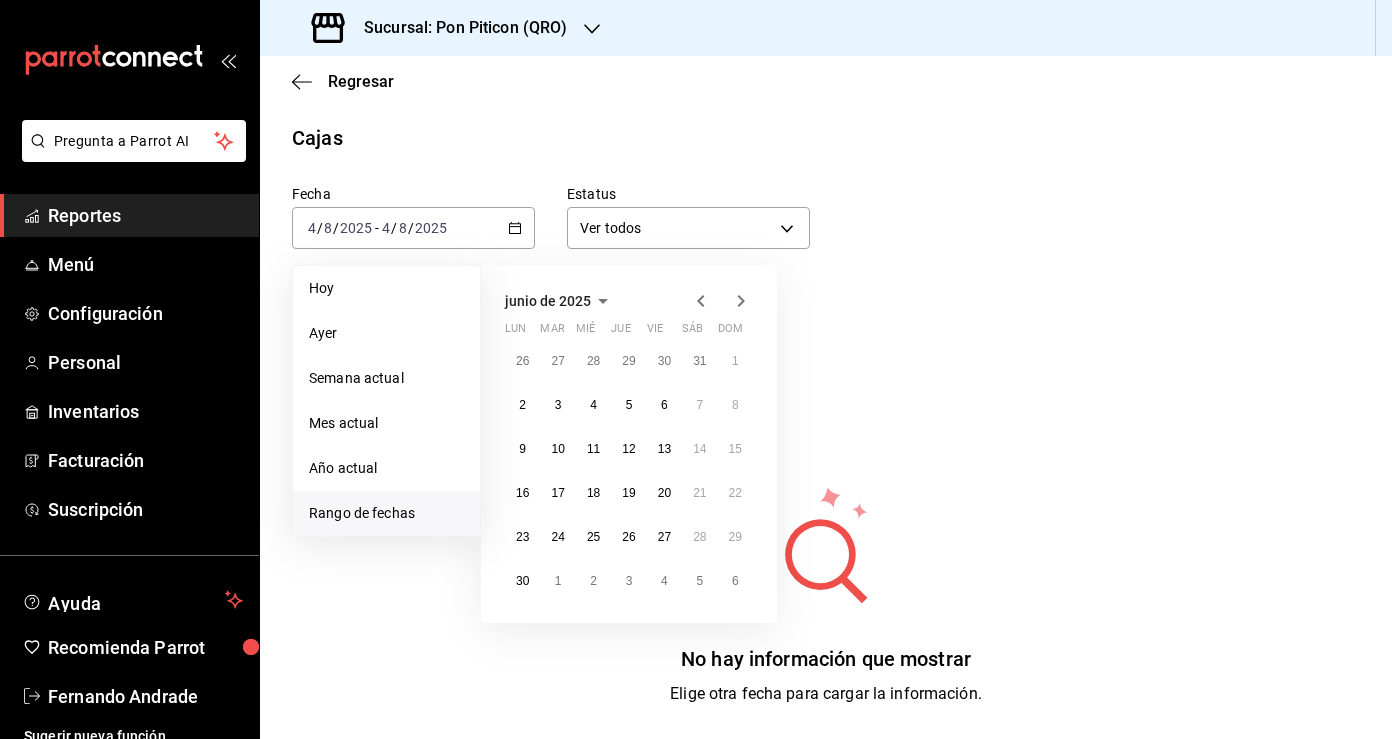 click 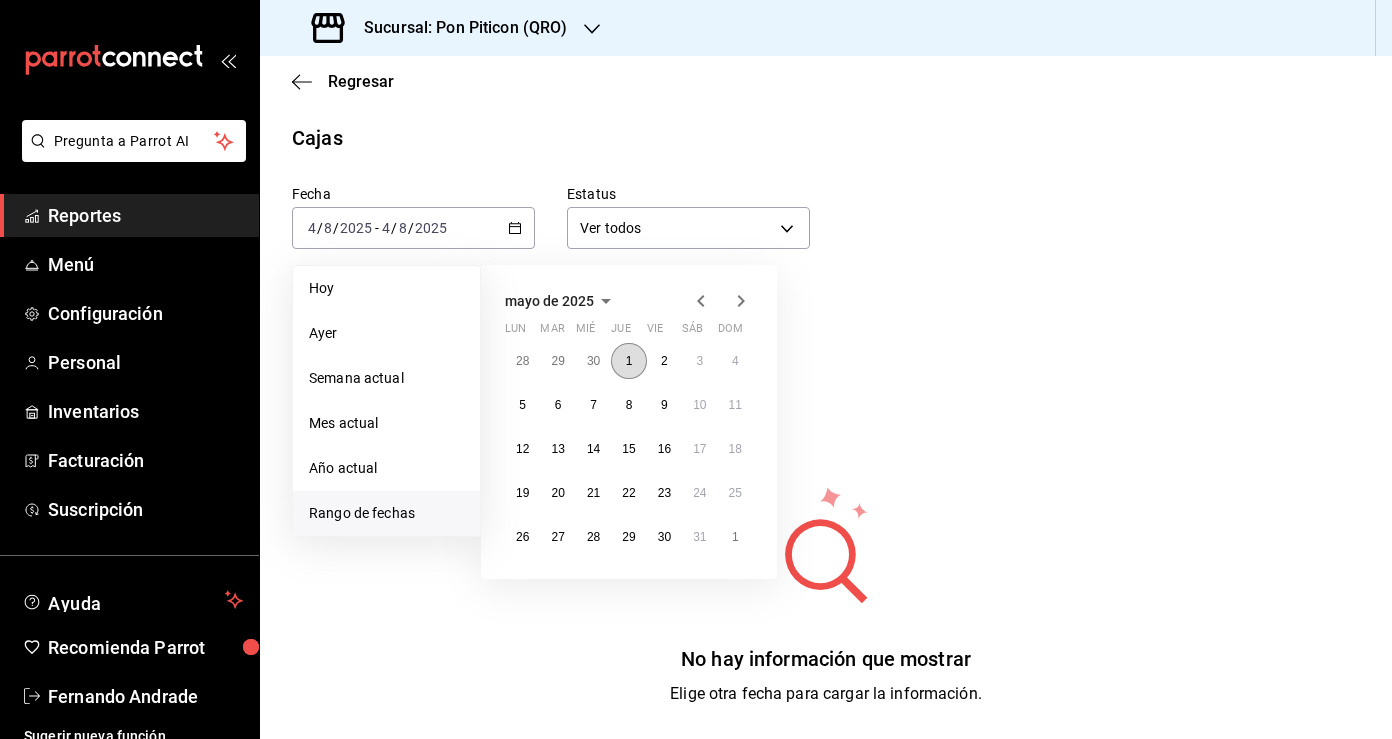 click on "1" at bounding box center [628, 361] 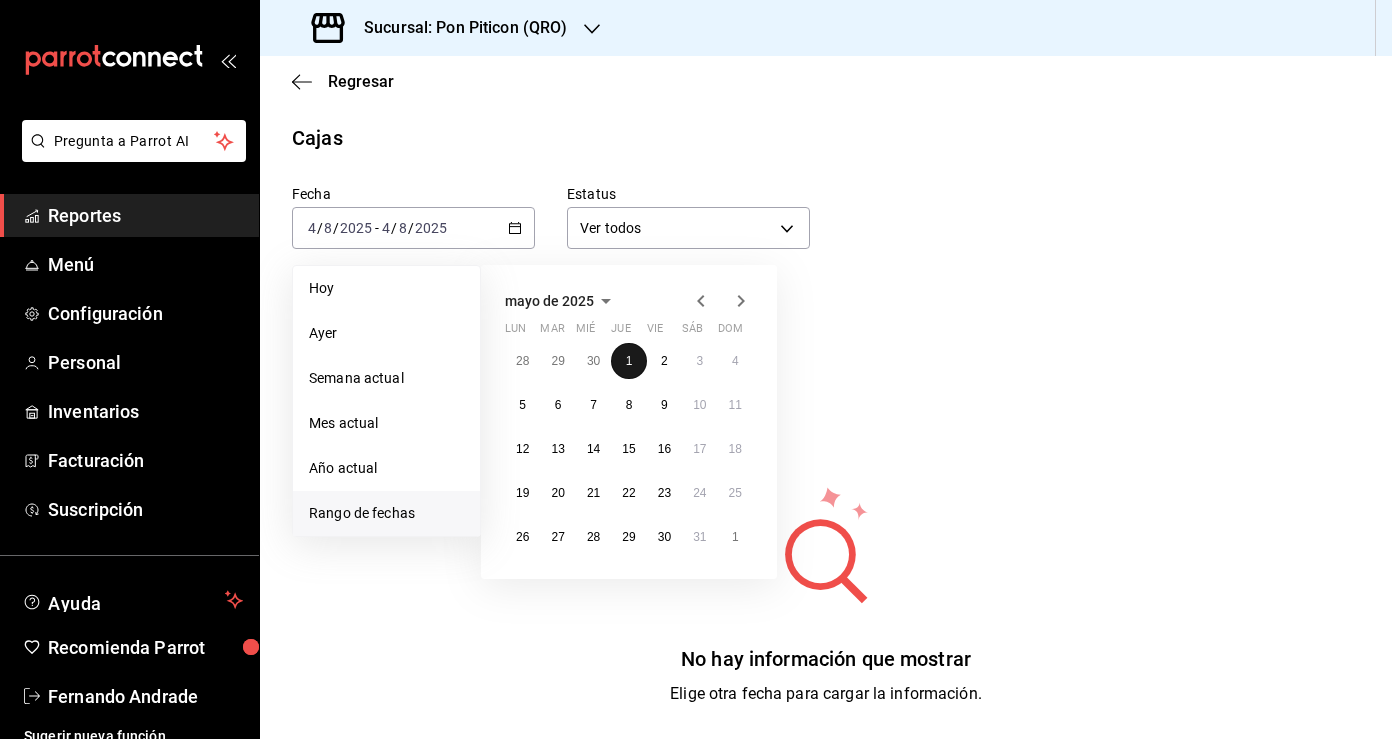 click on "1" at bounding box center (628, 361) 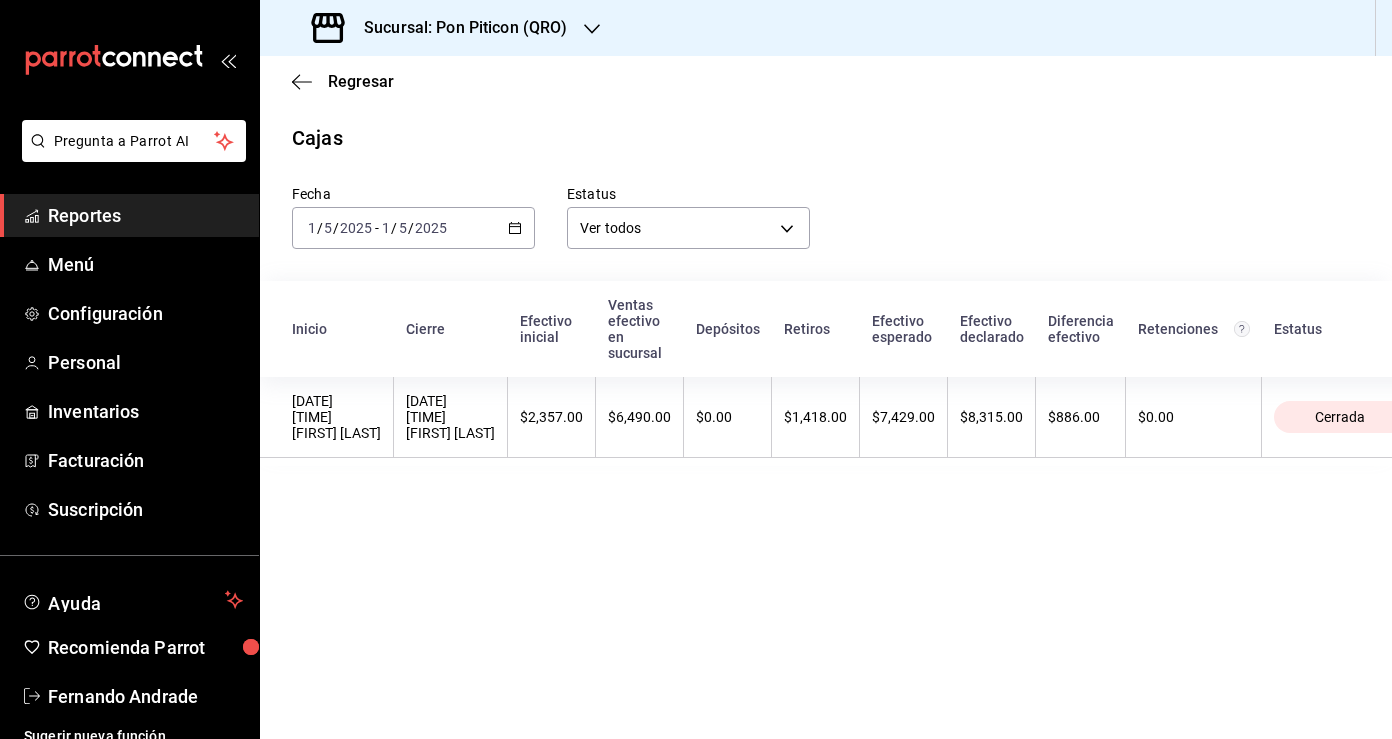 click on "2025-05-01 1 / 5 / 2025 - 2025-05-01 1 / 5 / 2025" at bounding box center (413, 228) 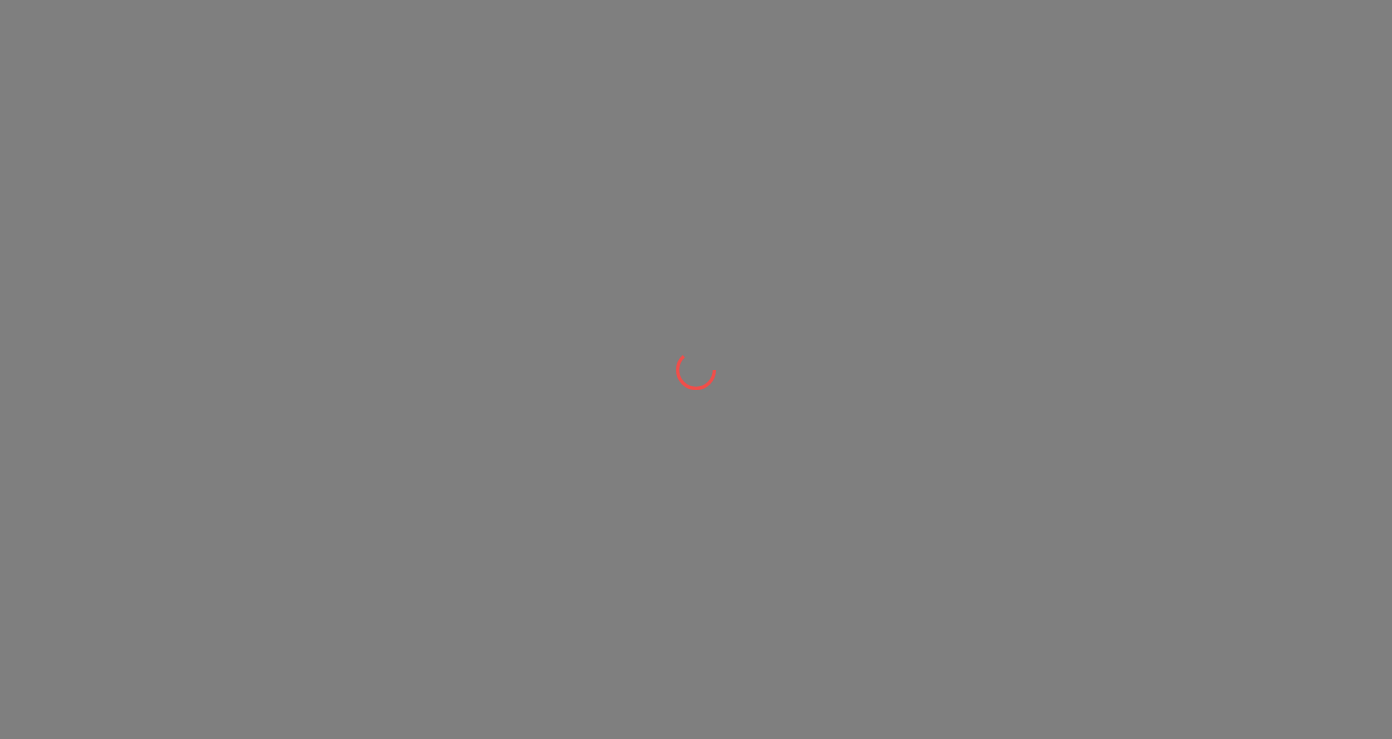 scroll, scrollTop: 0, scrollLeft: 0, axis: both 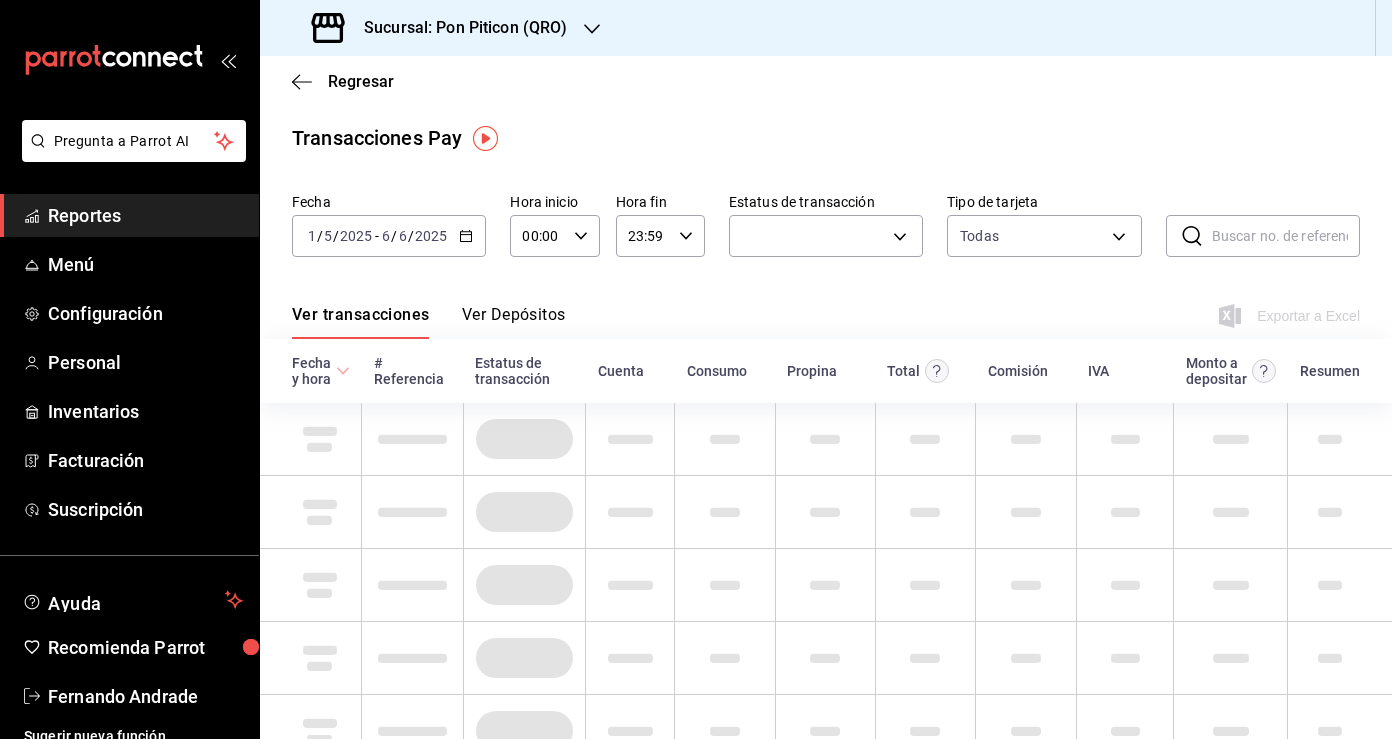 click 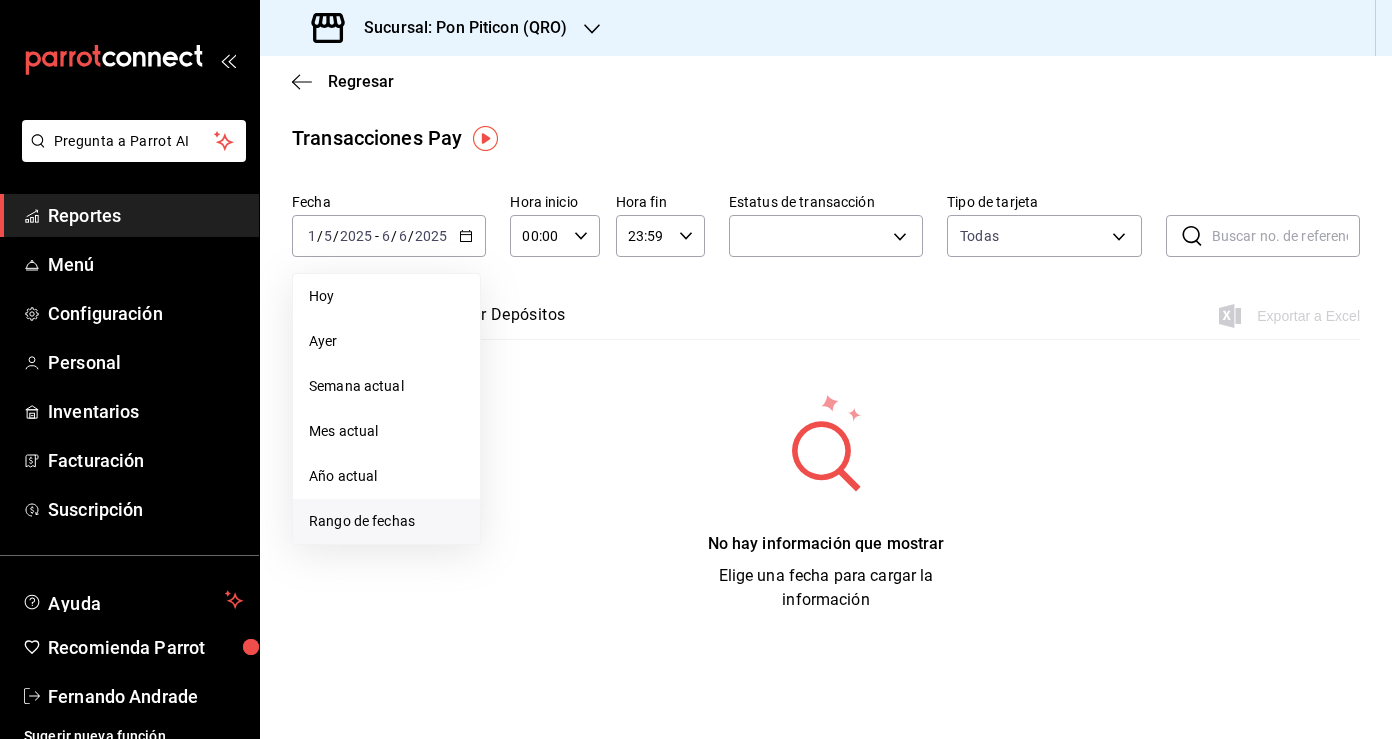 click on "Rango de fechas" at bounding box center (386, 521) 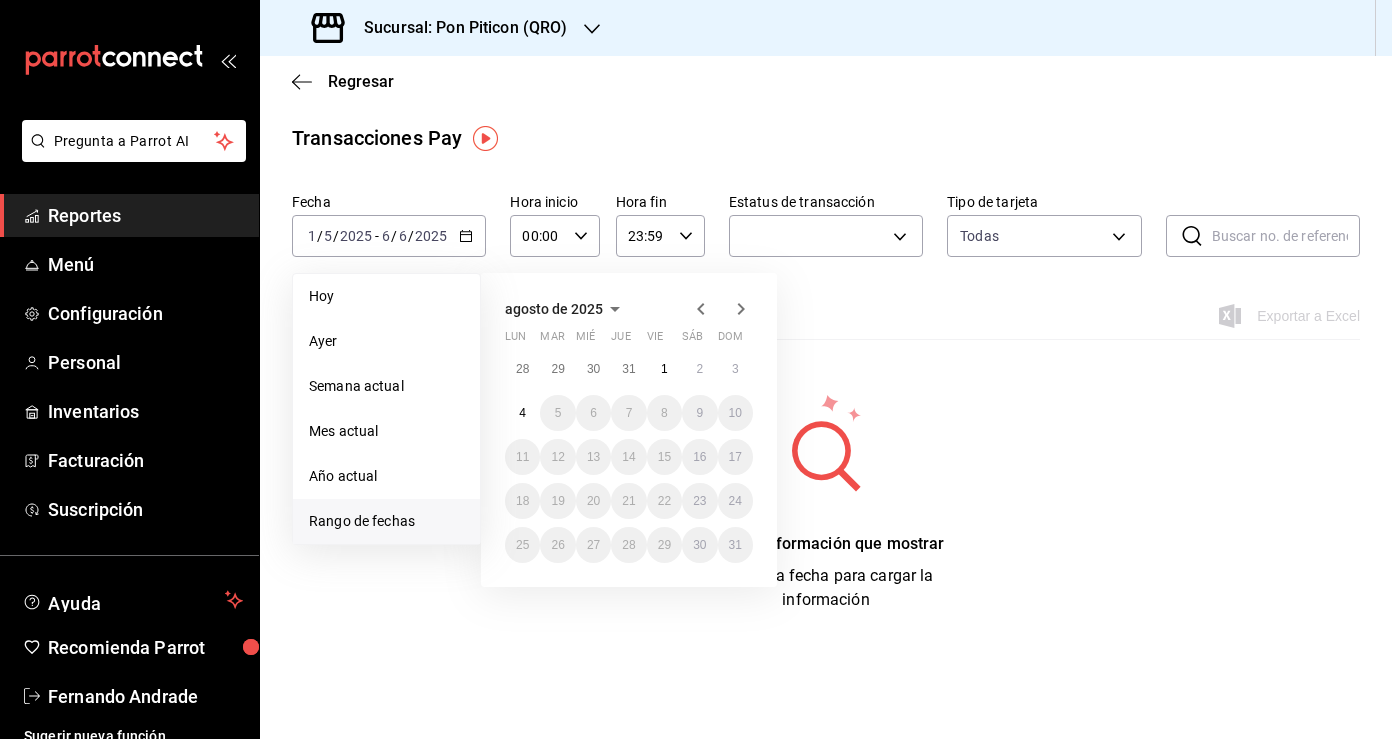 click 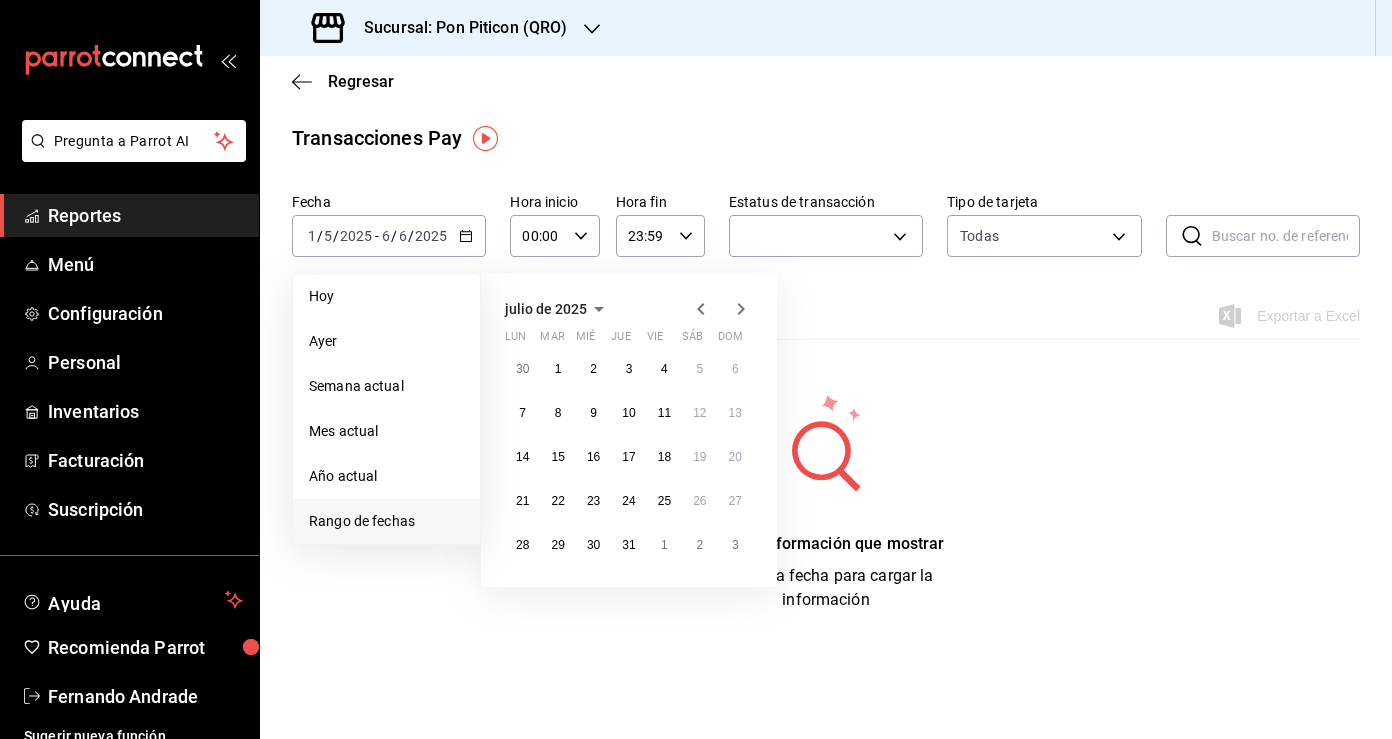 click 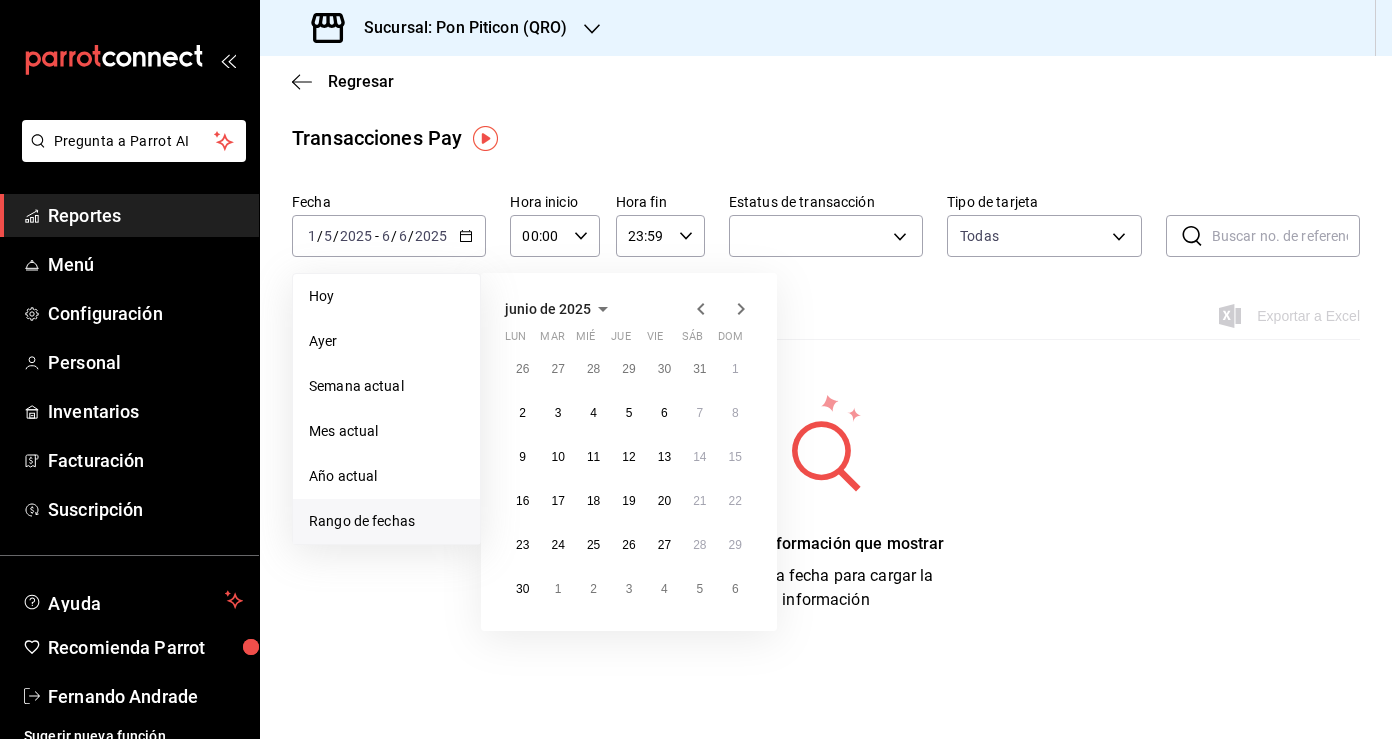 click 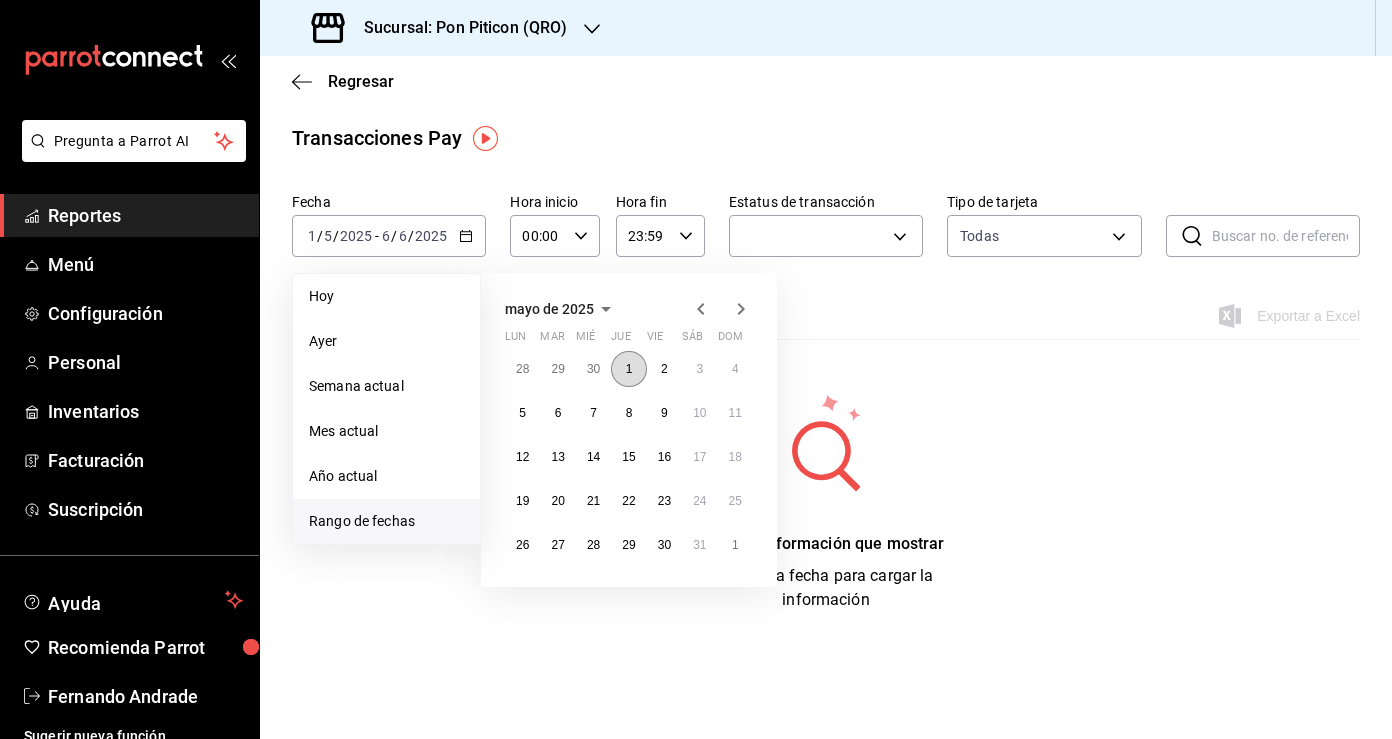 click on "1" at bounding box center [628, 369] 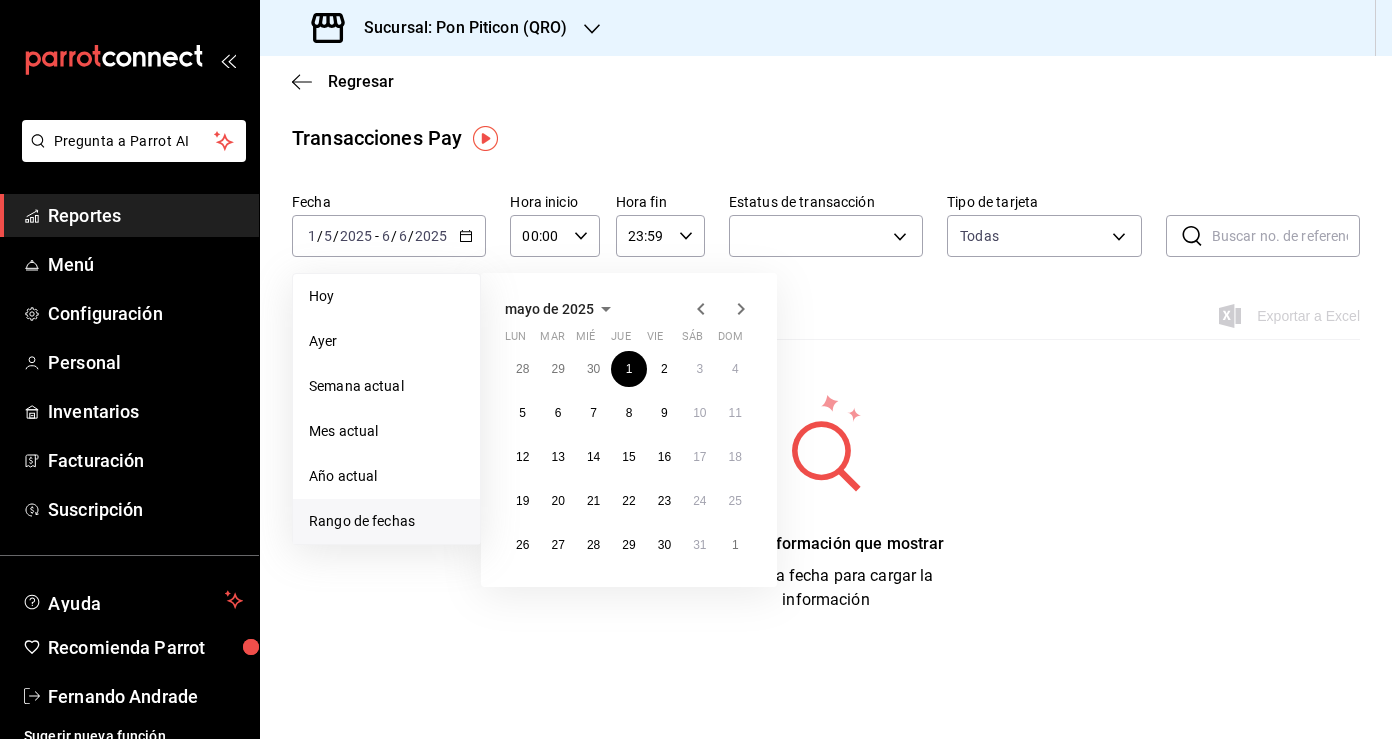 click 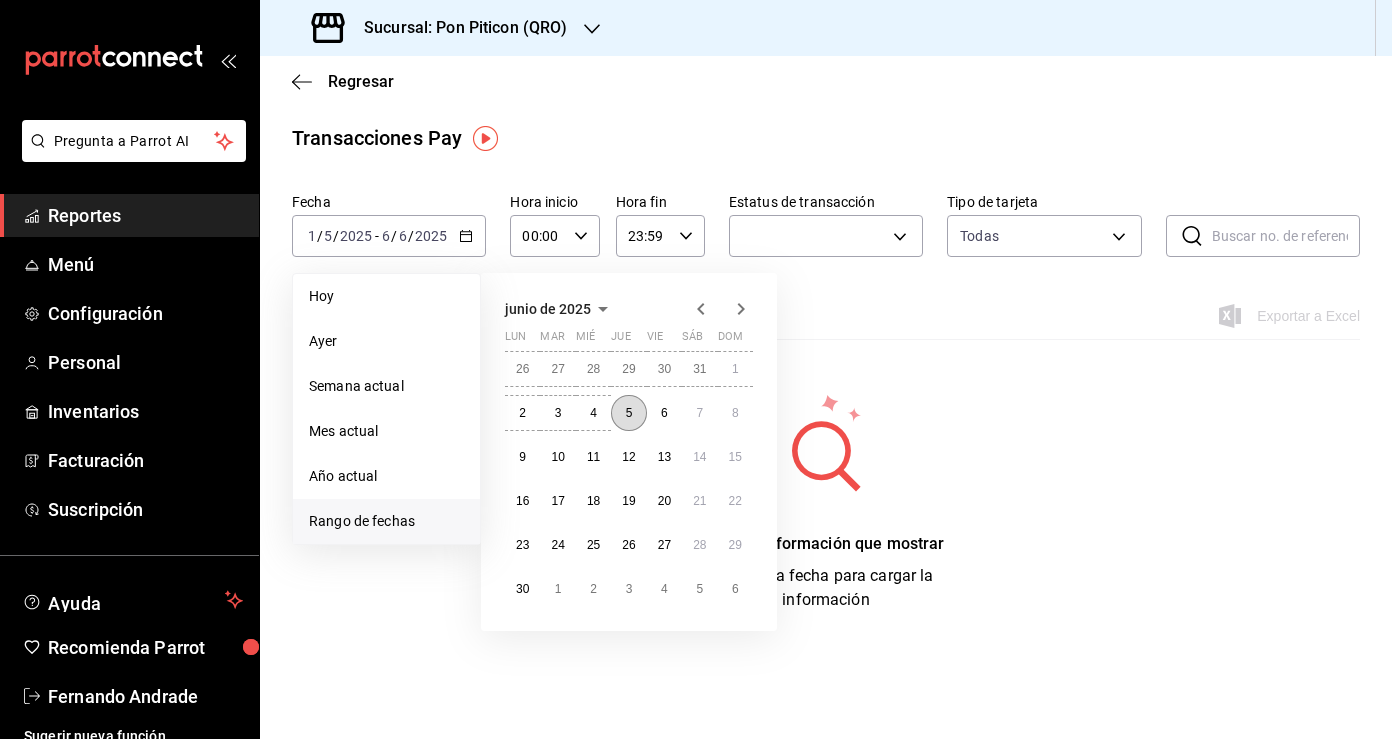 click on "5" at bounding box center [629, 413] 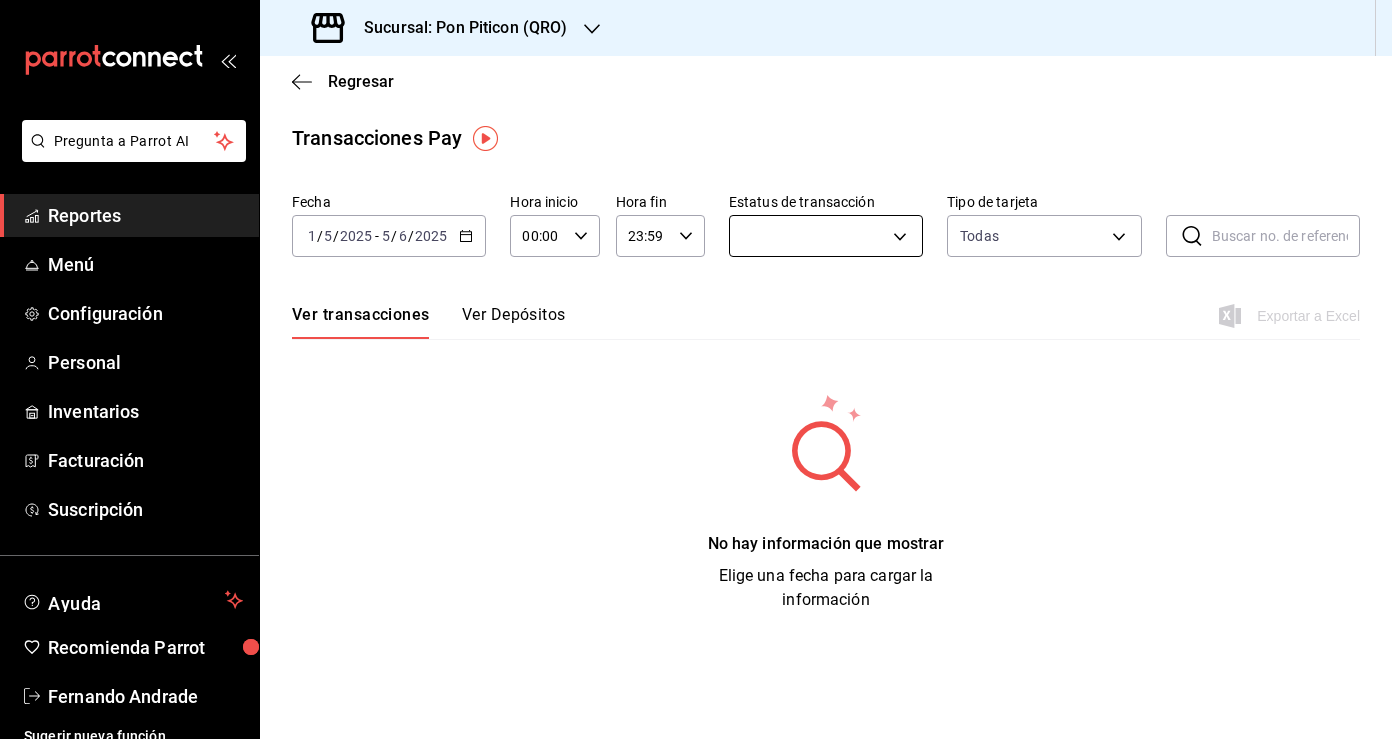 click on "Pregunta a Parrot AI Reportes   Menú   Configuración   Personal   Inventarios   Facturación   Suscripción   Ayuda Recomienda Parrot   Fernando Andrade   Sugerir nueva función   Sucursal: Pon Piticon (QRO) Regresar Transacciones Pay Fecha 2025-05-01 1 / 5 / 2025 - 2025-06-05 5 / 6 / 2025 Hora inicio 00:00 Hora inicio Hora fin 23:59 Hora fin Estatus de transacción undefined Tipo de tarjeta Todas AMERICAN_EXPRESS,MASTERCARD,VISA,DISCOVER,UNDEFINED ​ ​ Ver transacciones Ver Depósitos Exportar a Excel No hay información que mostrar Elige una fecha para cargar la información Pregunta a Parrot AI Reportes   Menú   Configuración   Personal   Inventarios   Facturación   Suscripción   Ayuda Recomienda Parrot   Fernando Andrade   Sugerir nueva función   GANA 1 MES GRATIS EN TU SUSCRIPCIÓN AQUÍ Ver video tutorial Ir a video Visitar centro de ayuda (81) 2046 6363 soporte@parrotsoftware.io Visitar centro de ayuda (81) 2046 6363 soporte@parrotsoftware.io" at bounding box center (696, 369) 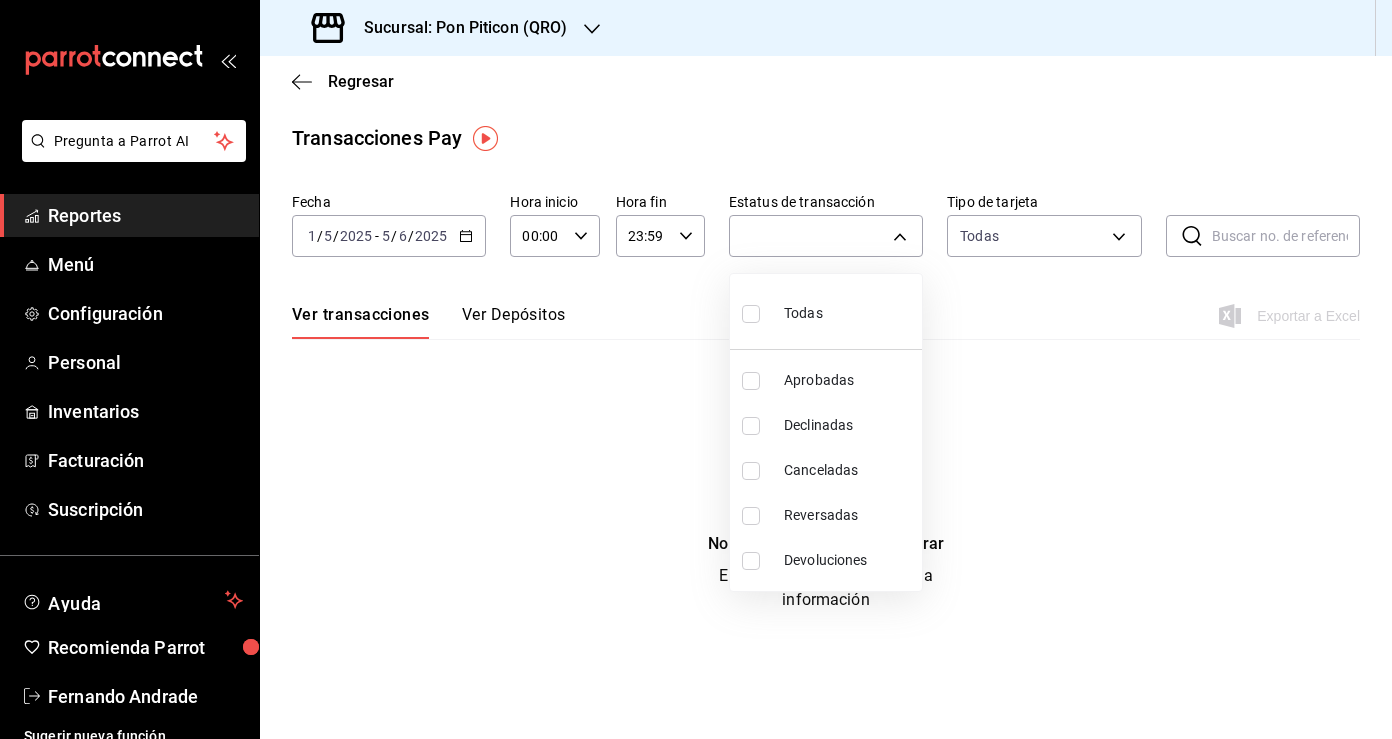 click on "Todas" at bounding box center [803, 313] 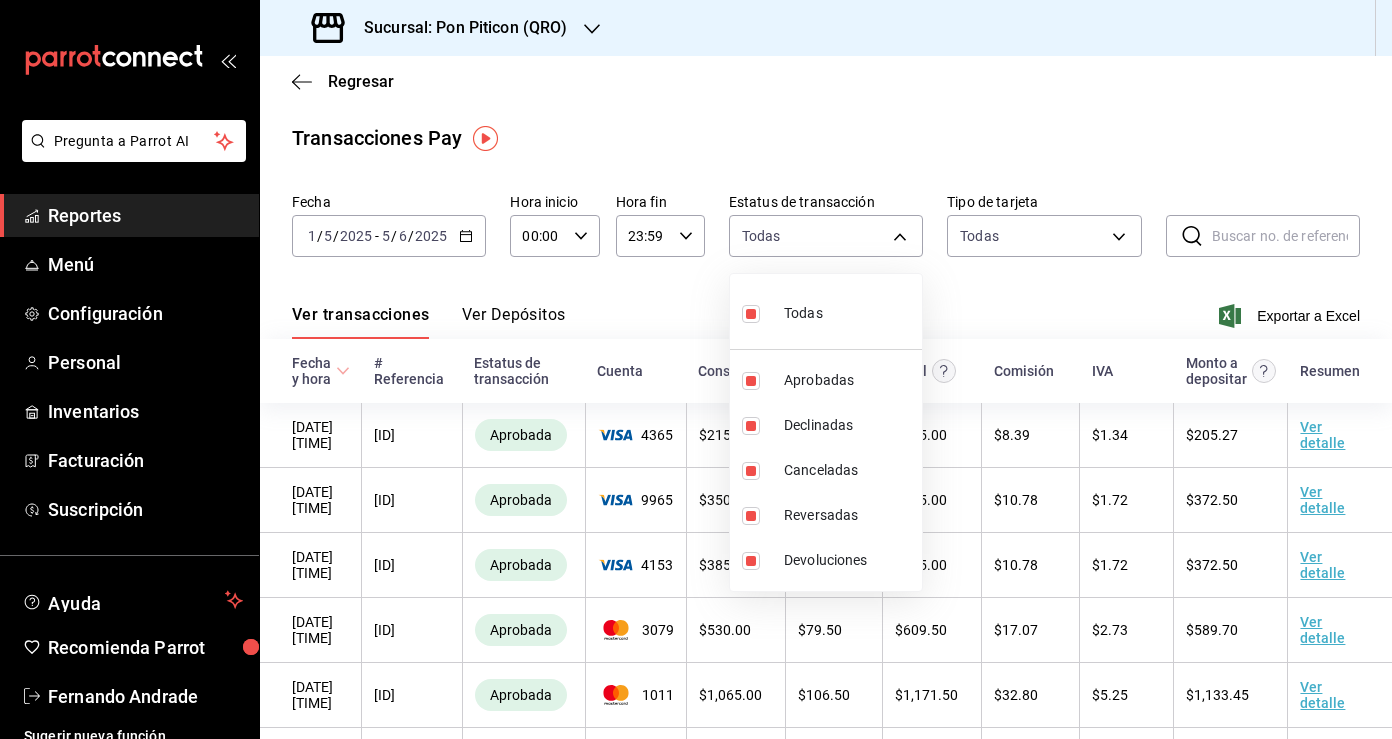 click at bounding box center (696, 369) 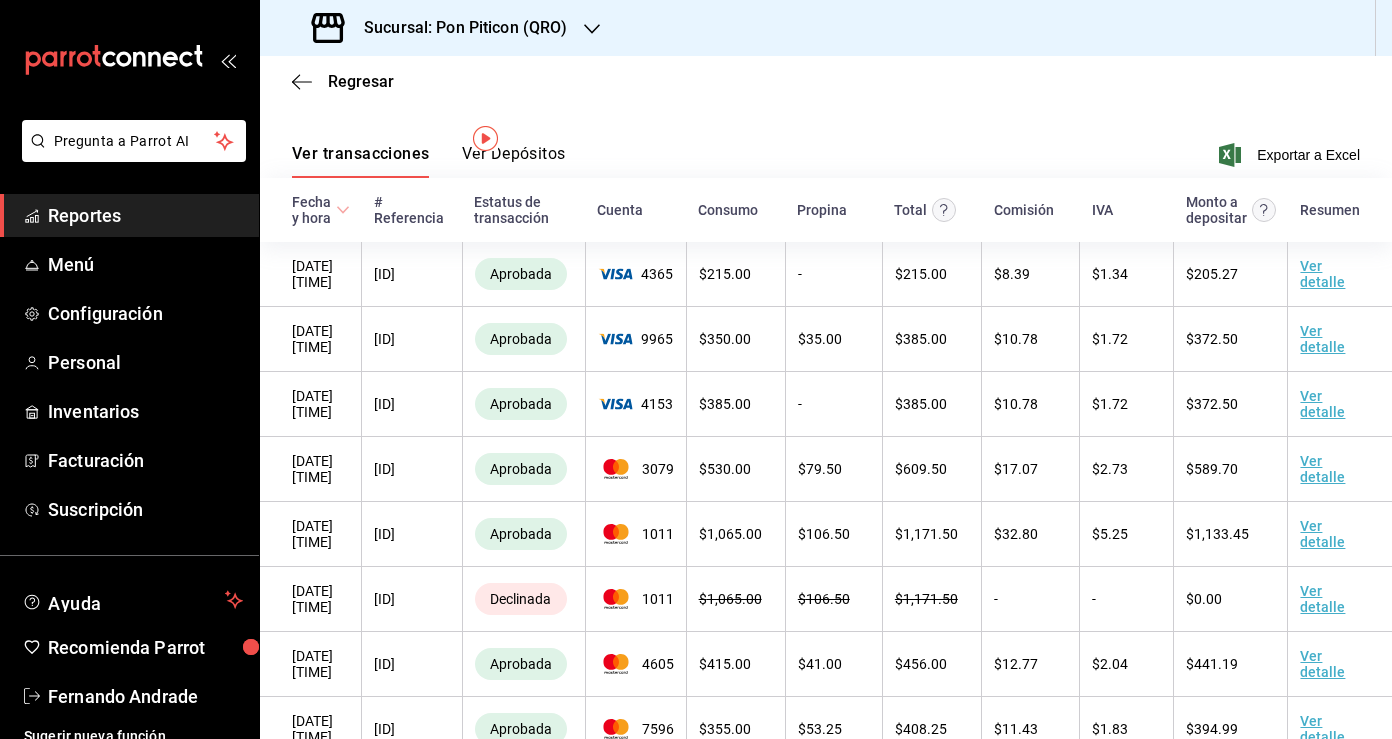 scroll, scrollTop: 0, scrollLeft: 0, axis: both 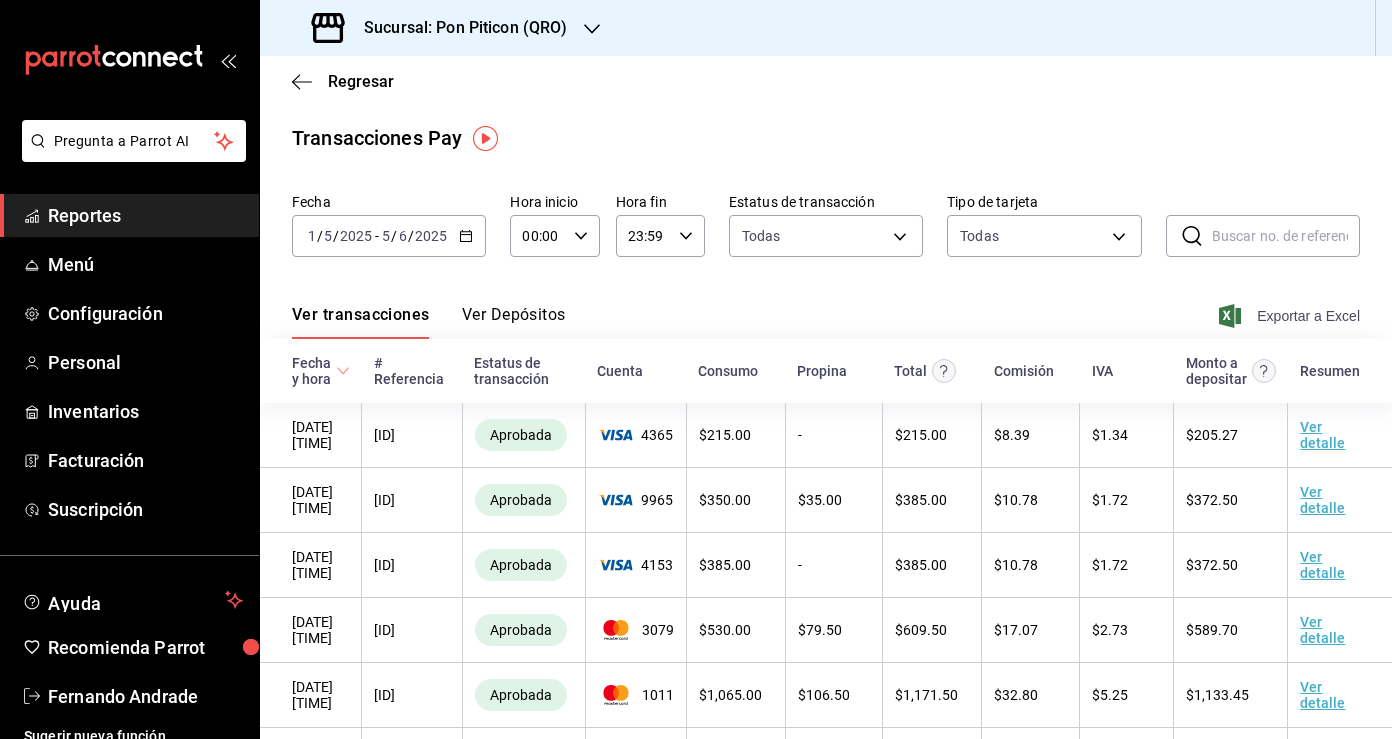 click on "Exportar a Excel" at bounding box center [1291, 316] 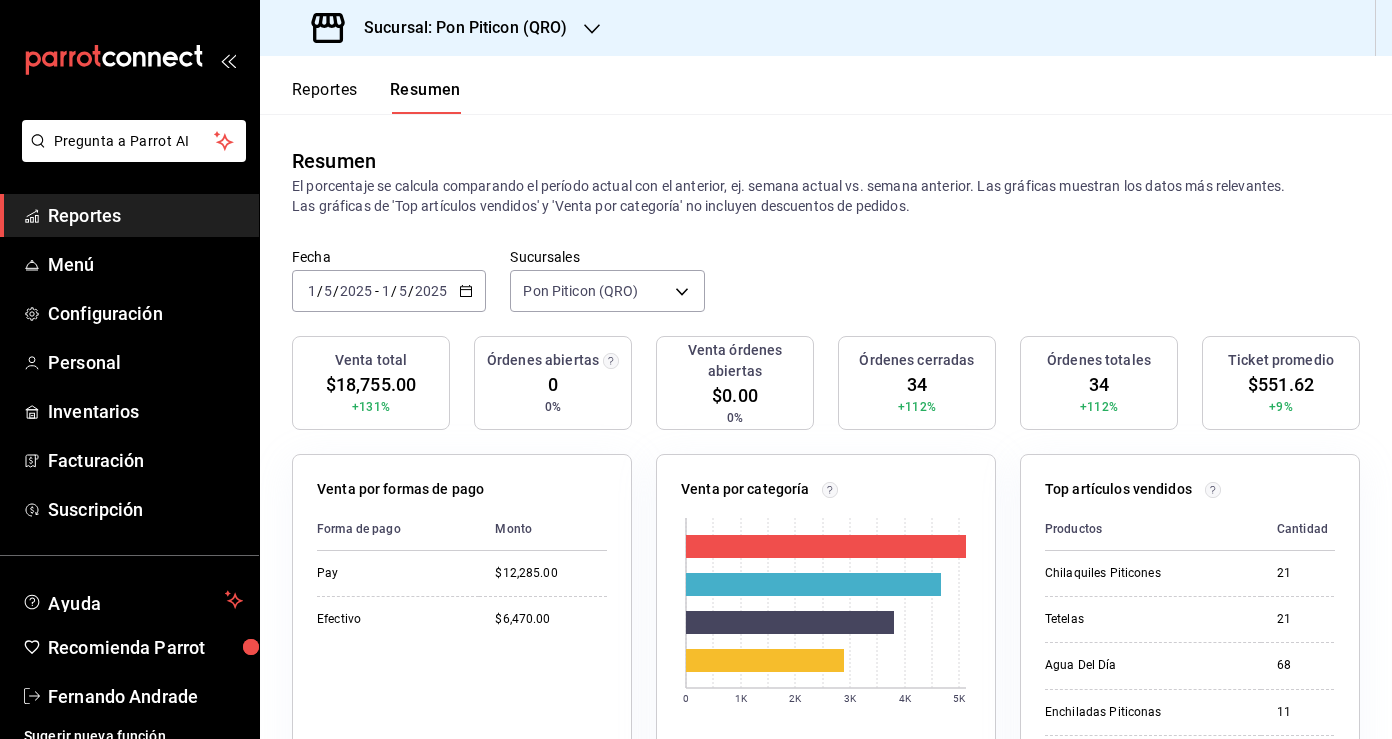 scroll, scrollTop: 0, scrollLeft: 0, axis: both 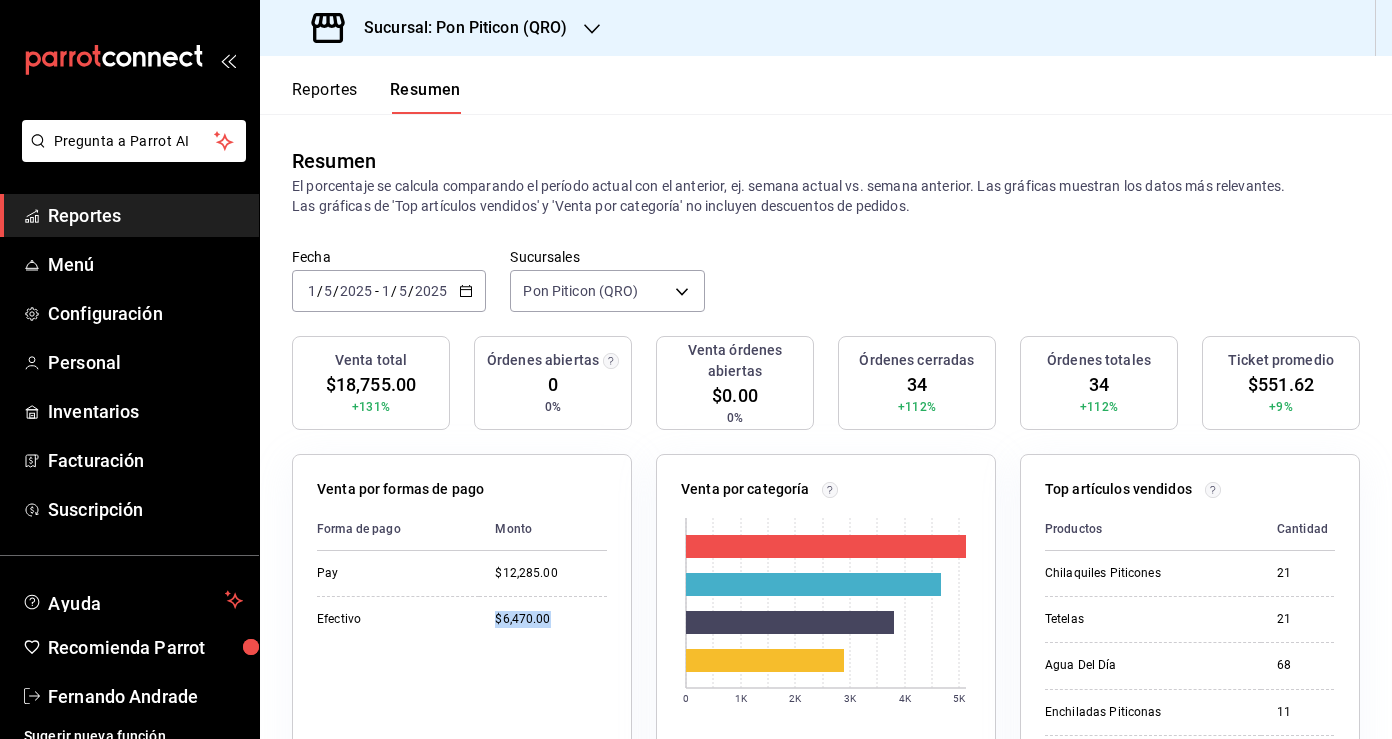 click 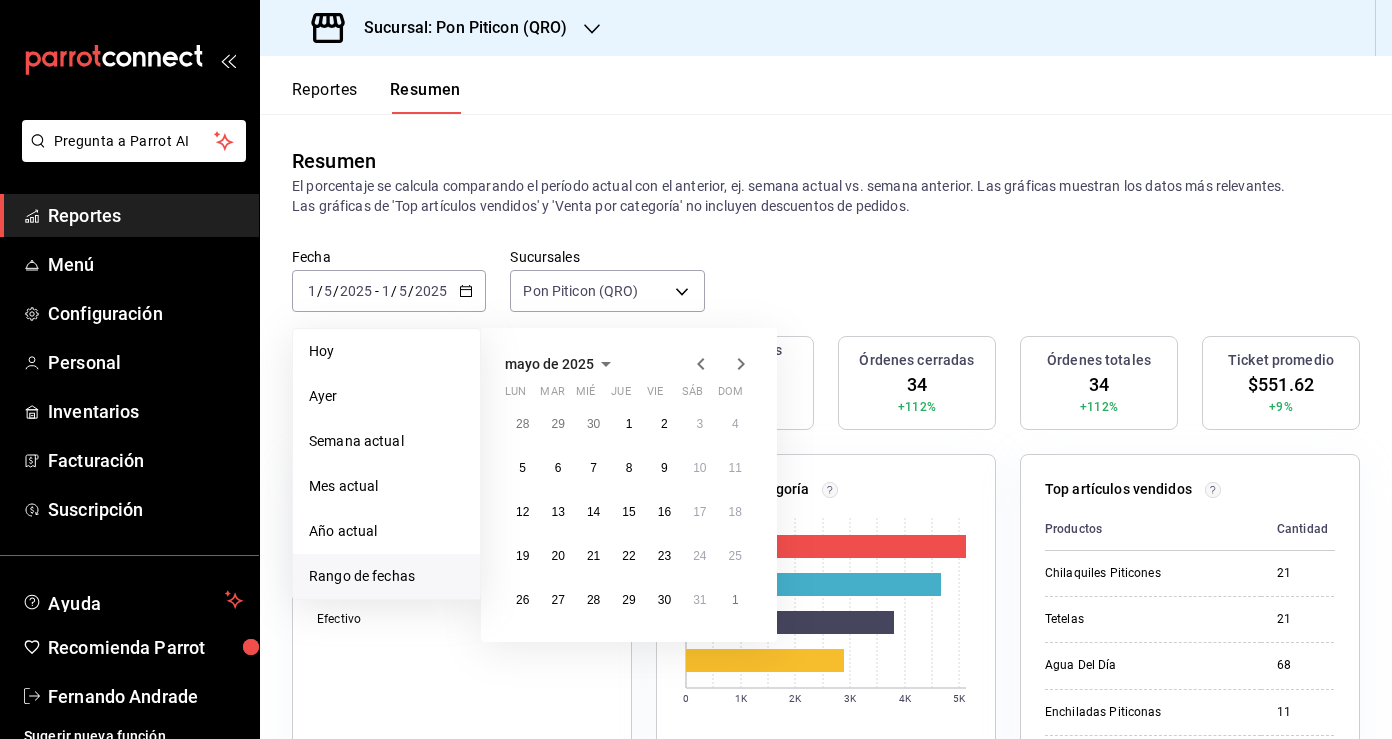 click 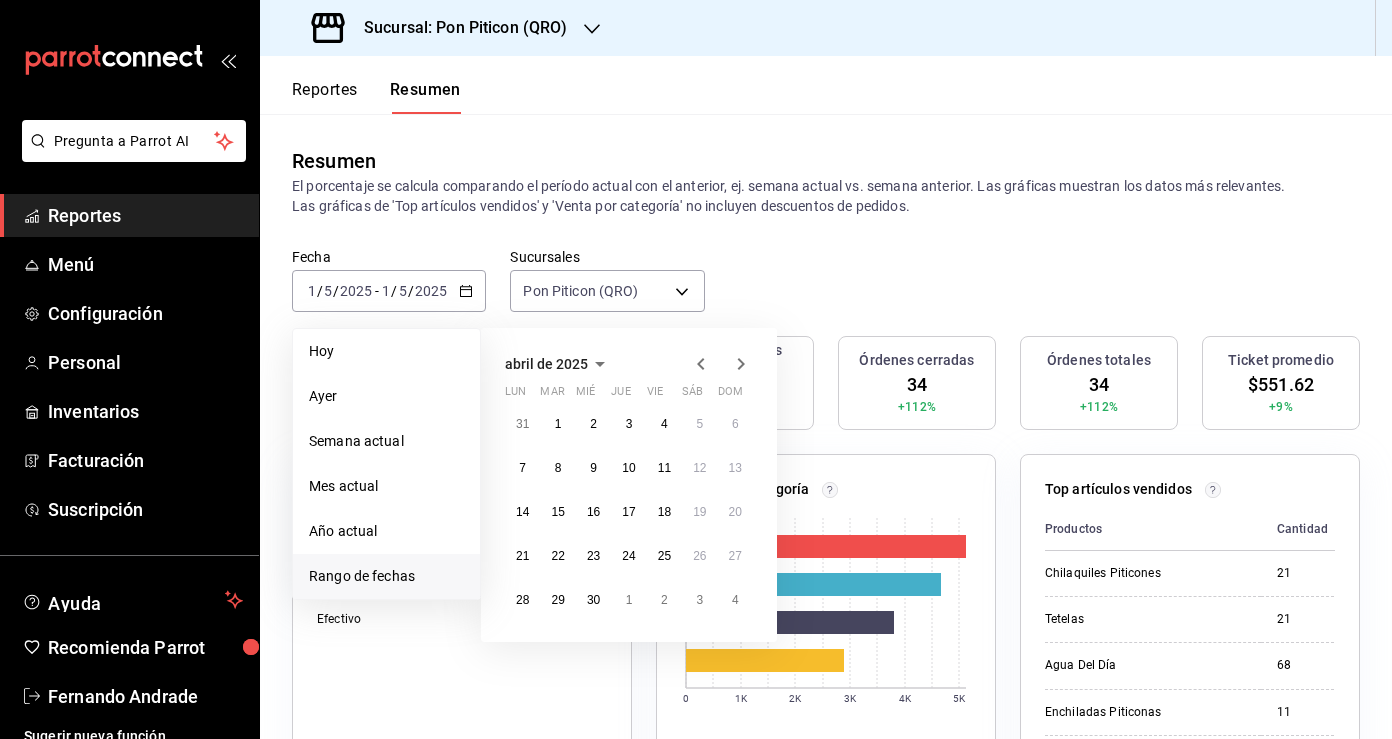 click 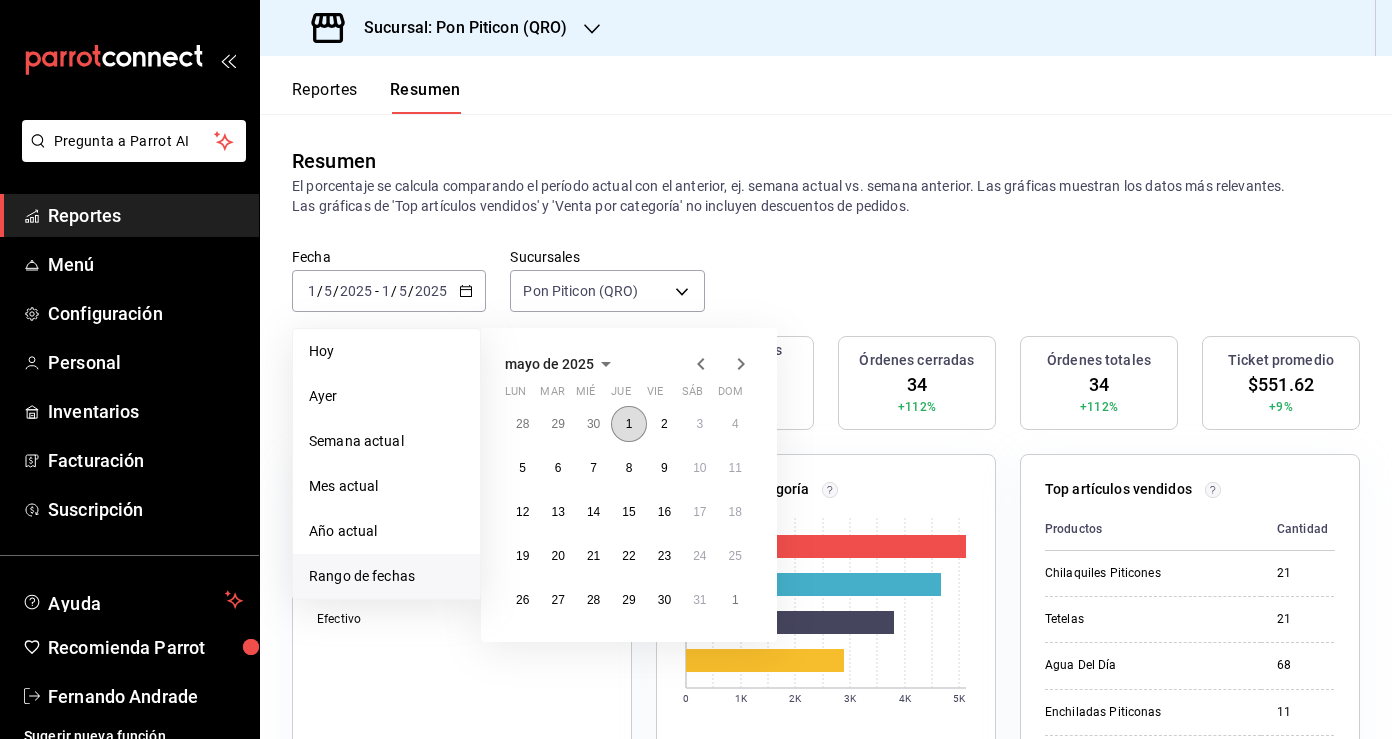 click on "1" at bounding box center [628, 424] 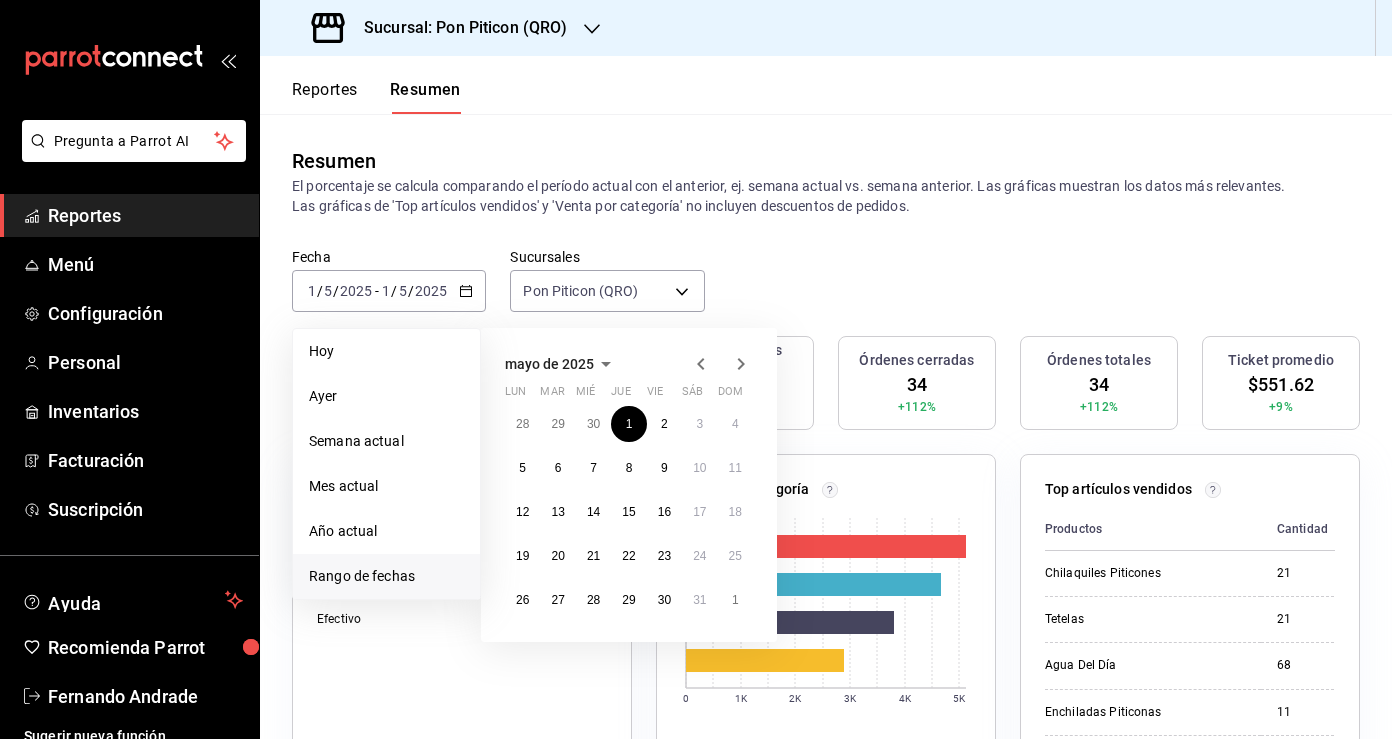 click on "mayo de [YEAR] lun mar mié jue vie sáb dom 28 29 30 1 2 3 4 5 6 7 8 9 10 11 12 13 14 15 16 17 18 19 20 21 22 23 24 25 26 27 28 29 30 31 1" at bounding box center (629, 485) 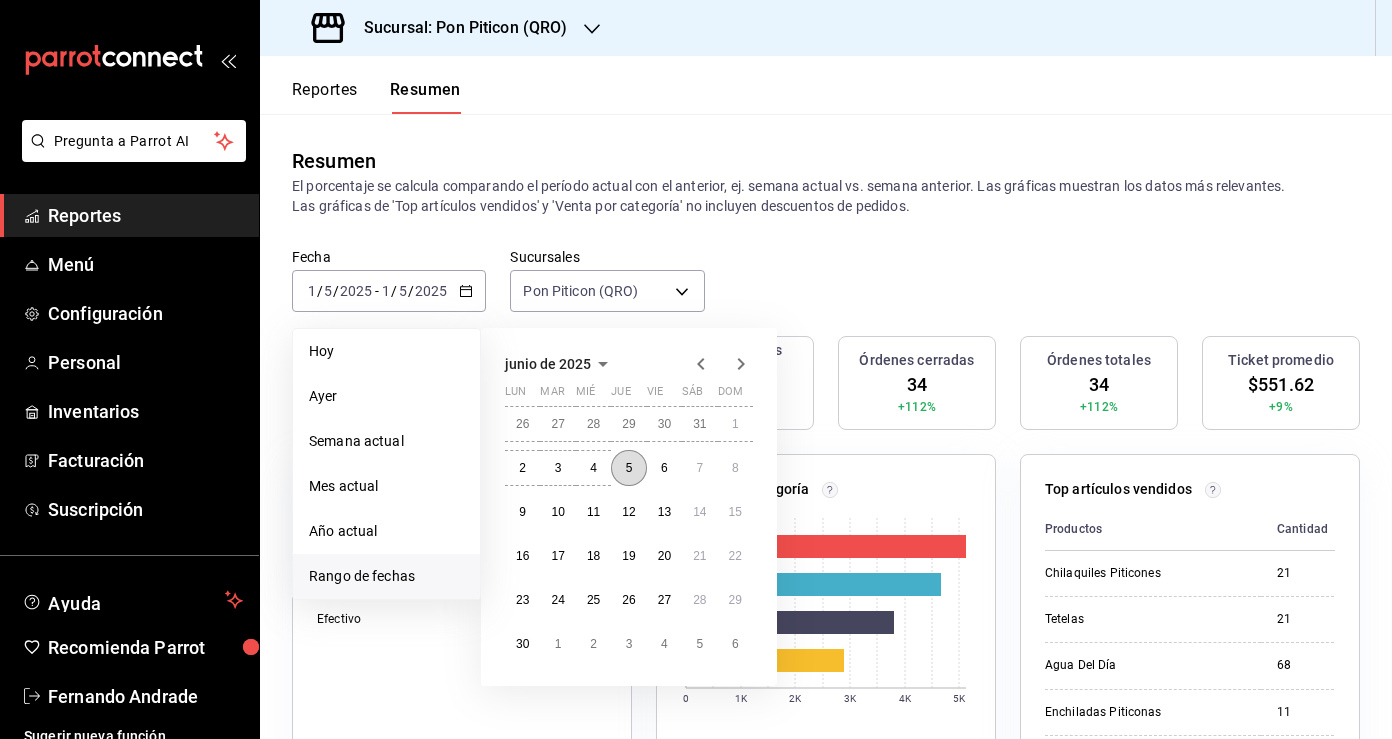 click on "5" at bounding box center (628, 468) 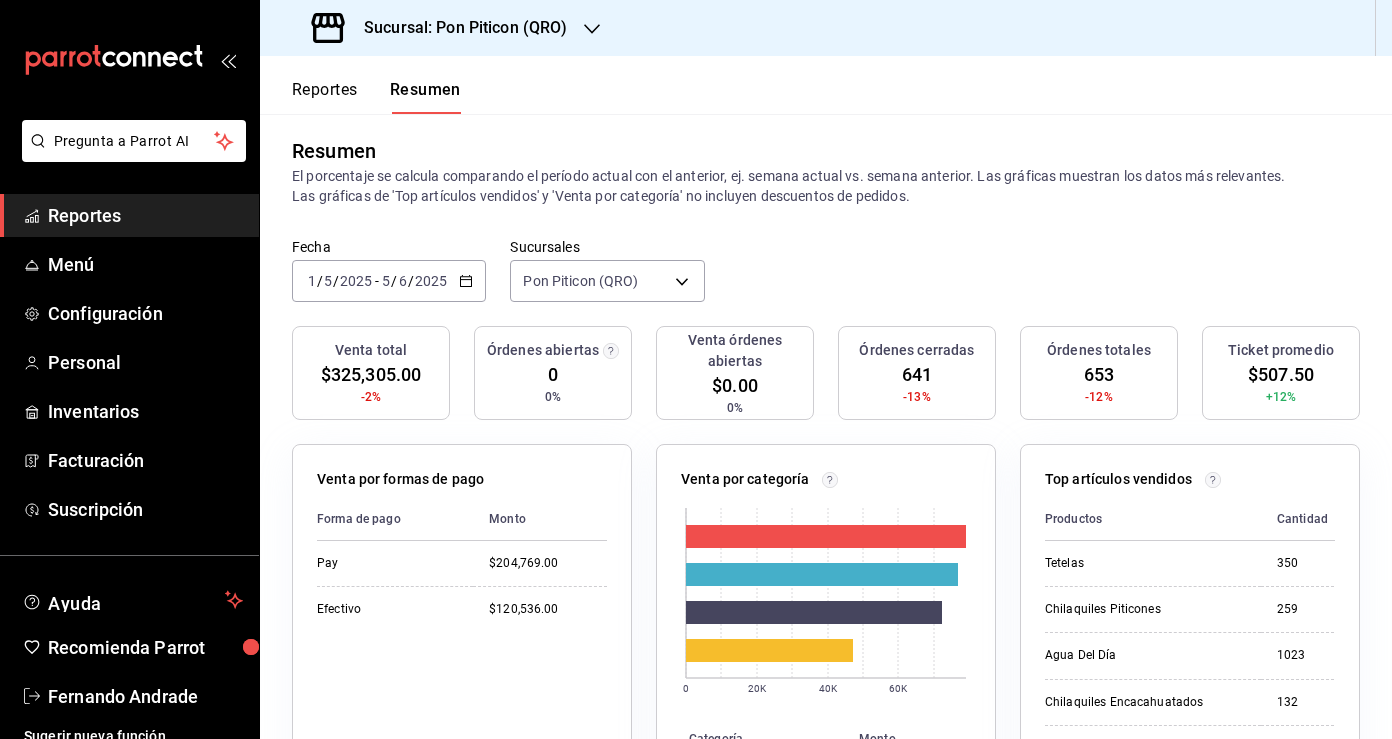 scroll, scrollTop: 0, scrollLeft: 0, axis: both 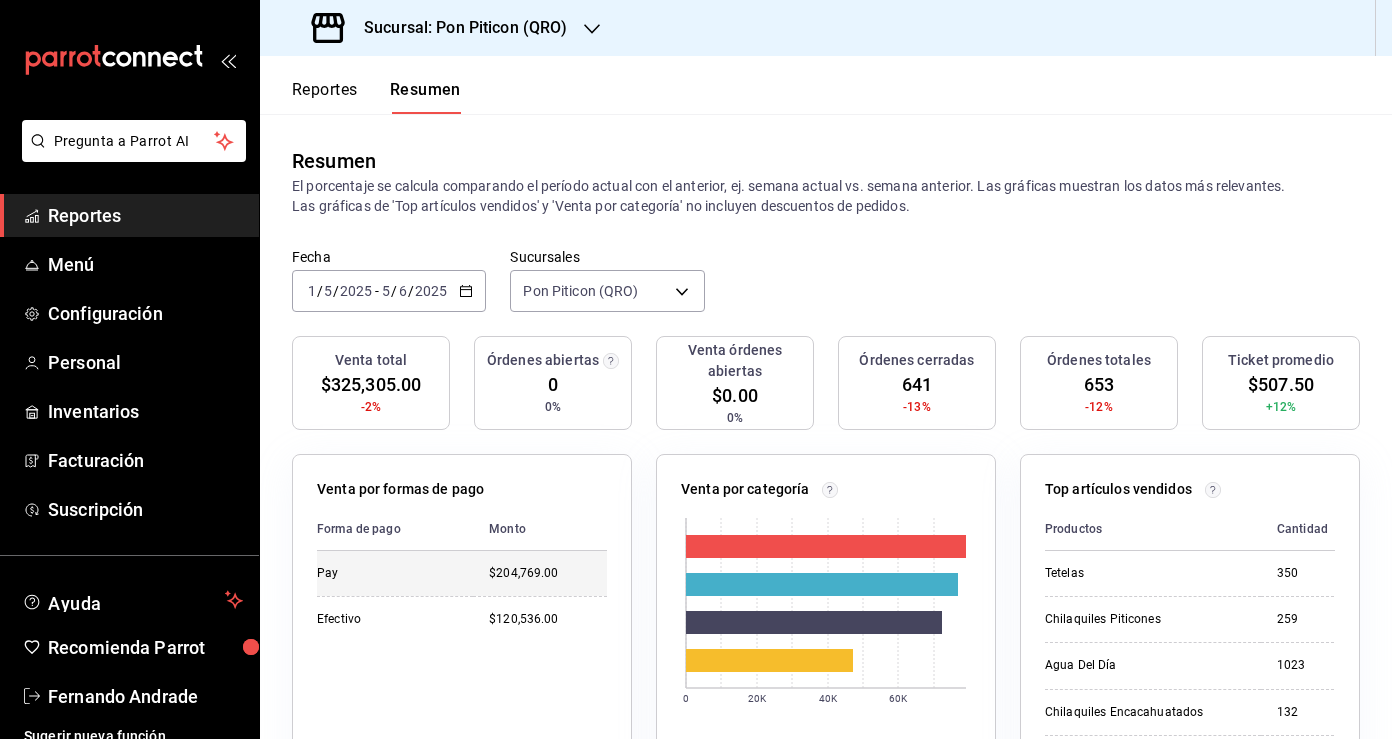 click on "$204,769.00" at bounding box center [548, 573] 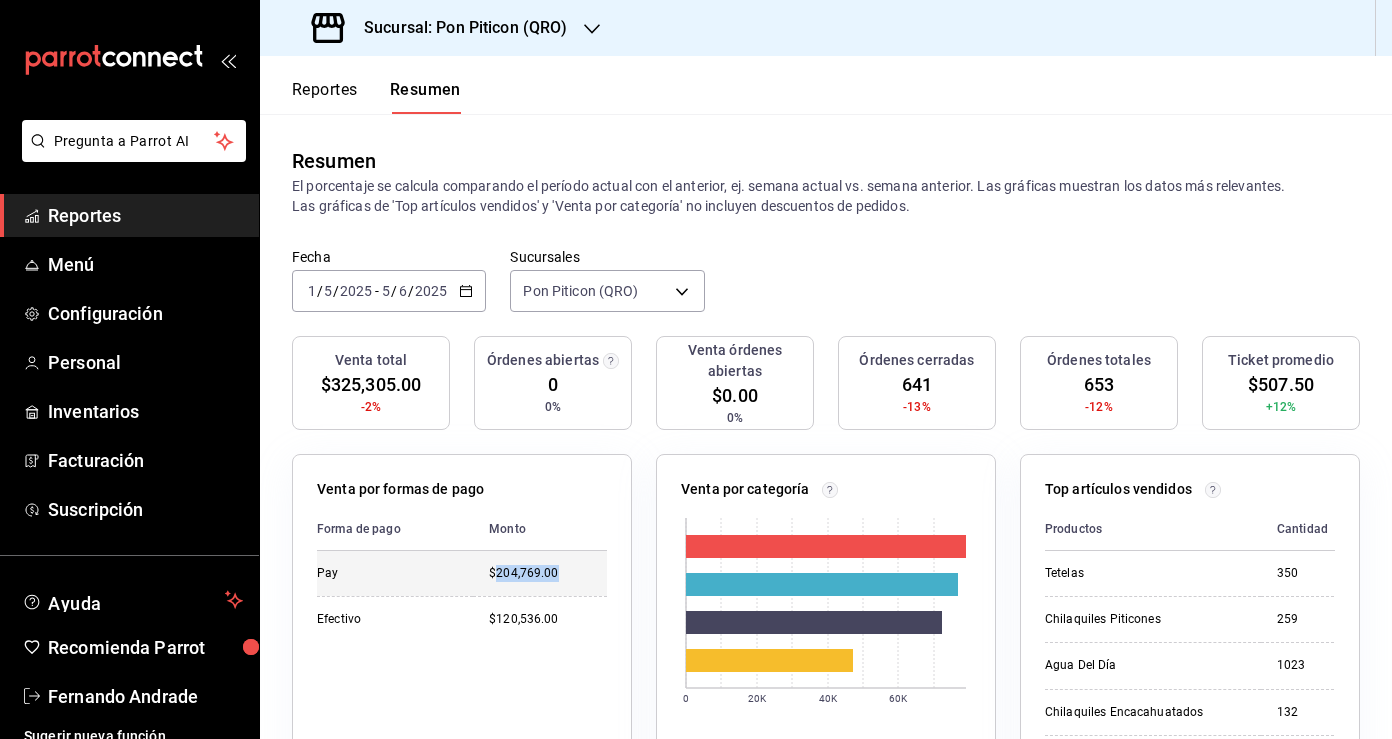 click on "$204,769.00" at bounding box center [548, 573] 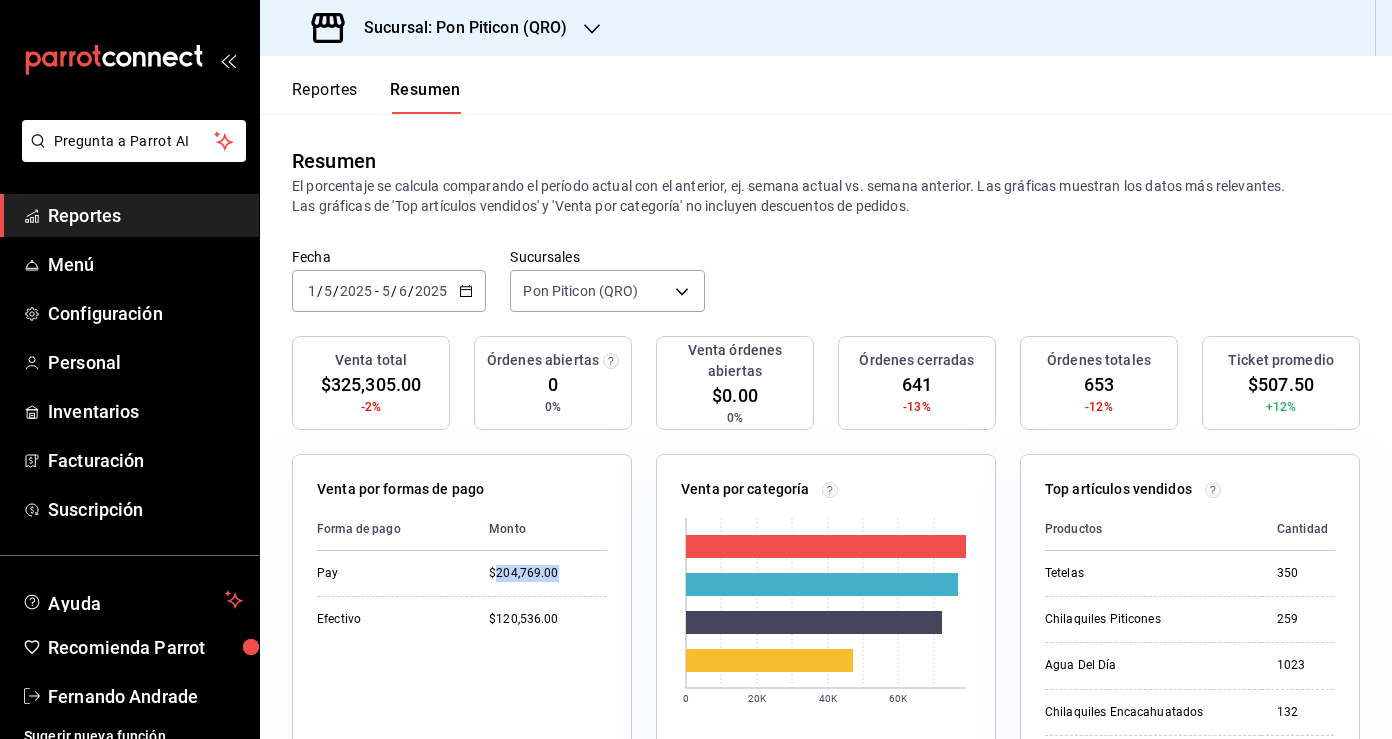 click on "Reportes" at bounding box center [145, 215] 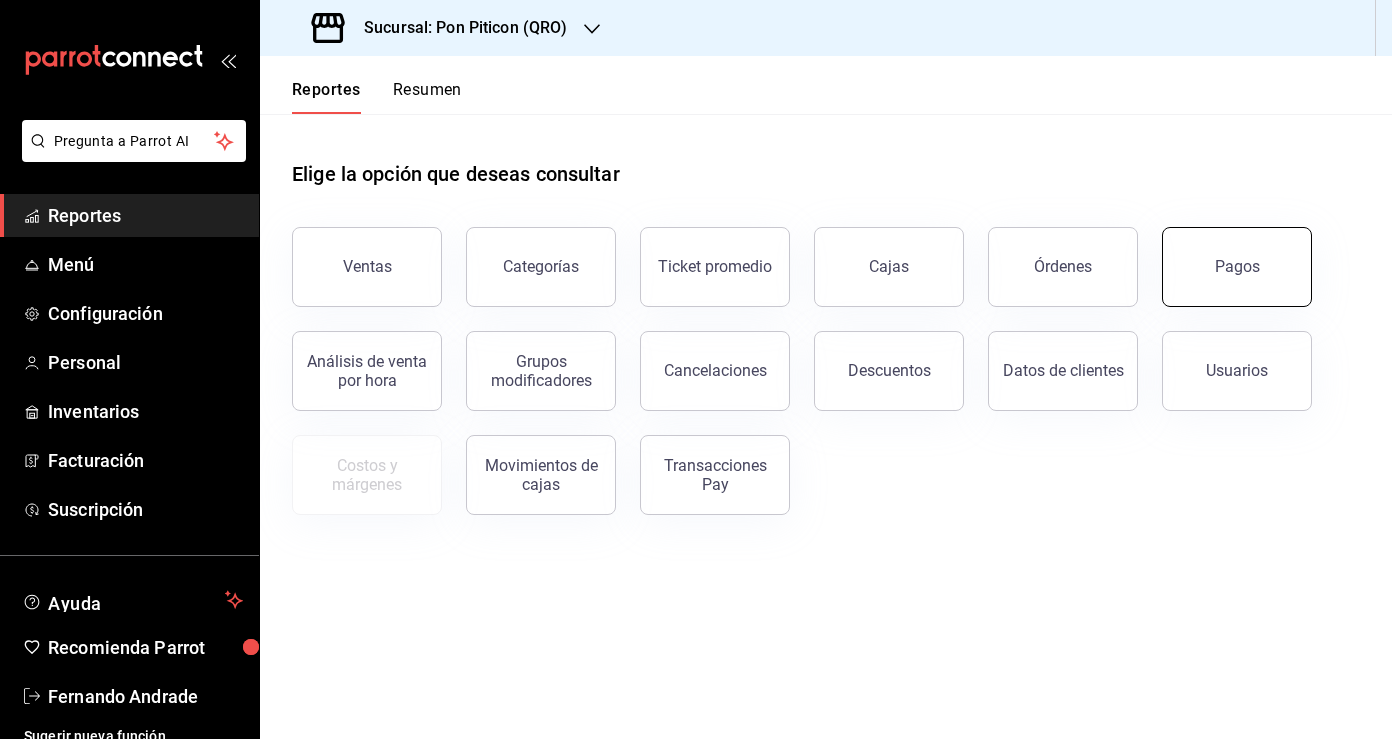 click on "Pagos" at bounding box center [1237, 267] 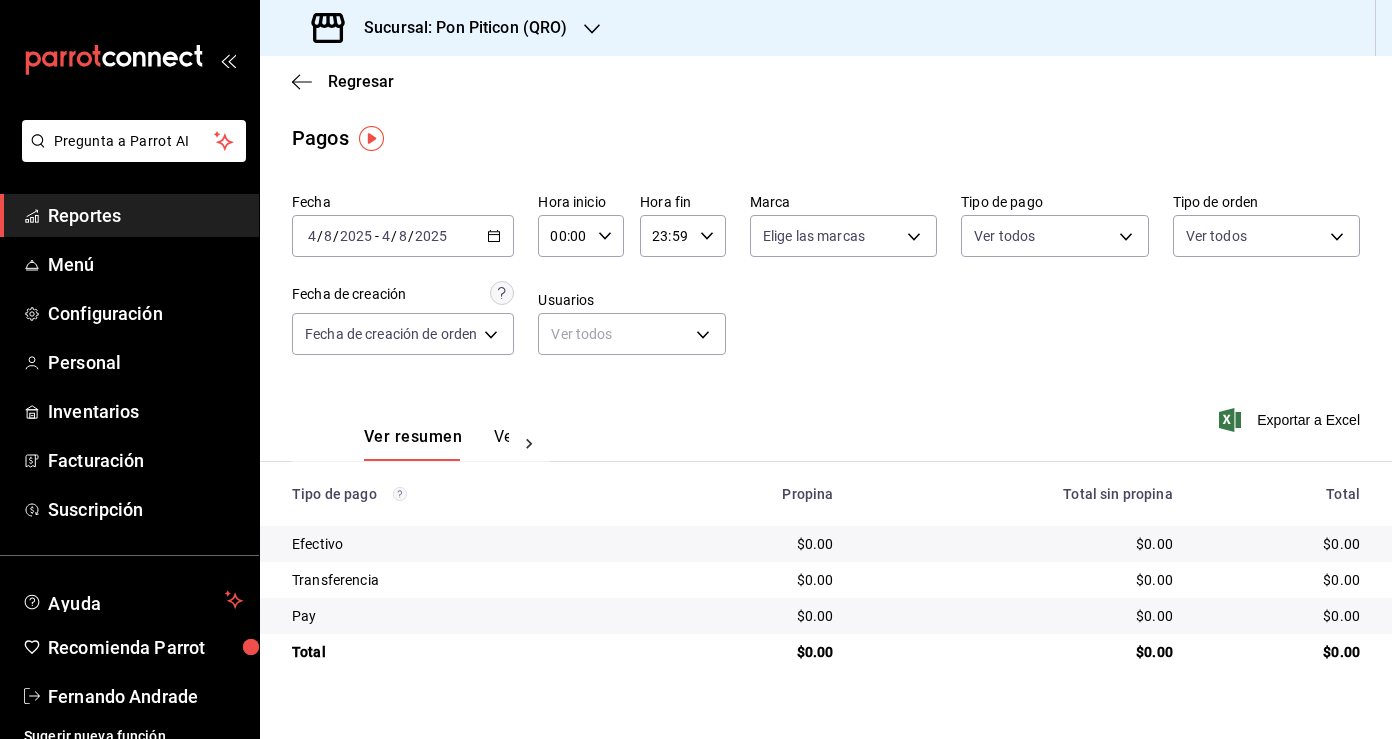 click 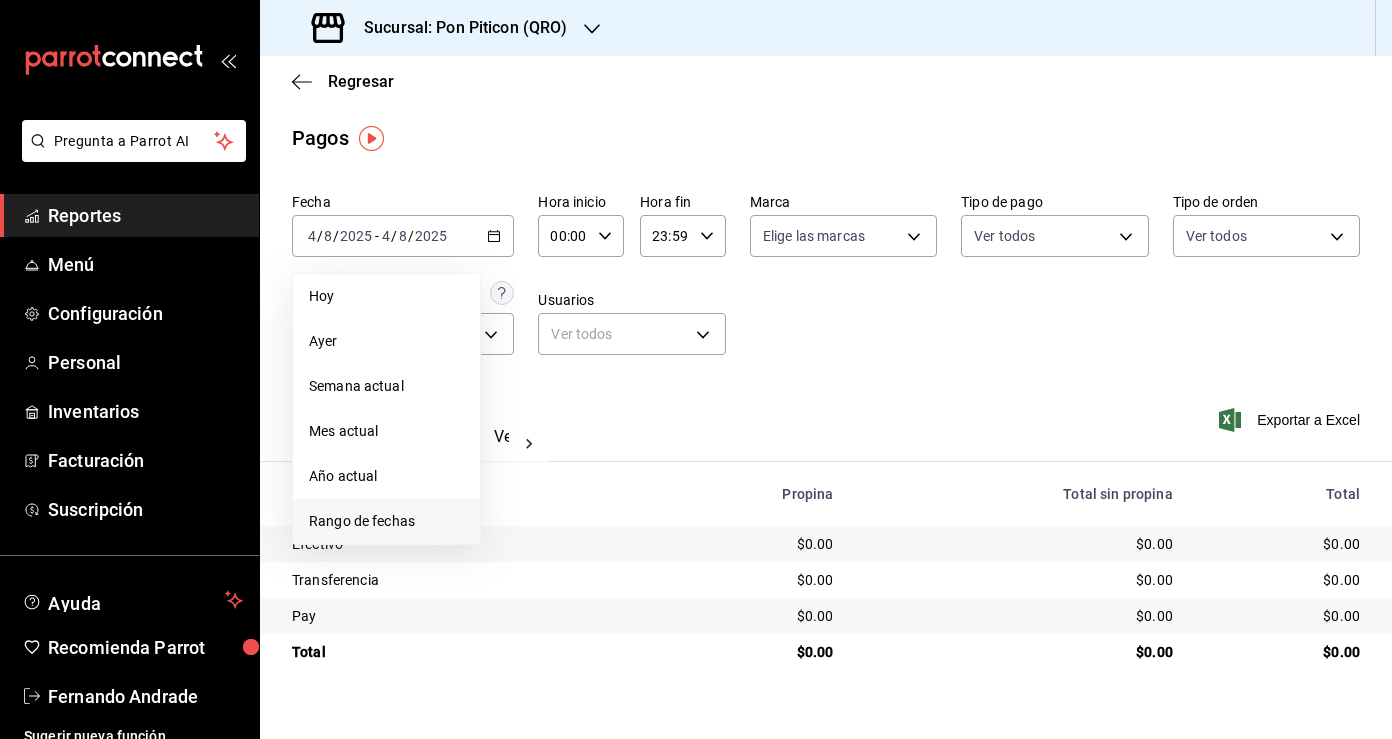 click on "Rango de fechas" at bounding box center [386, 521] 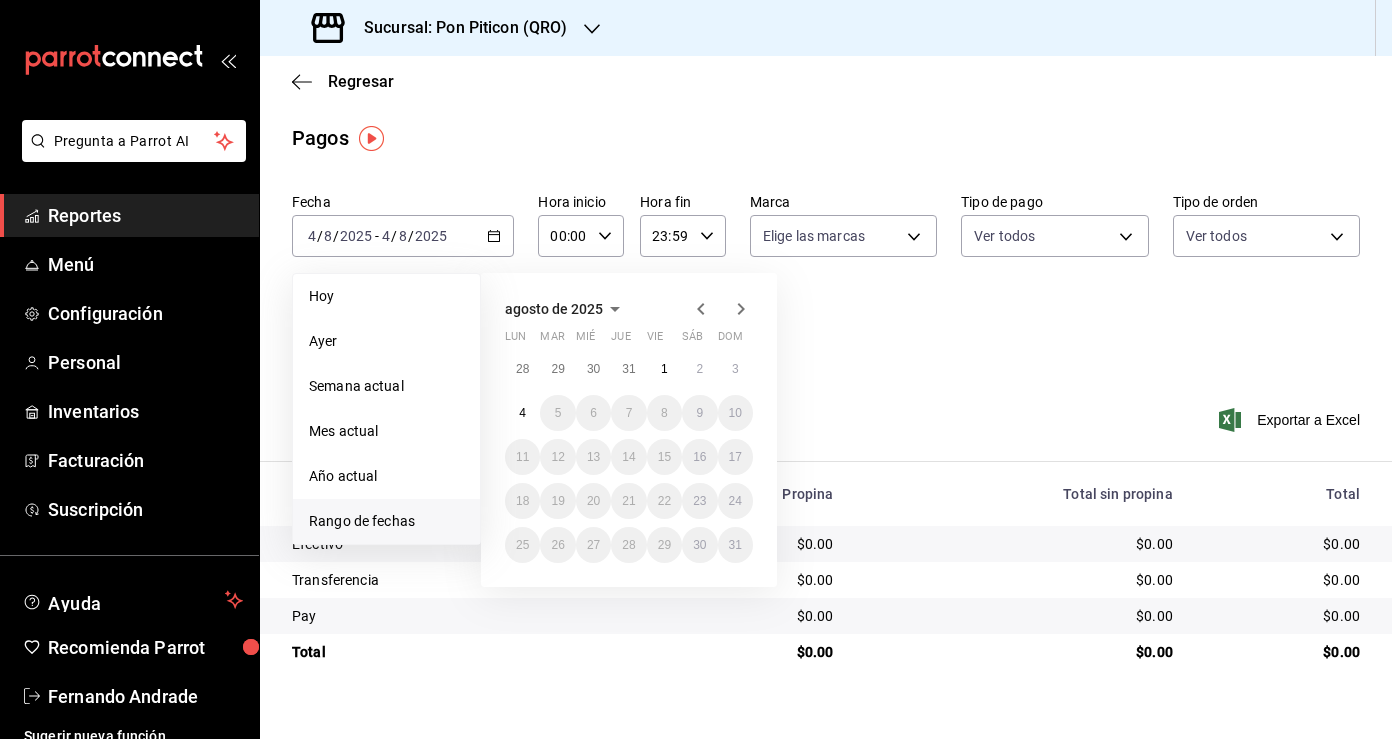 click 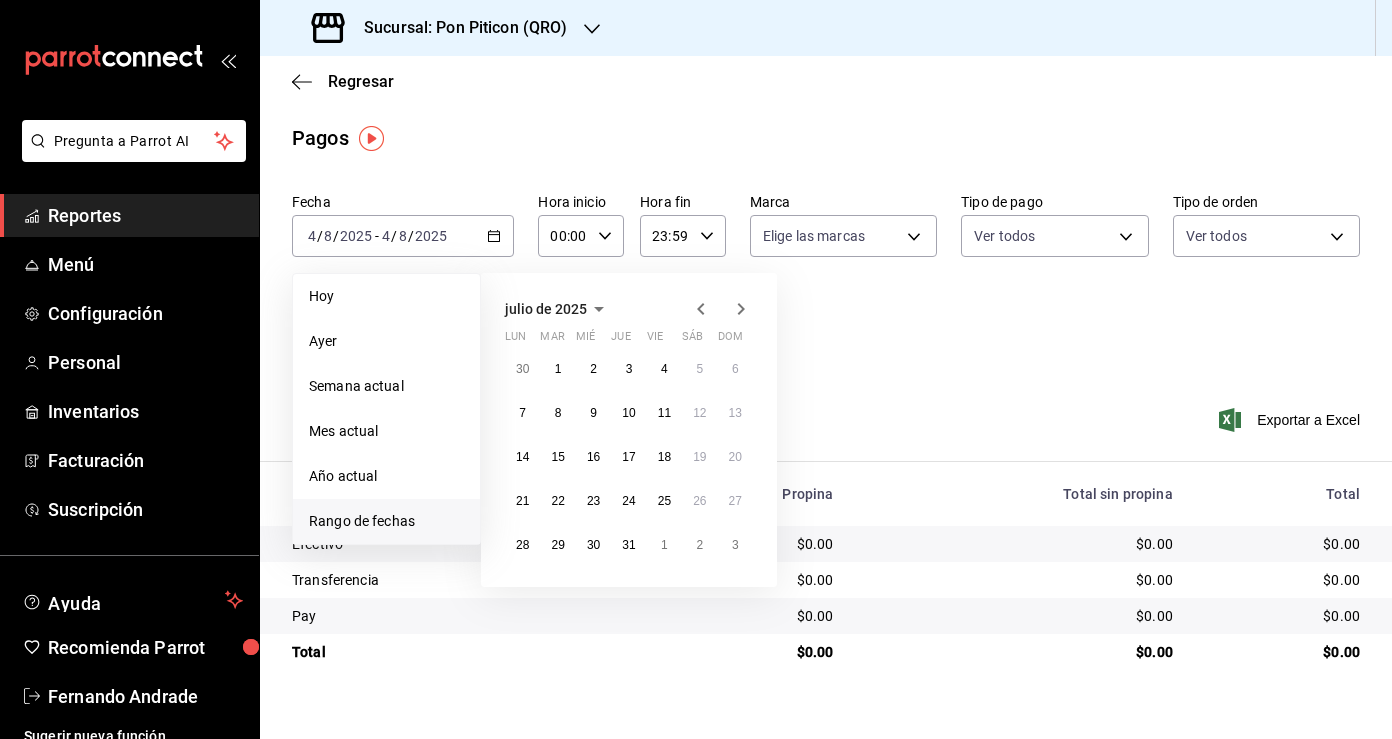 click 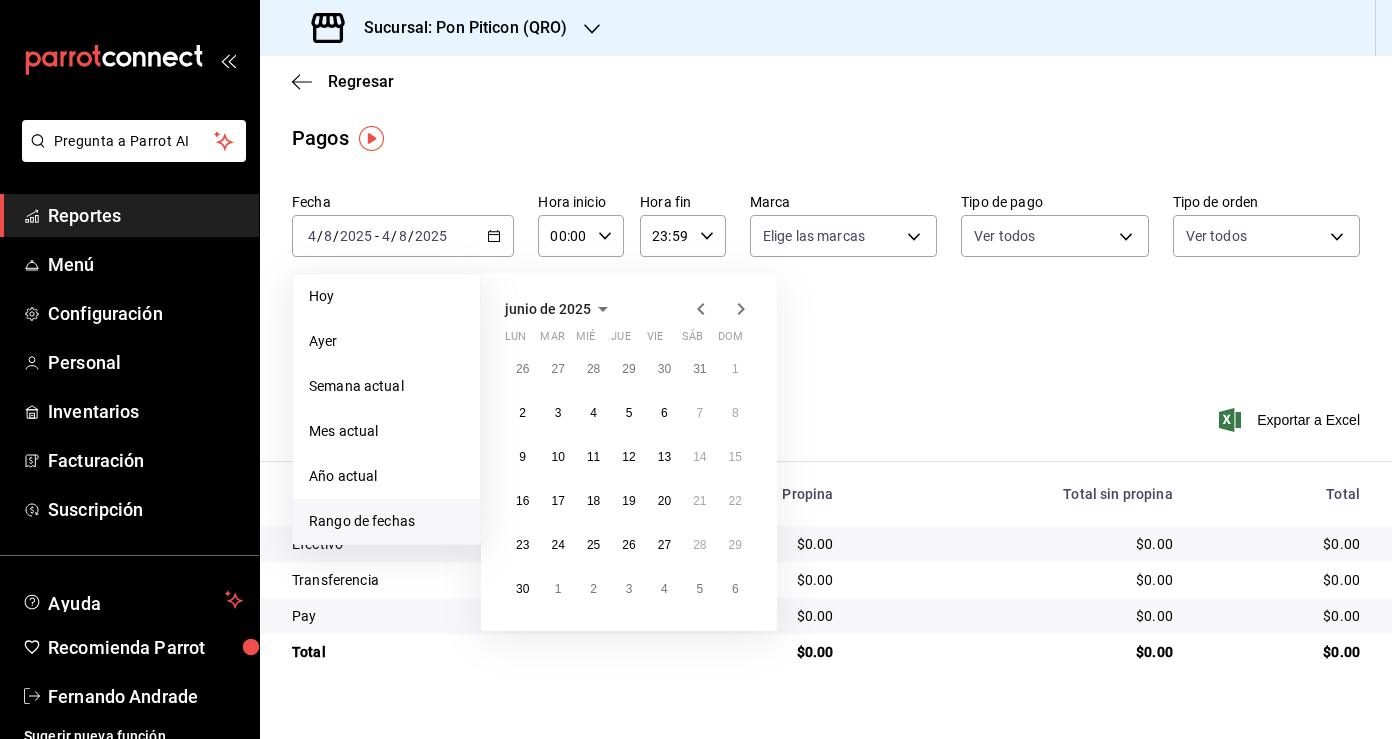 click 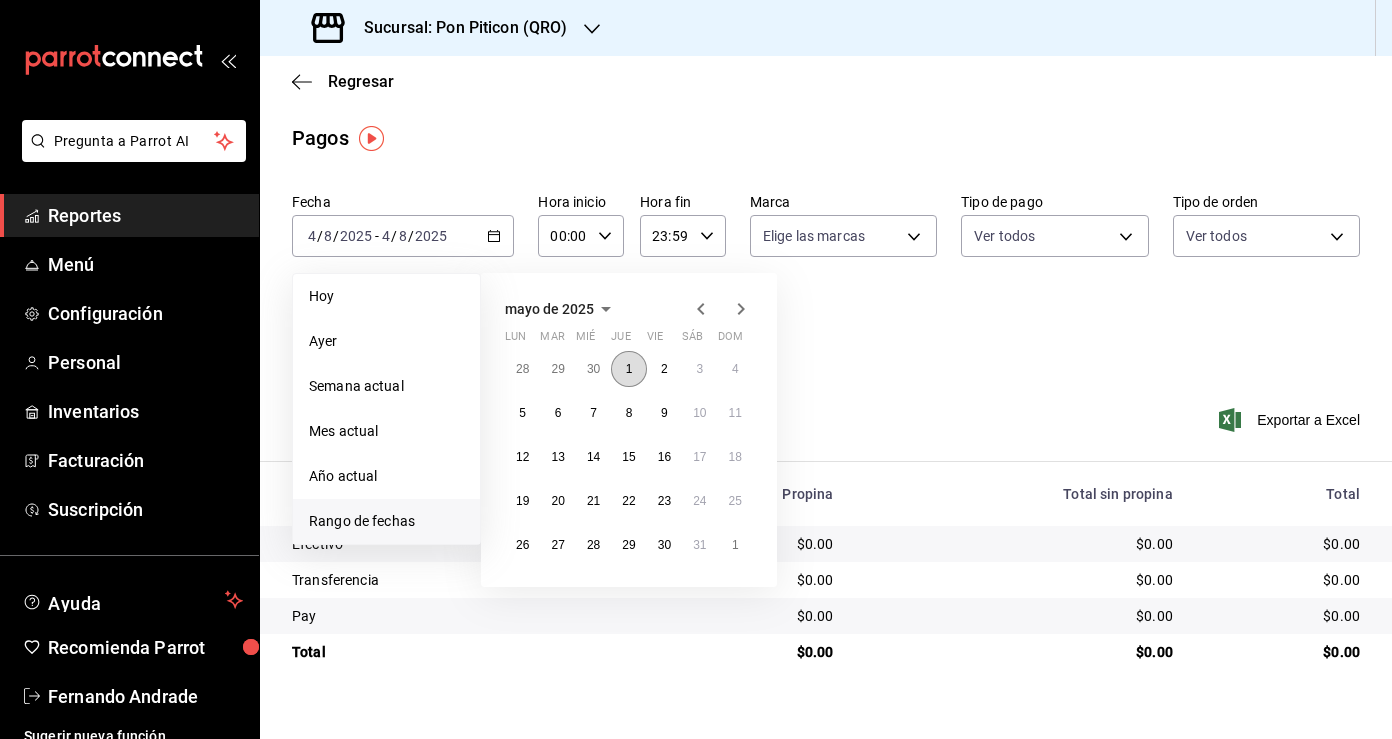 click on "1" at bounding box center [628, 369] 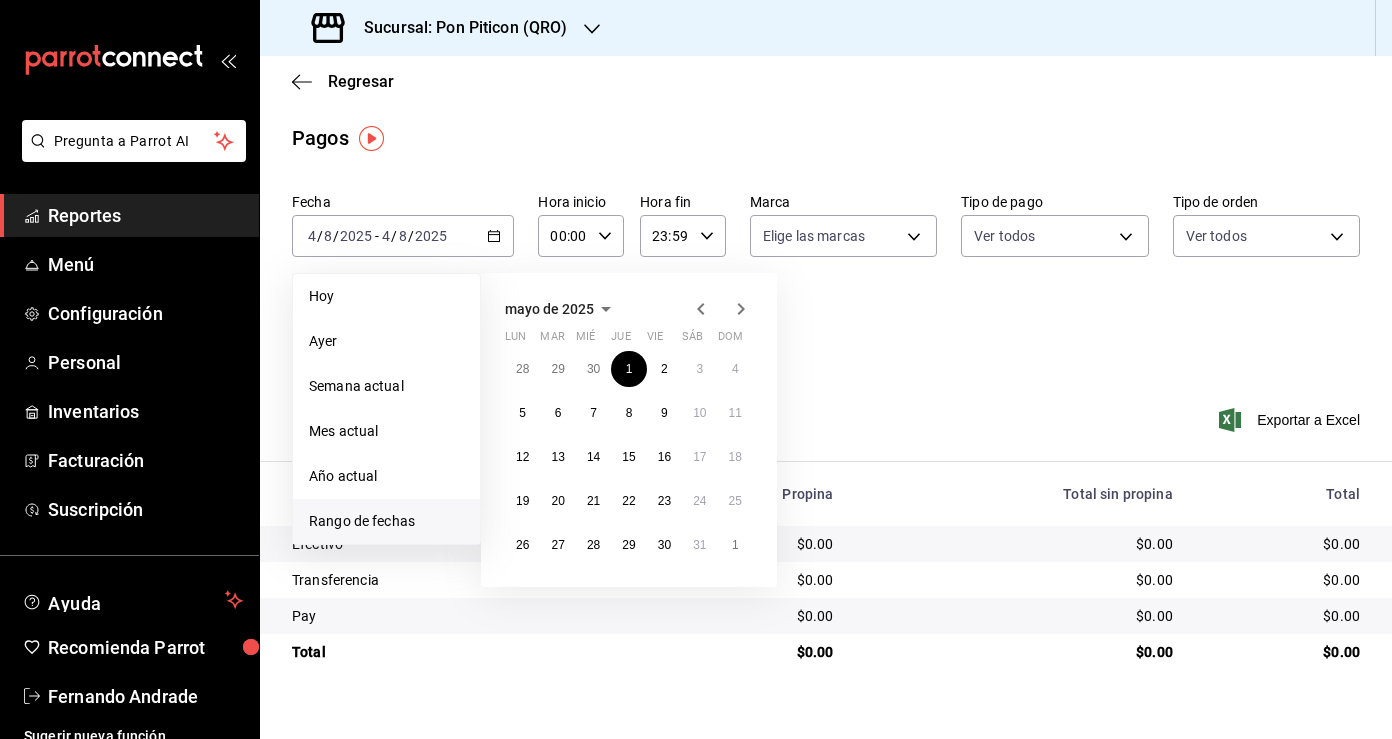 click 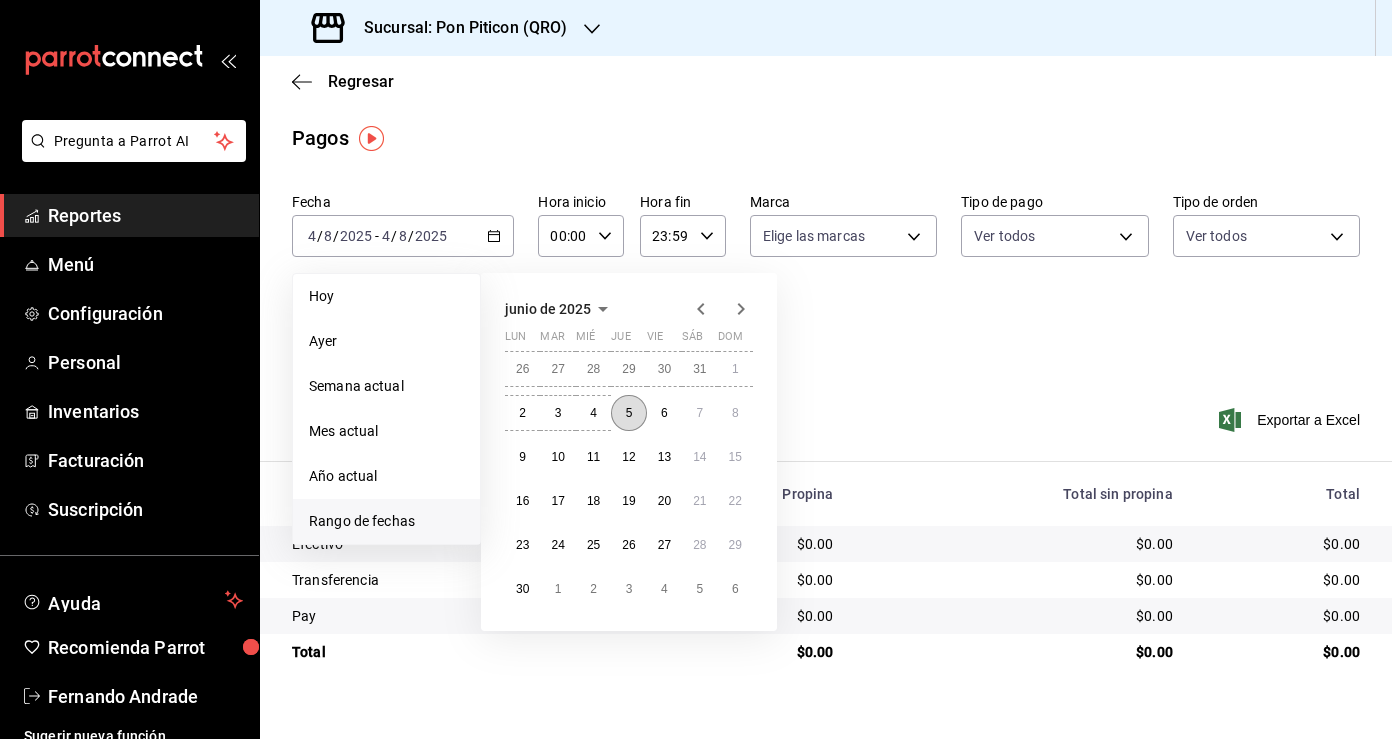 click on "5" at bounding box center (629, 413) 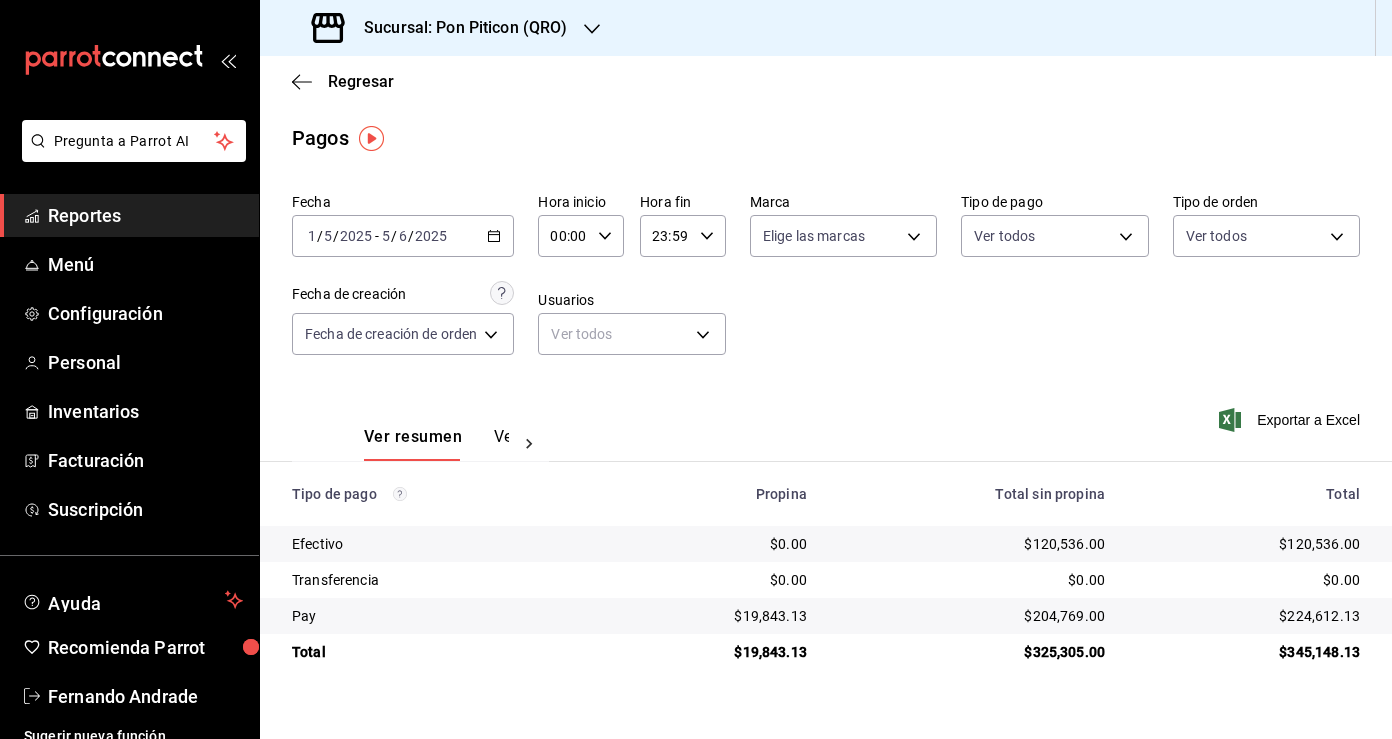 click on "Ver pagos" at bounding box center (531, 444) 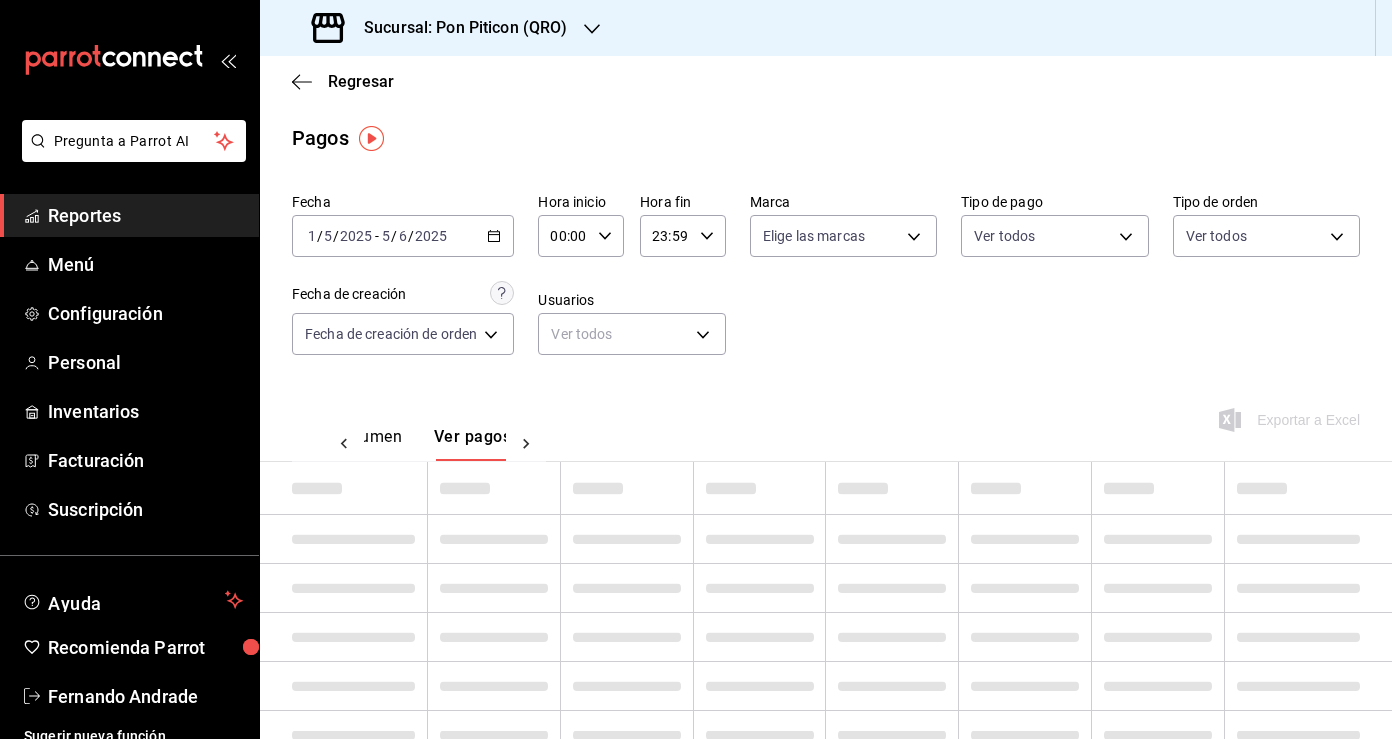 scroll, scrollTop: 0, scrollLeft: 59, axis: horizontal 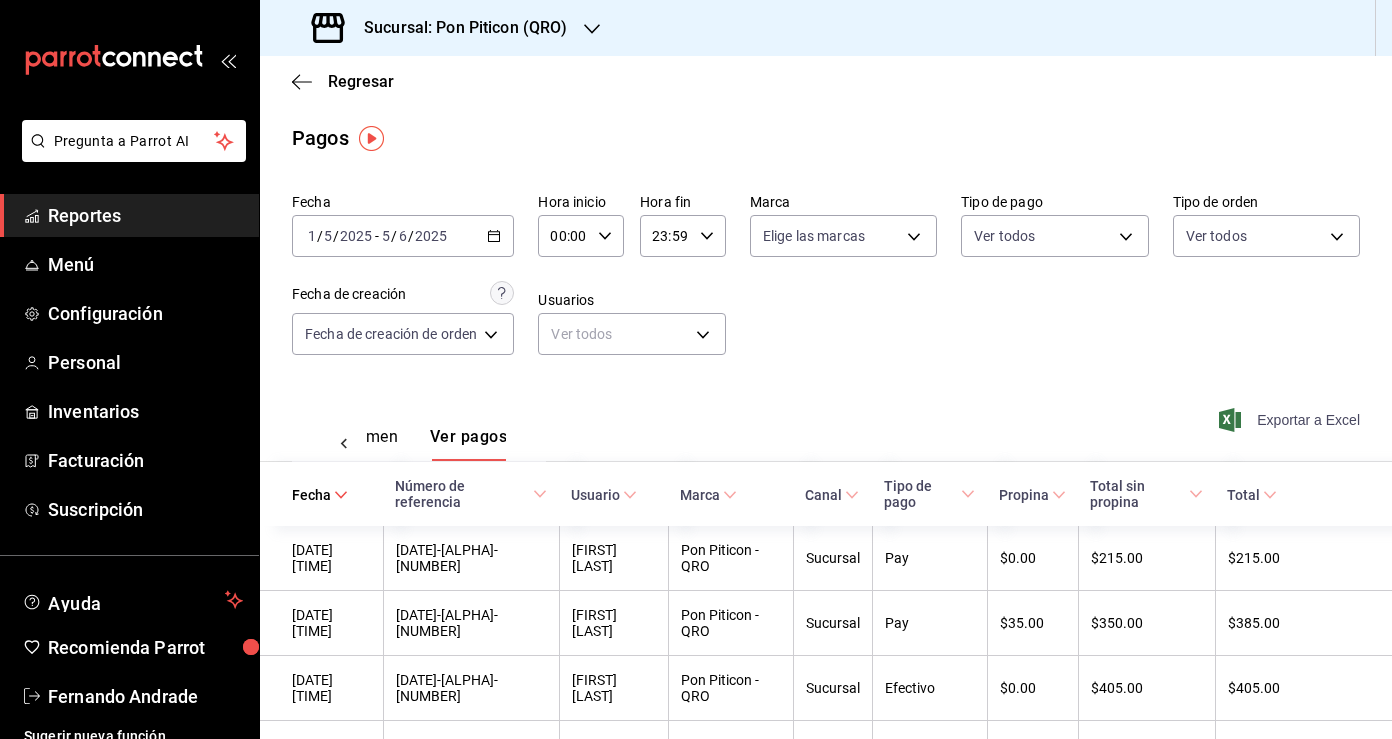 click 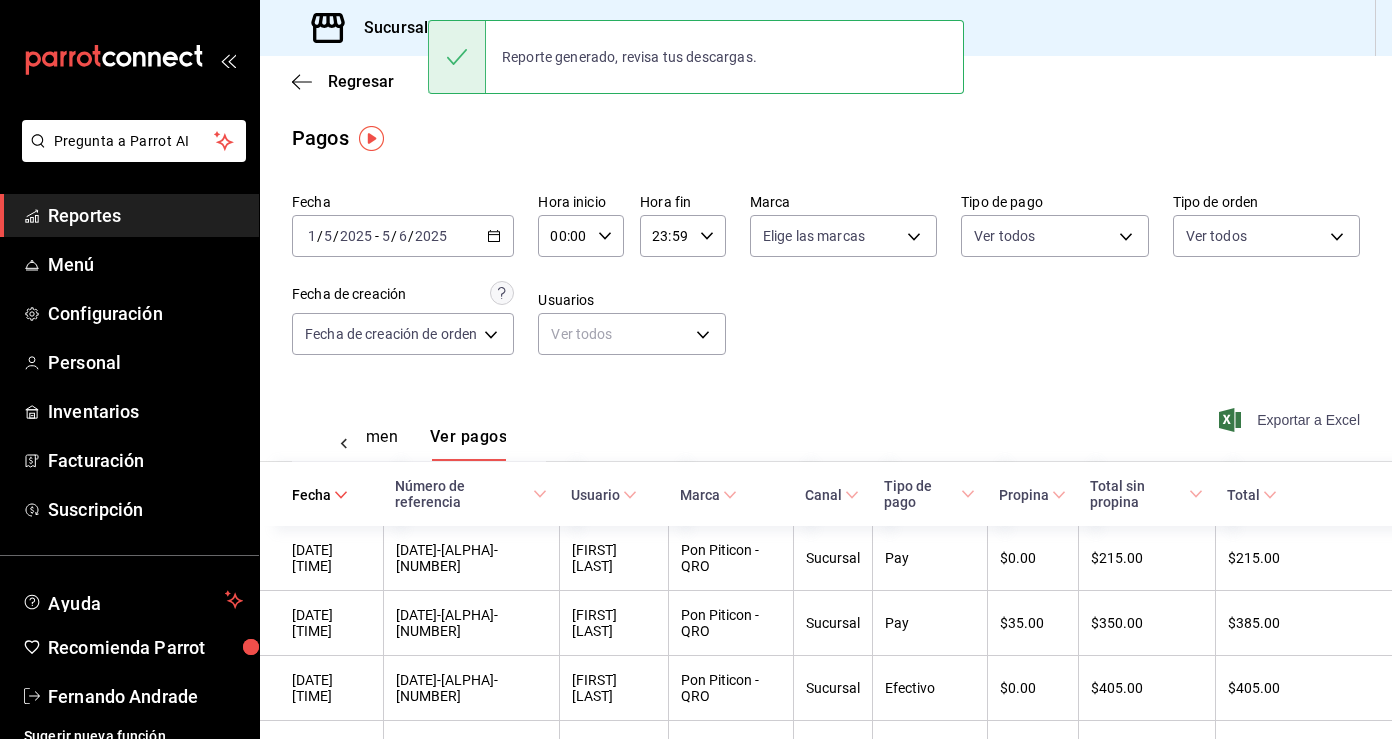 click on "Fecha [DATE] [DATE] - [DATE] [DATE] Hora inicio [TIME] Hora inicio Hora fin [TIME] Hora fin Marca Elige las marcas Tipo de pago Ver todos Tipo de orden Ver todos Fecha de creación   Fecha de creación de orden ORDER Usuarios Ver todos null" at bounding box center [826, 282] 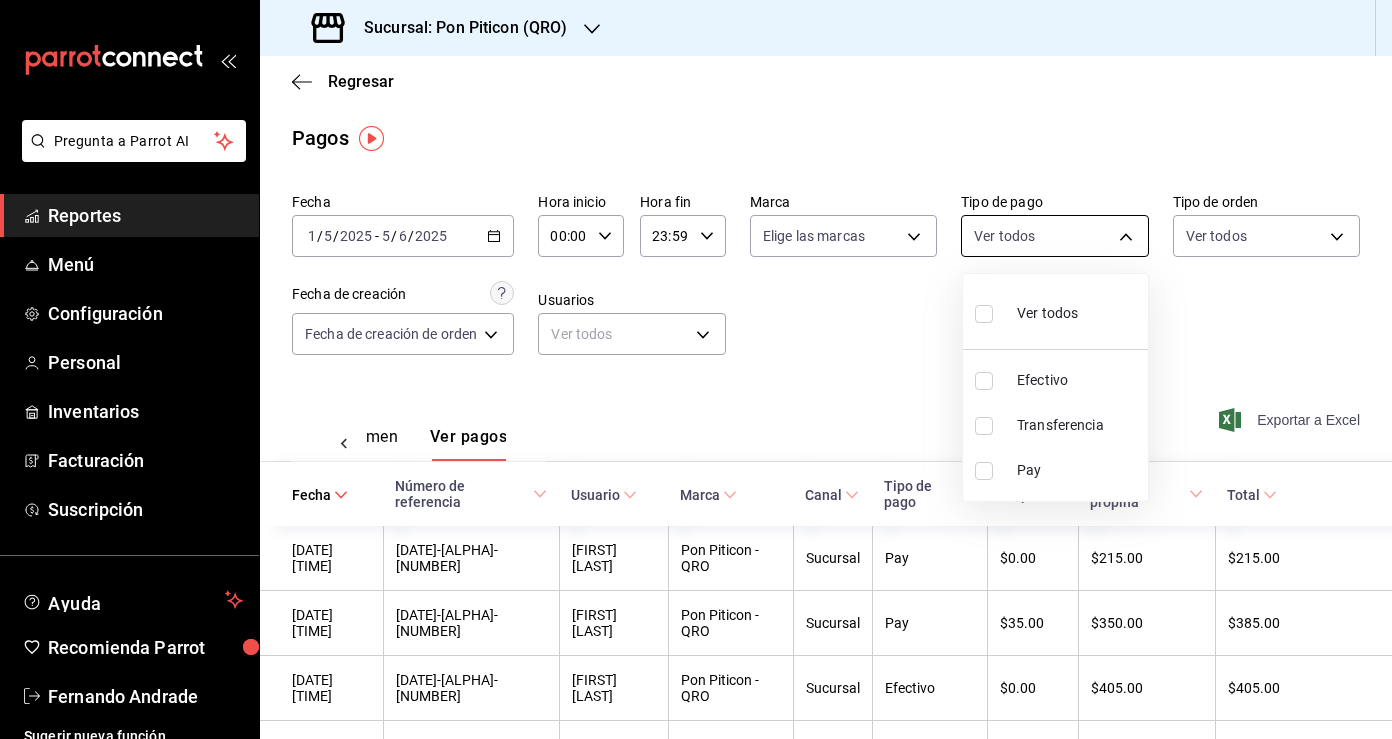 click on "Pregunta a Parrot AI Reportes   Menú   Configuración   Personal   Inventarios   Facturación   Suscripción   Ayuda Recomienda Parrot   [FIRST] [LAST]   Sugerir nueva función   Sucursal: Pon Piticon (QRO) Regresar Pagos Fecha [DATE] [DATE] - [DATE] [DATE] Hora inicio [TIME] Hora inicio Hora fin [TIME] Hora fin Marca Elige las marcas Tipo de pago Ver todos Tipo de orden Ver todos Fecha de creación   Fecha de creación de orden ORDER Usuarios Ver todos null Ver resumen Ver pagos Exportar a Excel Fecha Número de referencia Usuario Marca Canal Tipo de pago Propina Total sin propina Total [DATE] [TIME] [DATE]-[ALPHA]-[NUMBER] [FIRST] [LAST] Pon Piticon - QRO Sucursal Pay $0.00 $215.00 $215.00 [DATE] [TIME] [DATE]-[ALPHA]-[NUMBER] [FIRST] [LAST] Pon Piticon - QRO Sucursal Pay $35.00 $350.00 $385.00 [DATE] [TIME] [DATE]-[ALPHA]-[NUMBER] [FIRST] [LAST] Pon Piticon - QRO Sucursal Efectivo $0.00 $405.00 $405.00 [DATE] [TIME] [DATE]-[ALPHA]-[NUMBER] [FIRST] [LAST] Pon Piticon - QRO Sucursal Pay Pay" at bounding box center (696, 369) 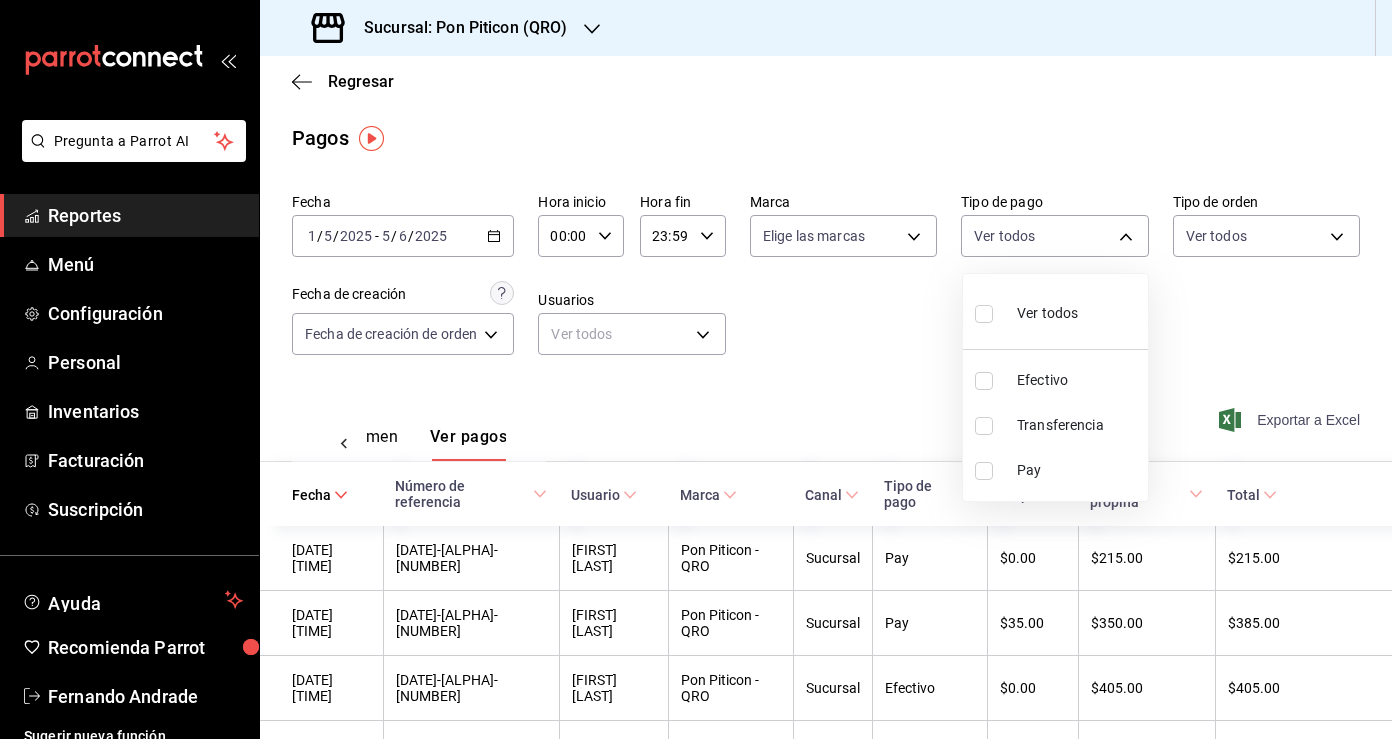 click on "Pay" at bounding box center [1078, 470] 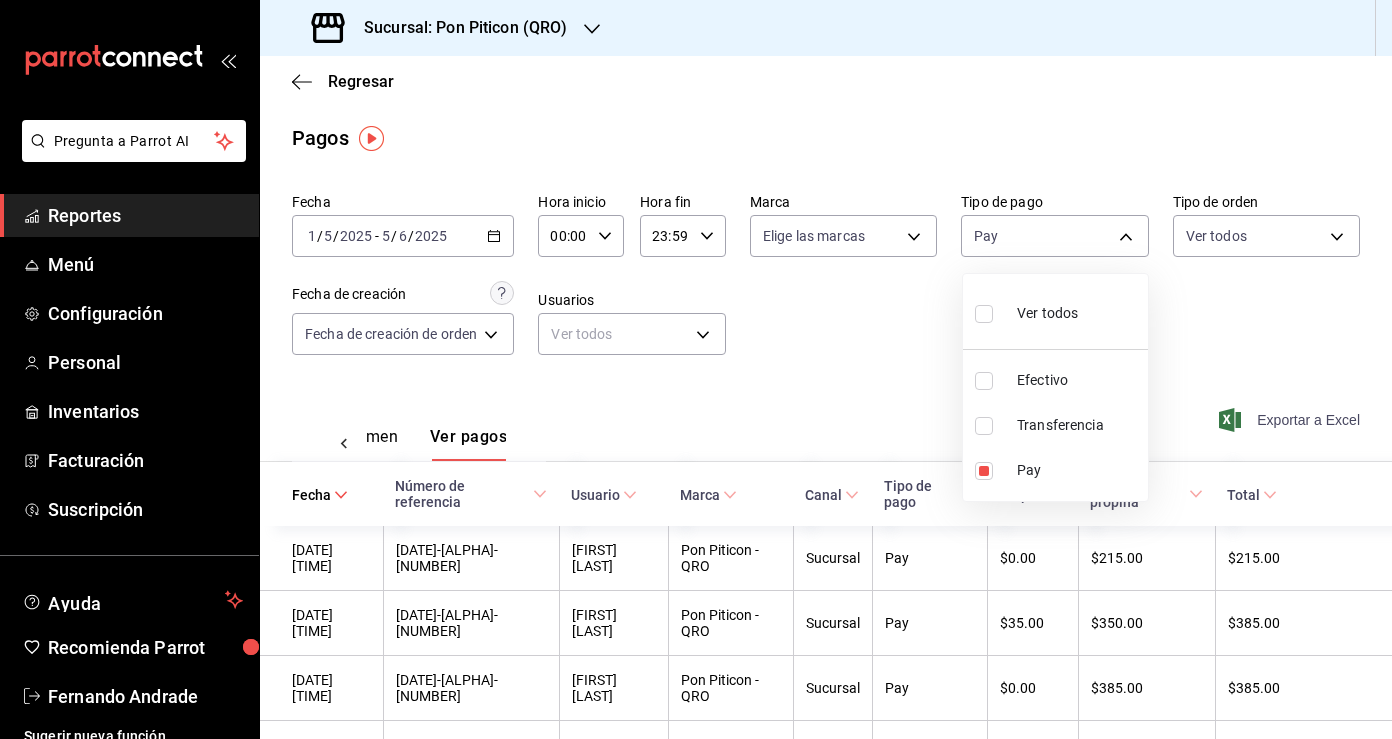 click at bounding box center (696, 369) 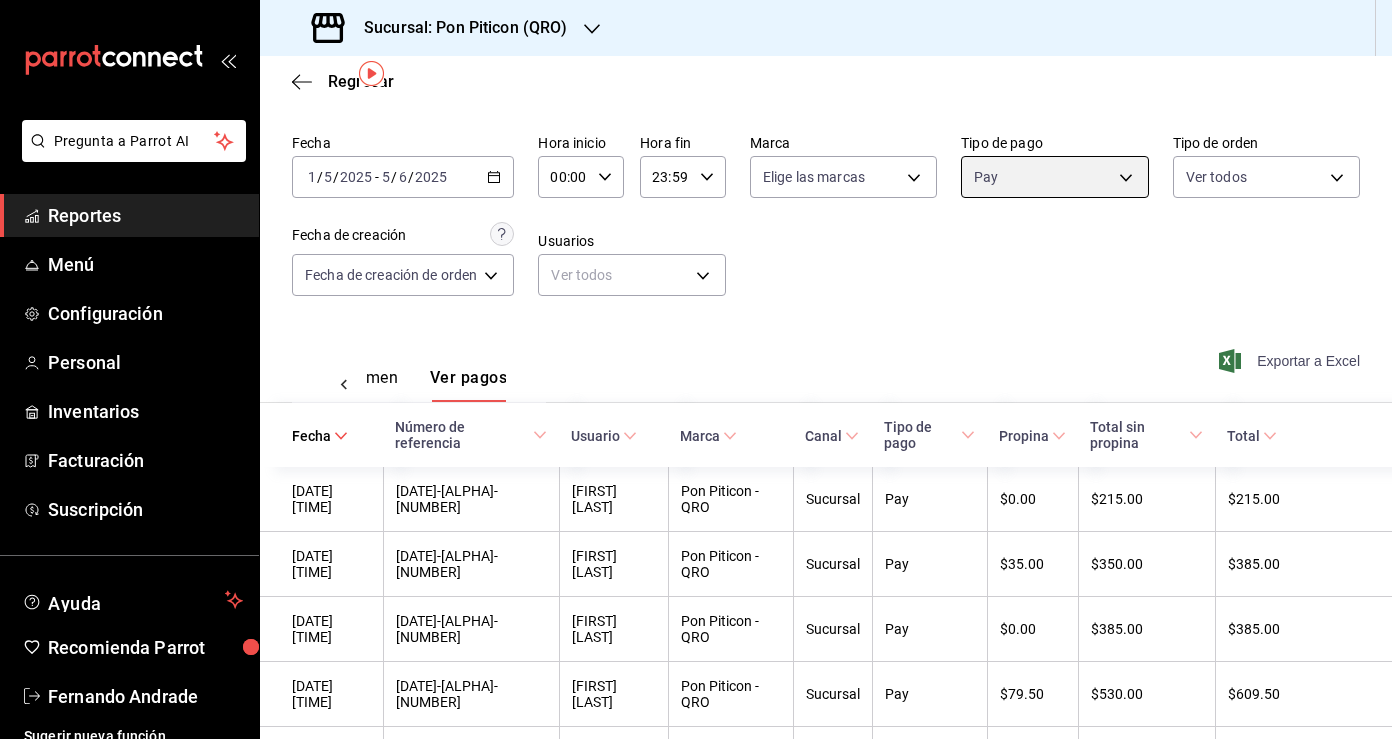 scroll, scrollTop: 66, scrollLeft: 0, axis: vertical 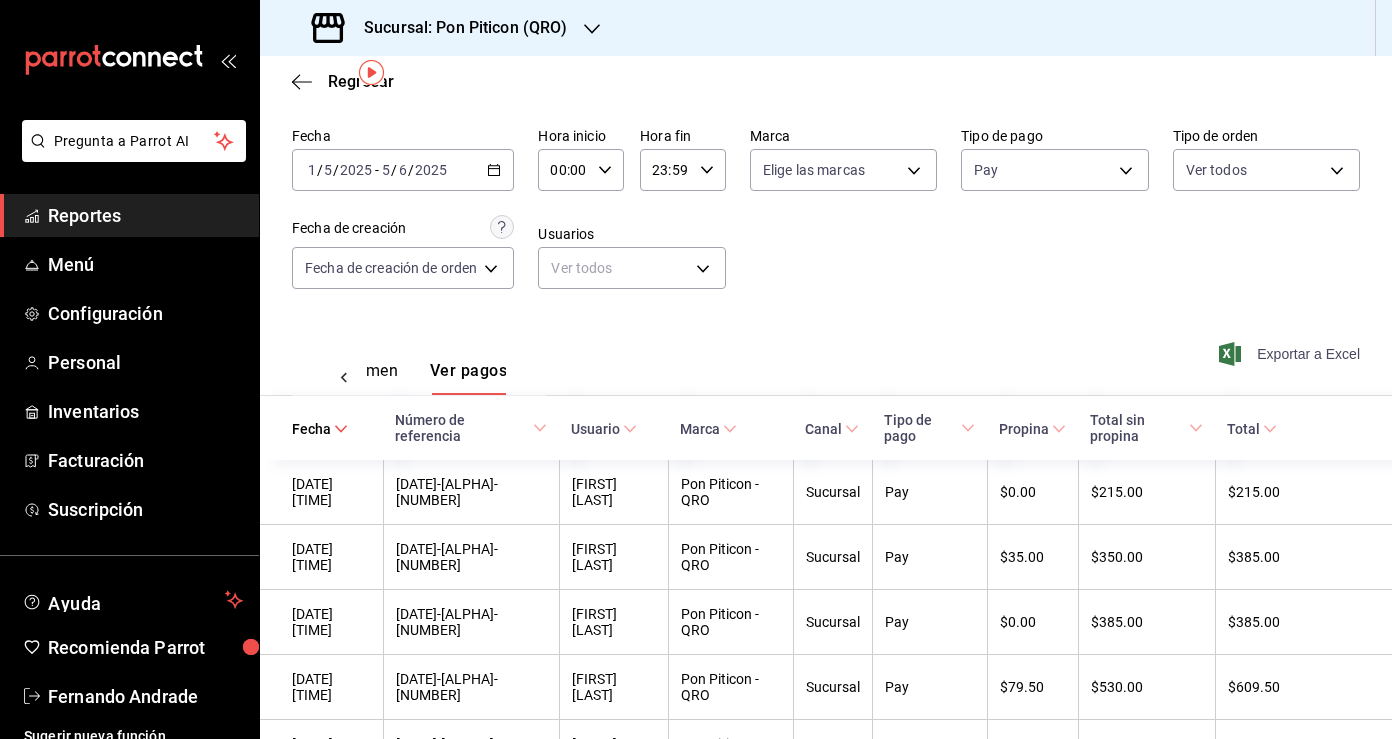 click on "Exportar a Excel" at bounding box center (1291, 354) 